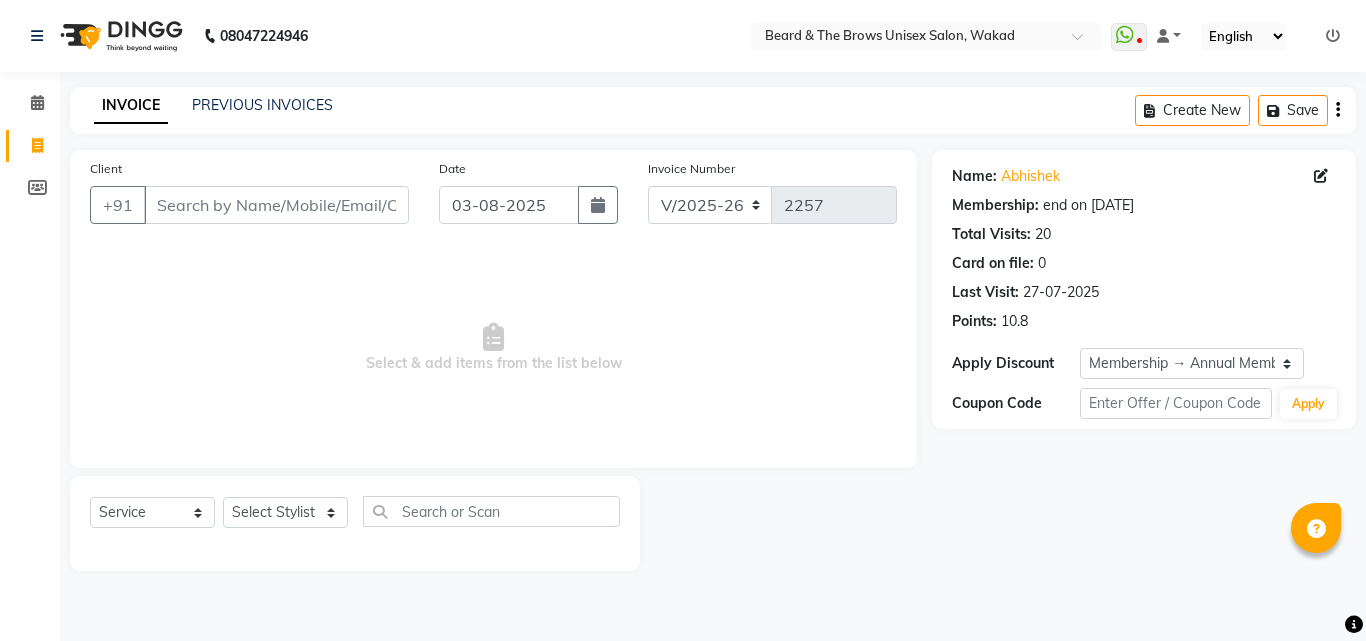 select on "872" 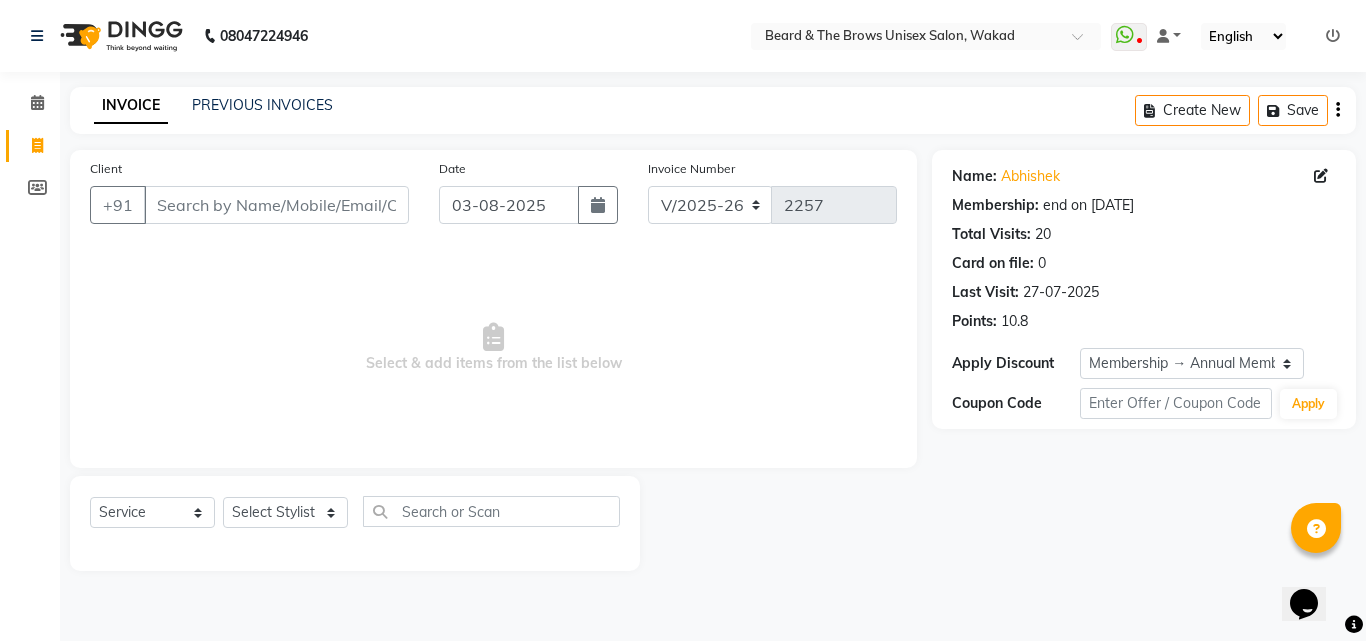 scroll, scrollTop: 0, scrollLeft: 0, axis: both 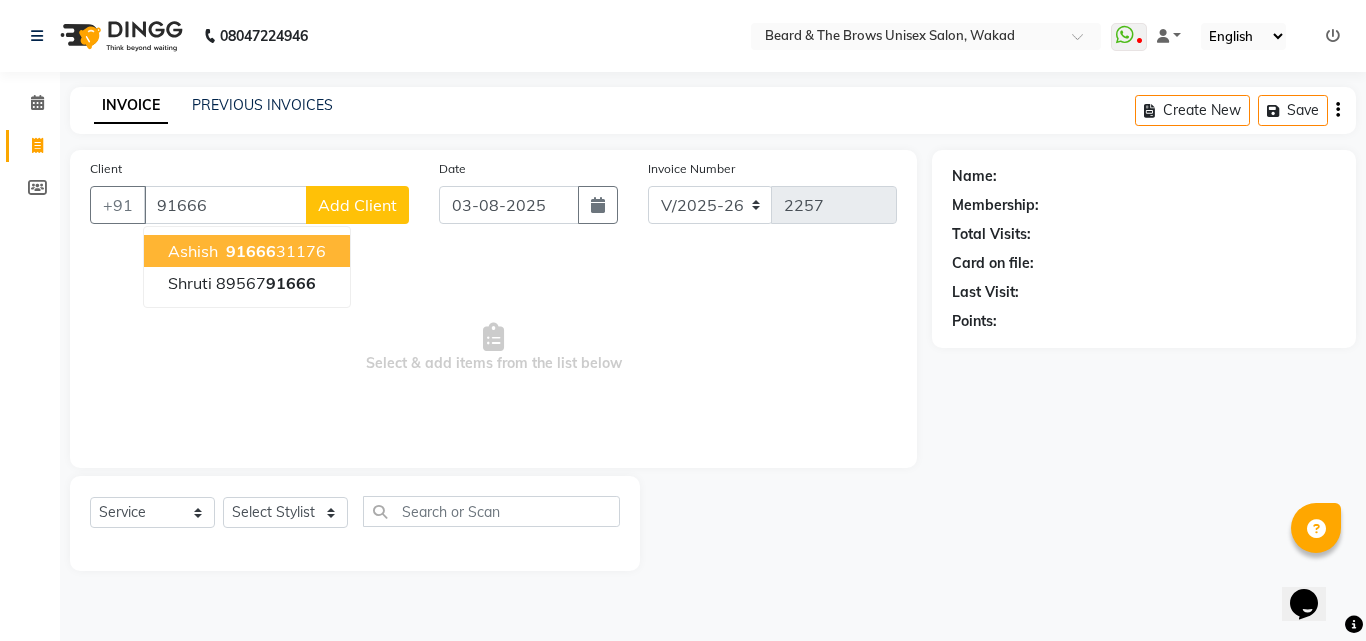 click on "[PHONE]" at bounding box center [274, 251] 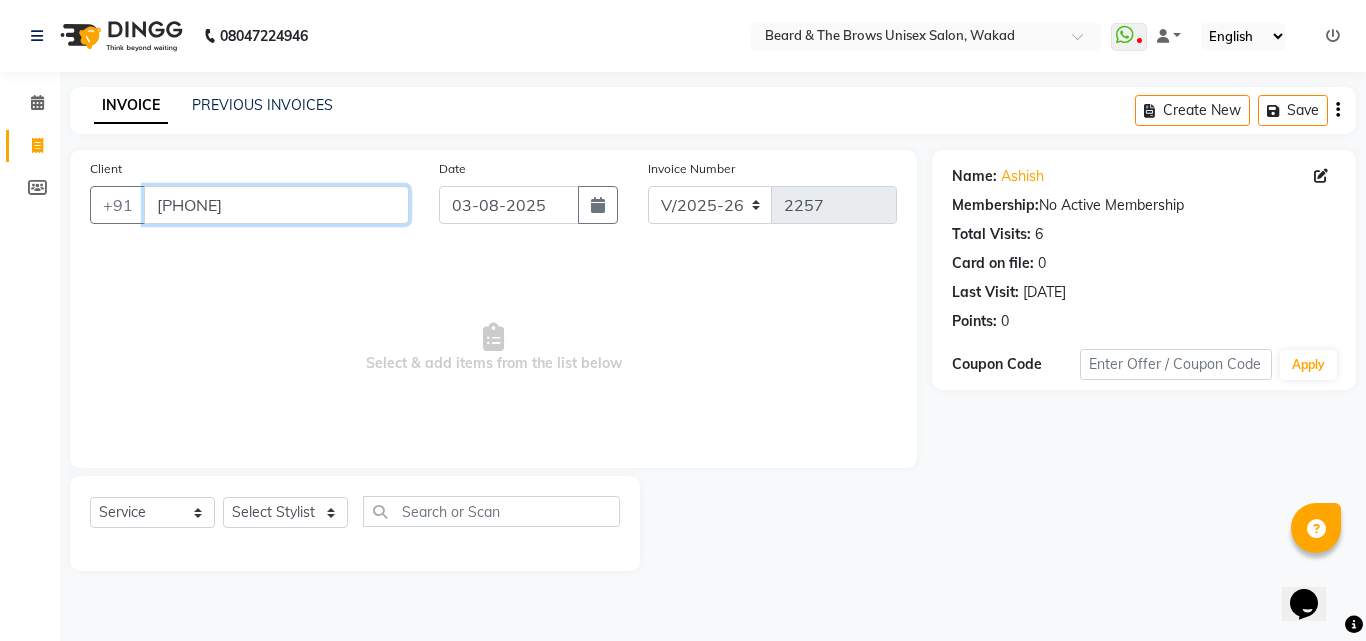 click on "[PHONE]" at bounding box center (276, 205) 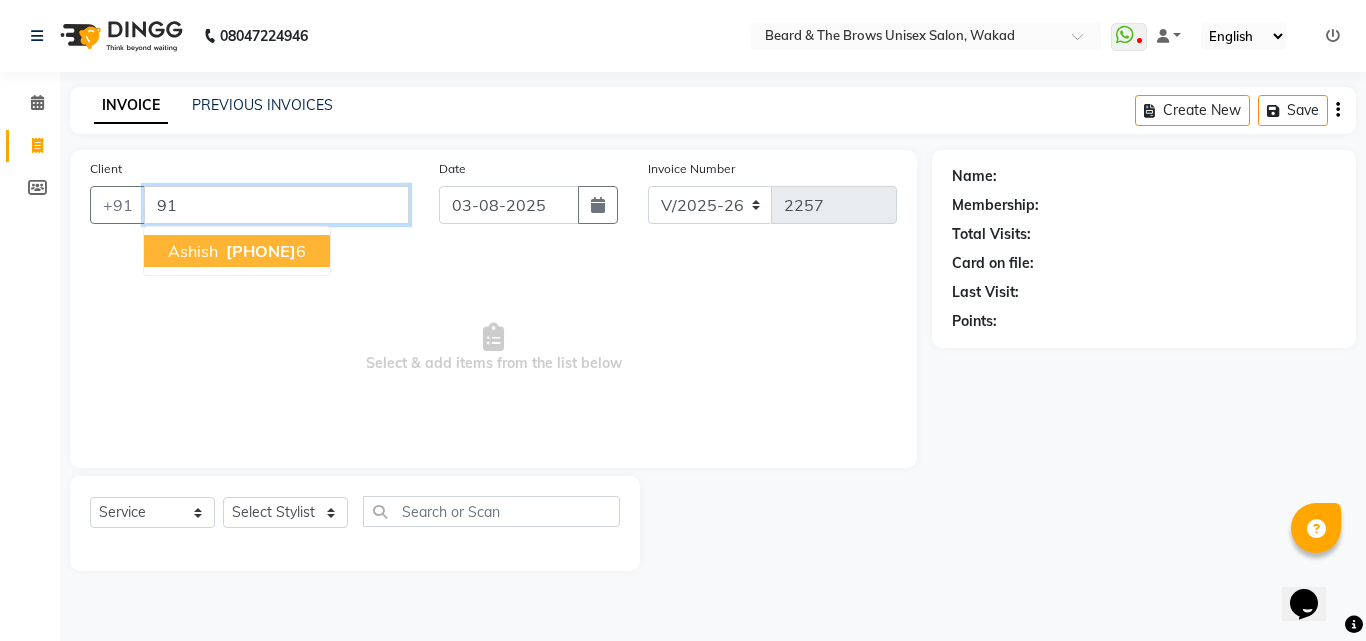 type on "9" 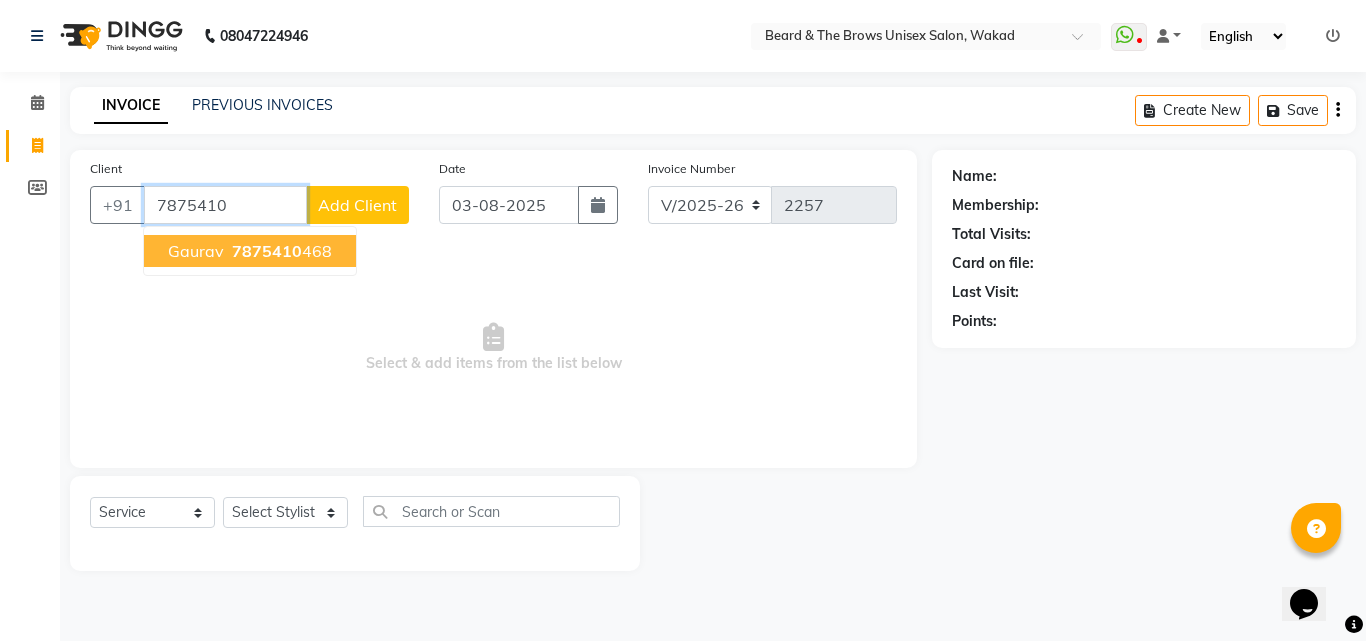 click on "[FIRST] [PHONE]" at bounding box center (250, 251) 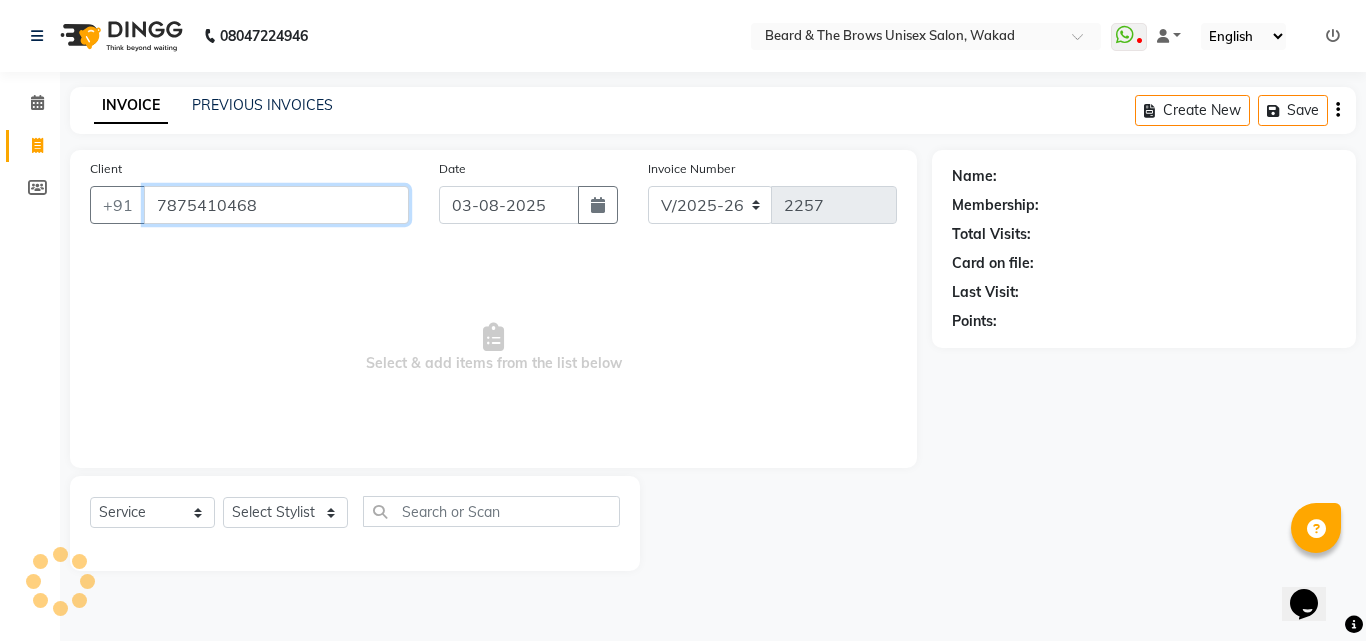 type on "7875410468" 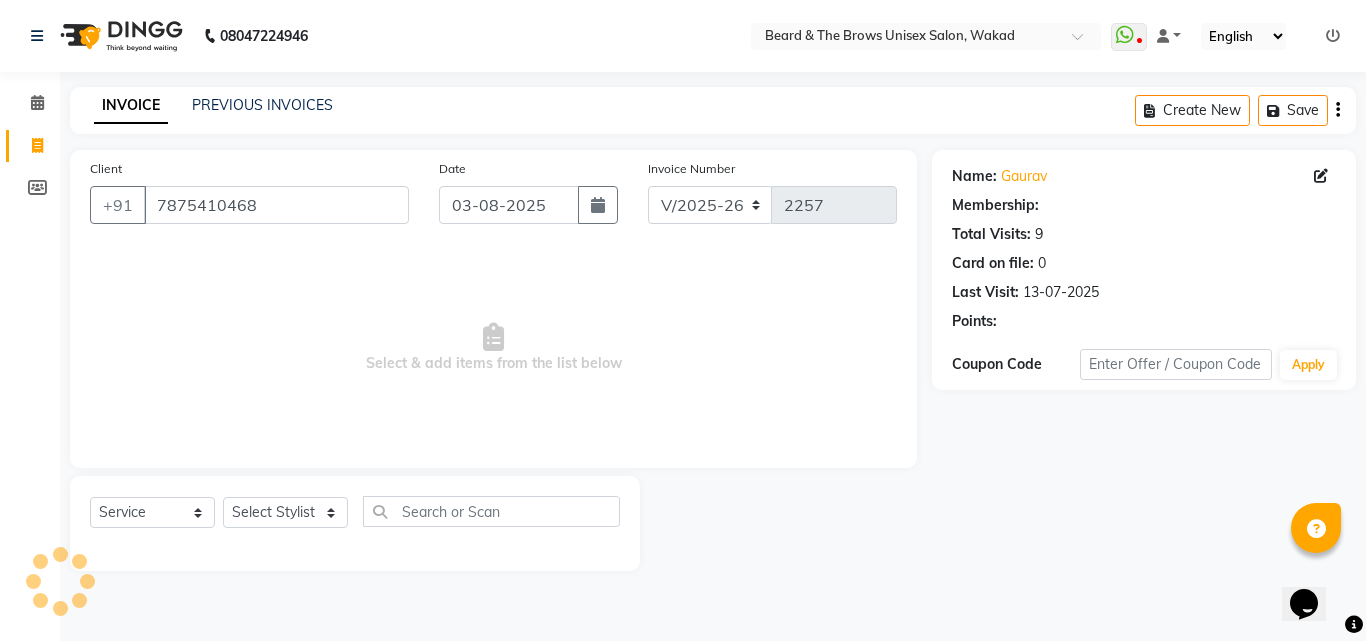 select on "1: Object" 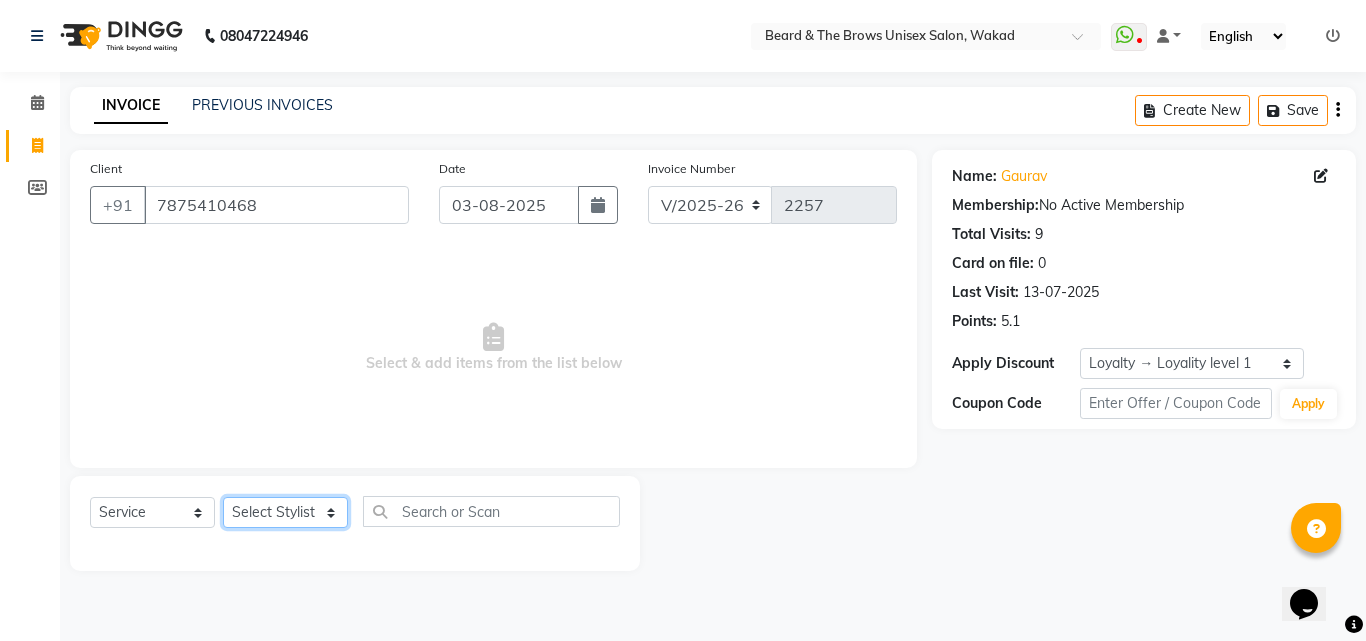 click on "Select Stylist [FIRST] [LAST] manager [FIRST] [LAST] [TITLE] owner [FIRST] [LAST]" 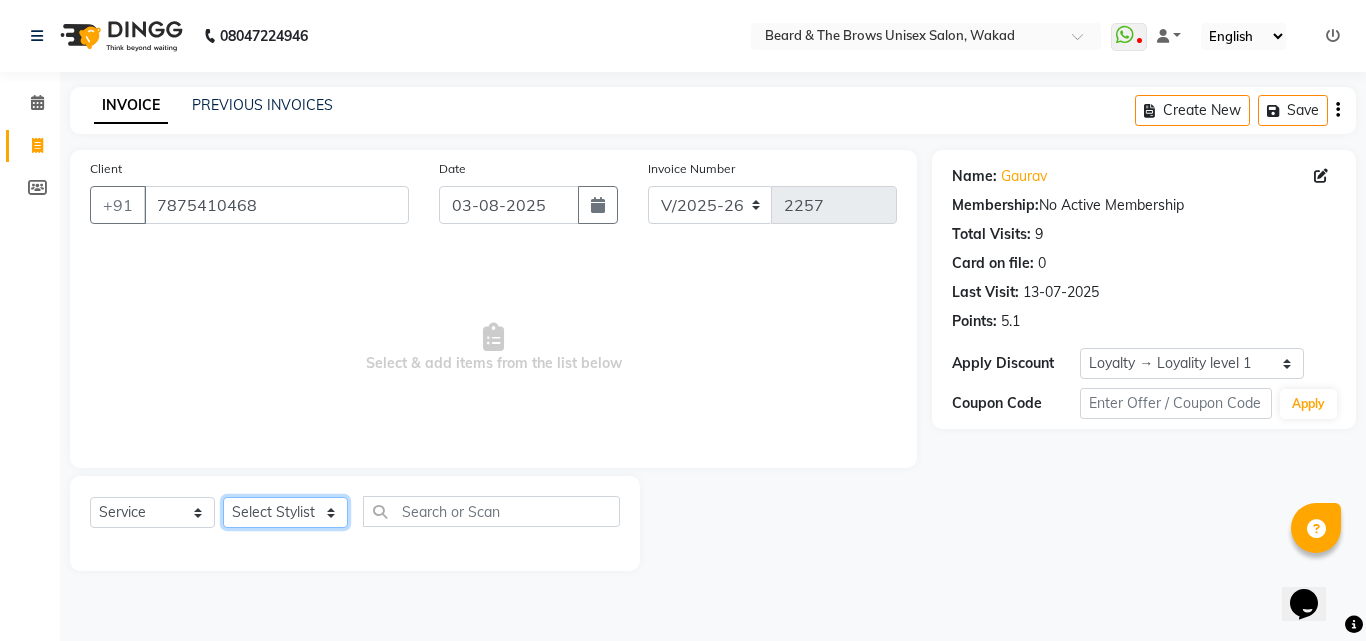 select on "15229" 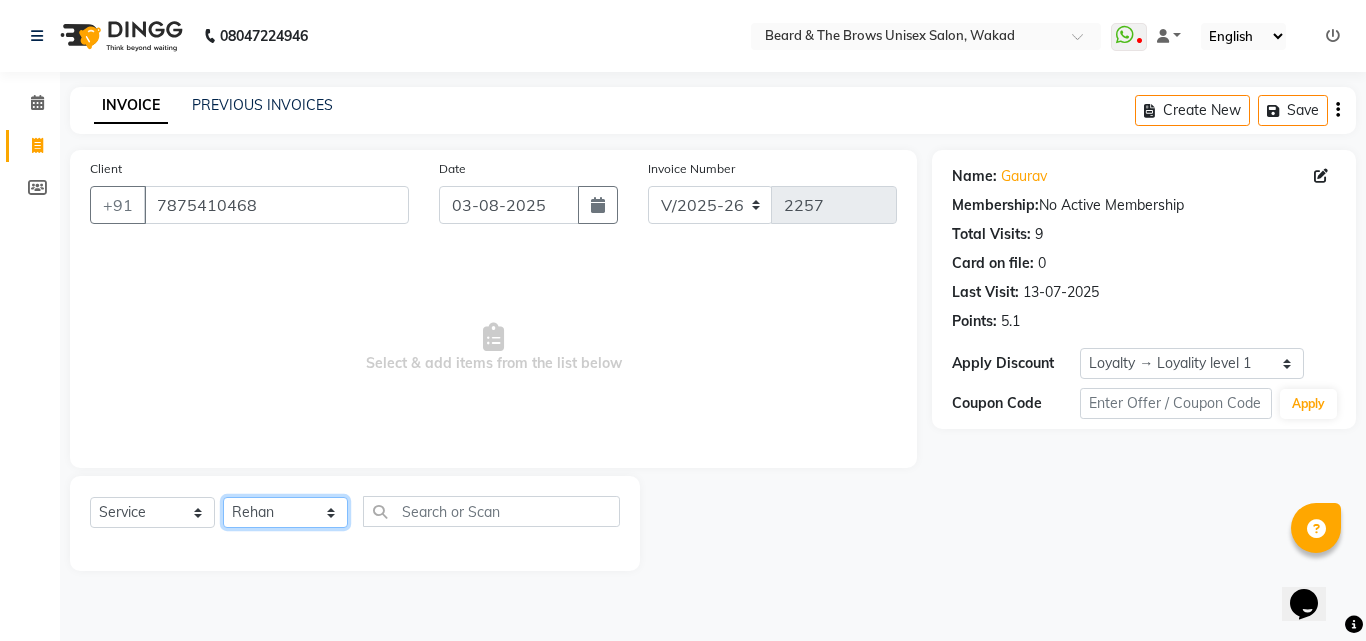 click on "Select Stylist [FIRST] [LAST] manager [FIRST] [LAST] [TITLE] owner [FIRST] [LAST]" 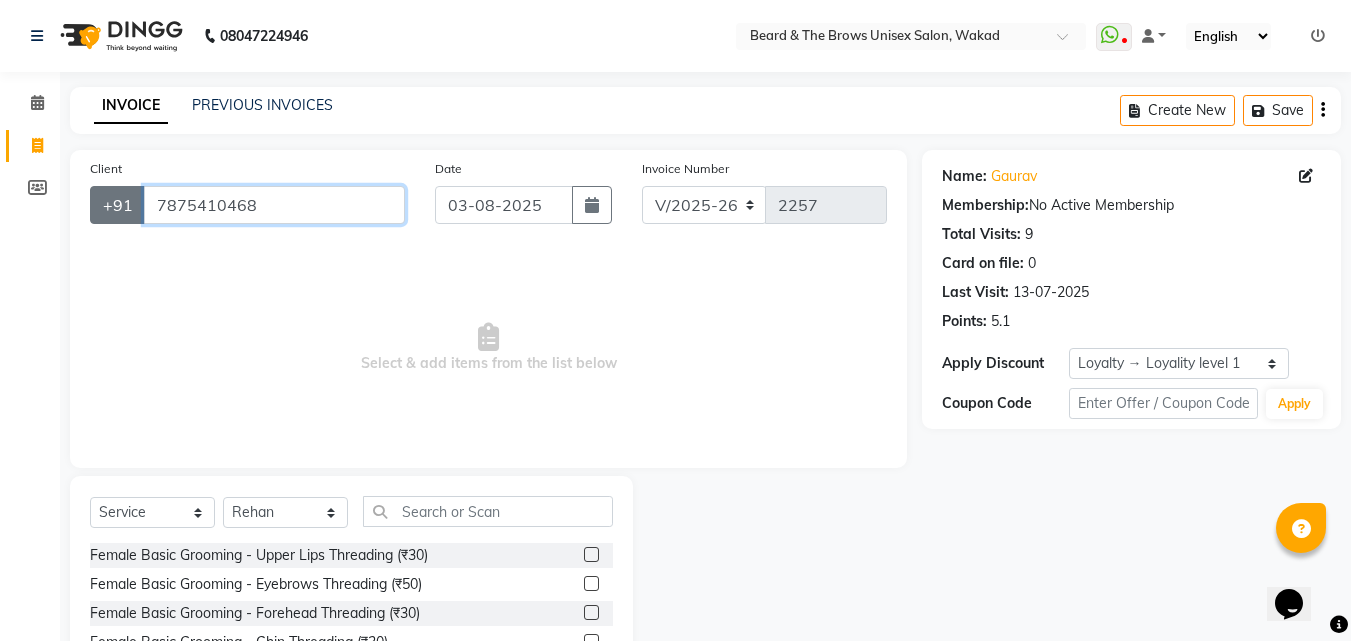 drag, startPoint x: 266, startPoint y: 203, endPoint x: 140, endPoint y: 197, distance: 126.14278 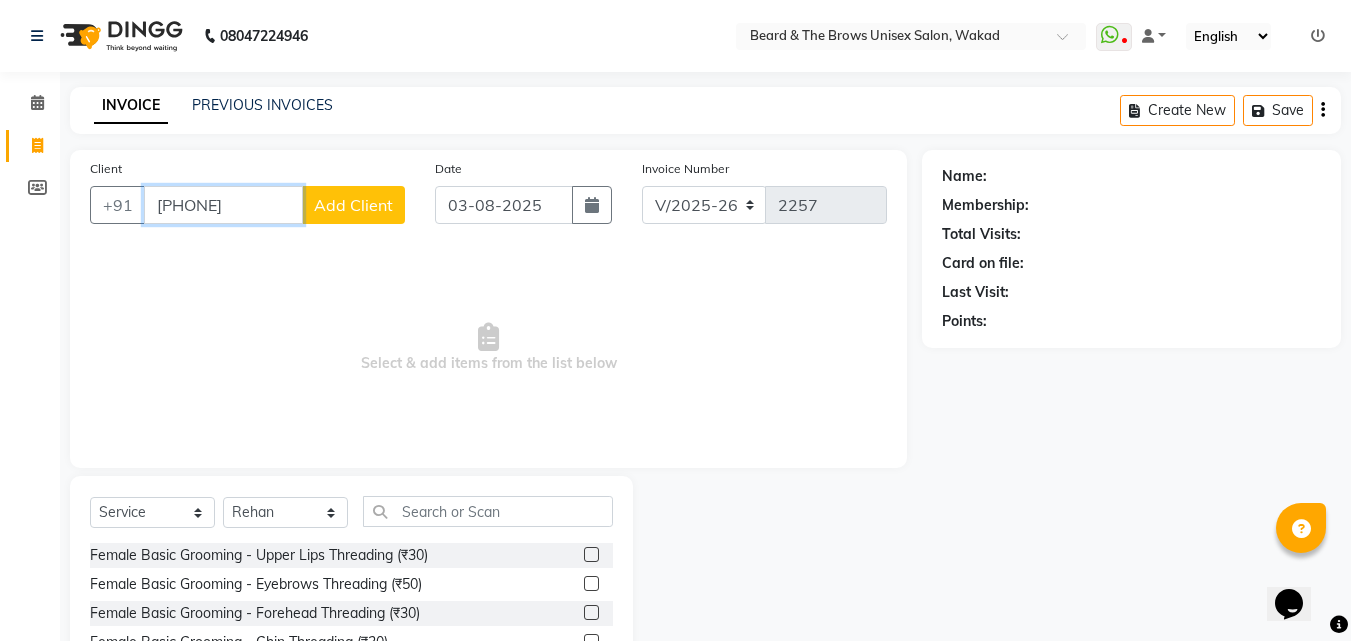 type on "[PHONE]" 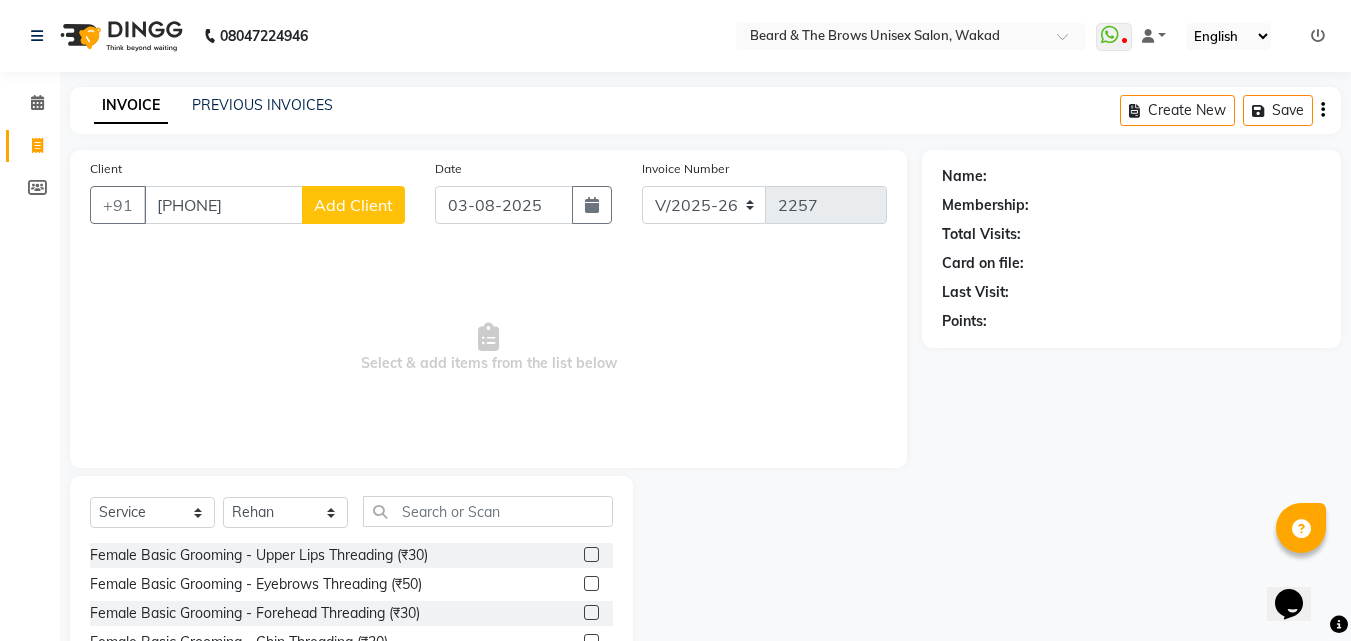 click on "Add Client" 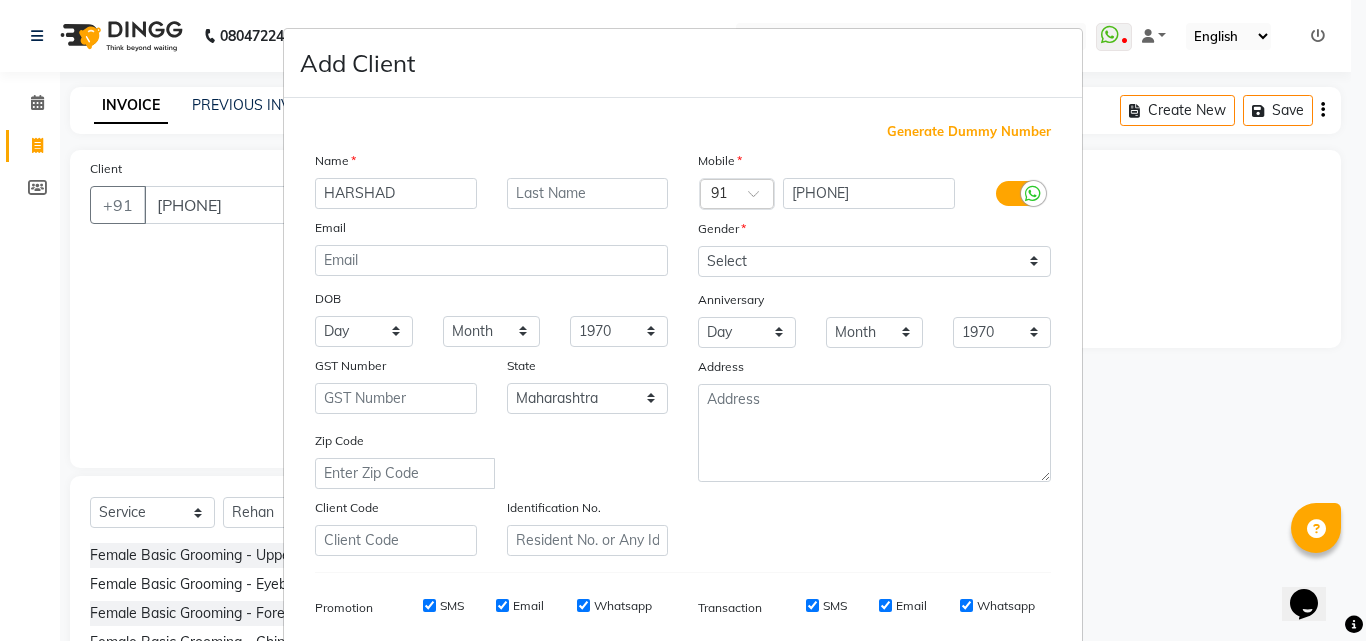 type on "HARSHAD" 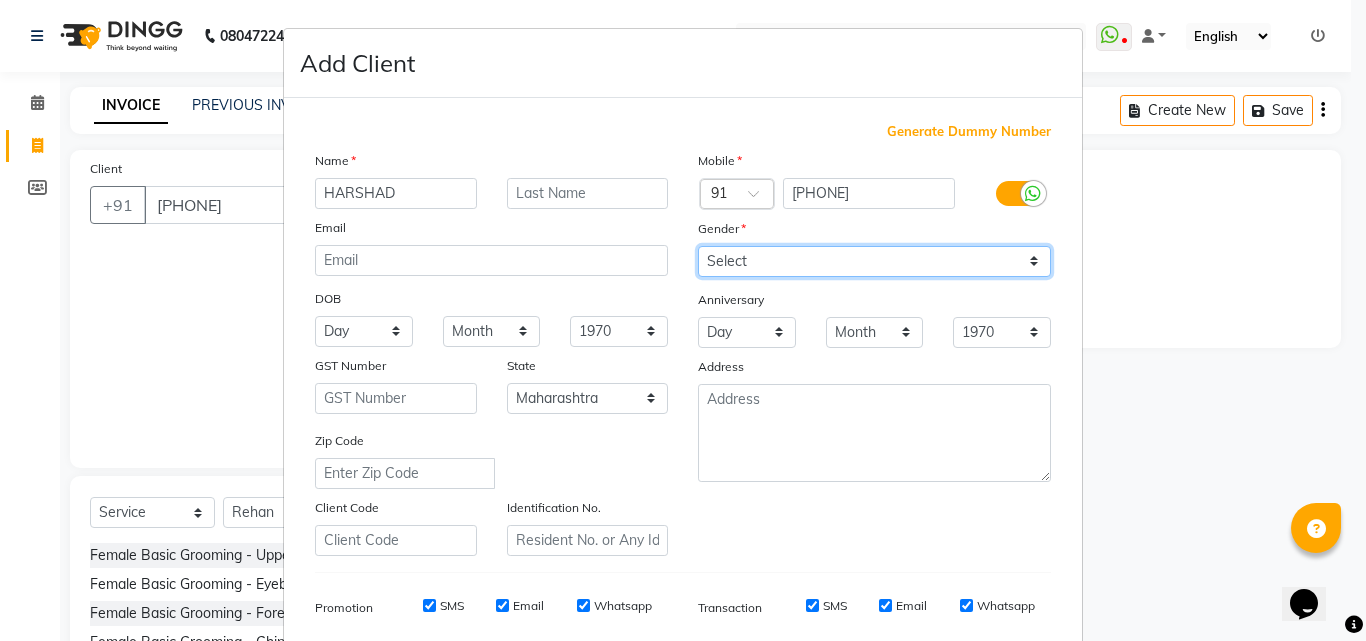 click on "Select Male Female Other Prefer Not To Say" at bounding box center [874, 261] 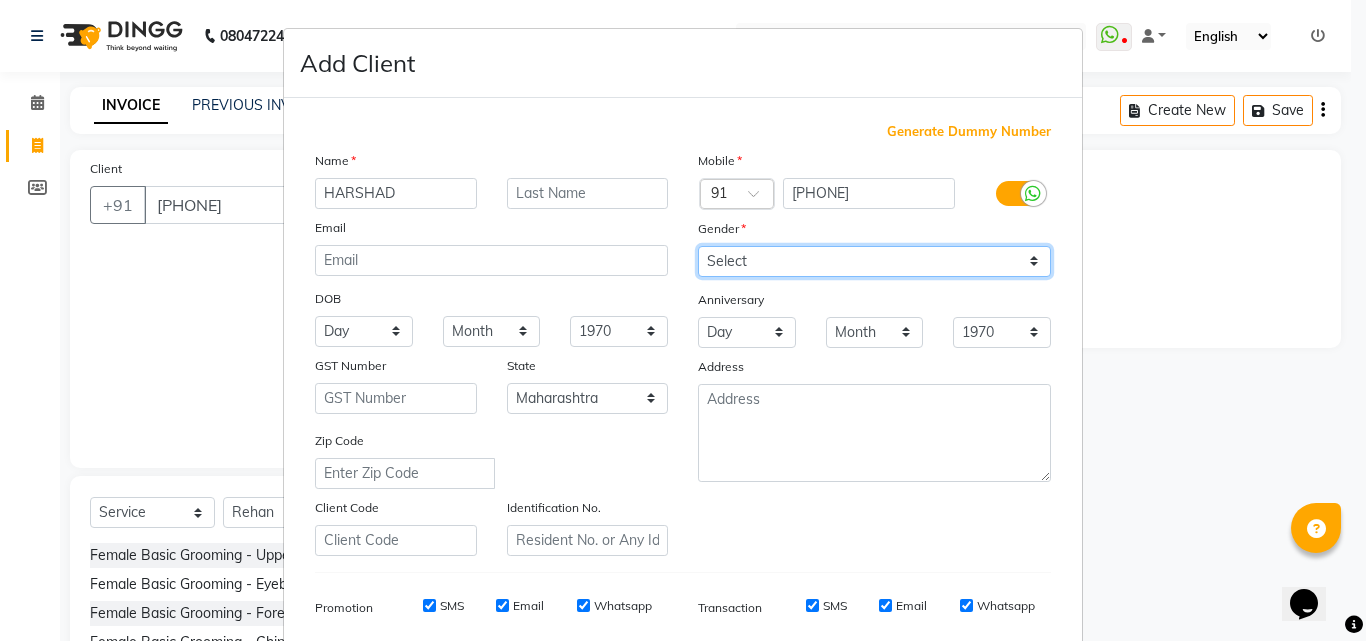 select on "male" 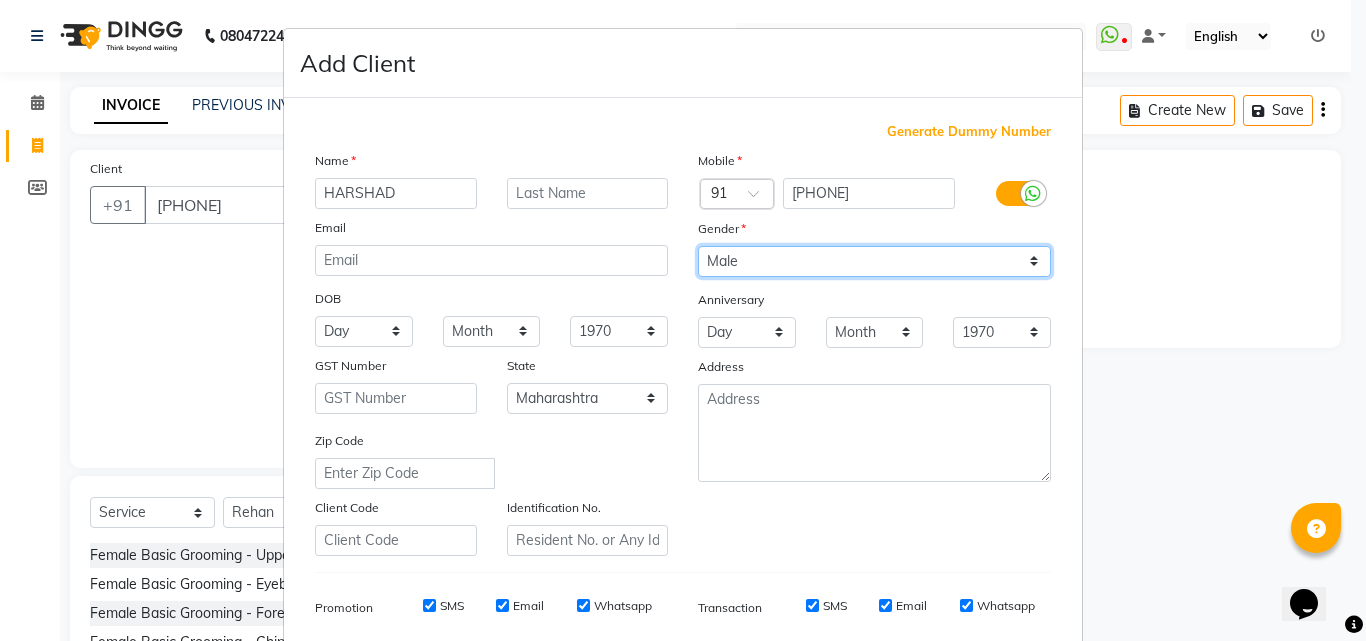 click on "Select Male Female Other Prefer Not To Say" at bounding box center [874, 261] 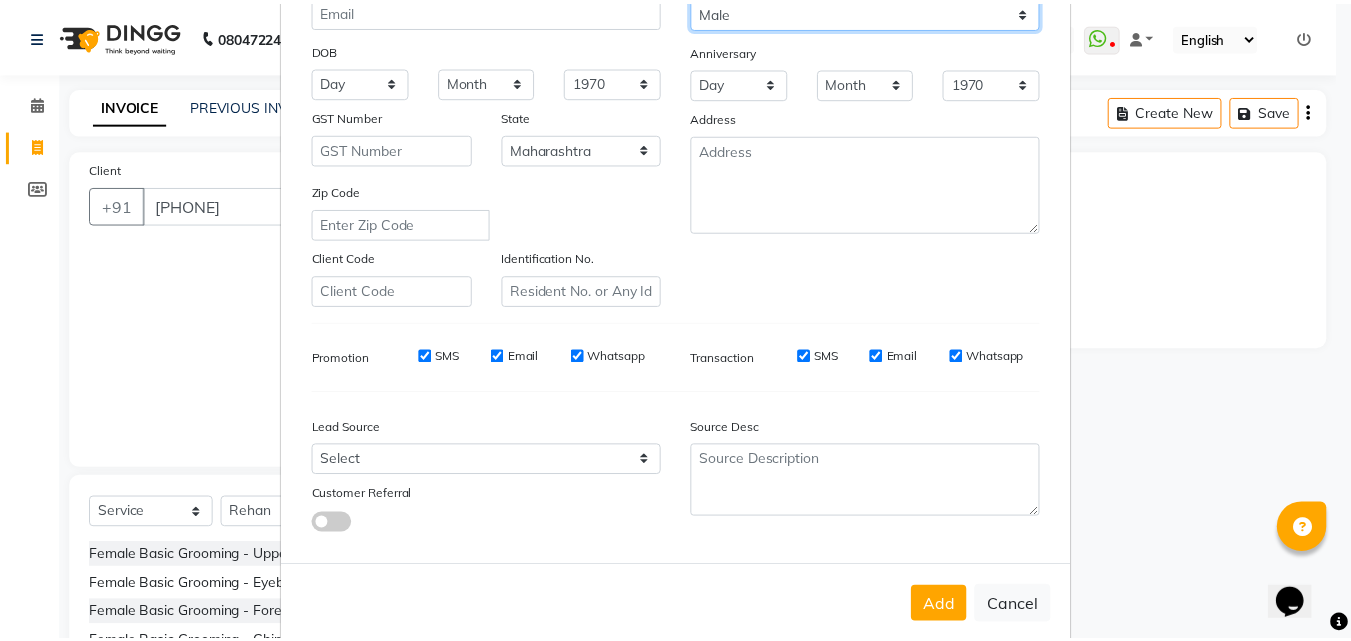 scroll, scrollTop: 282, scrollLeft: 0, axis: vertical 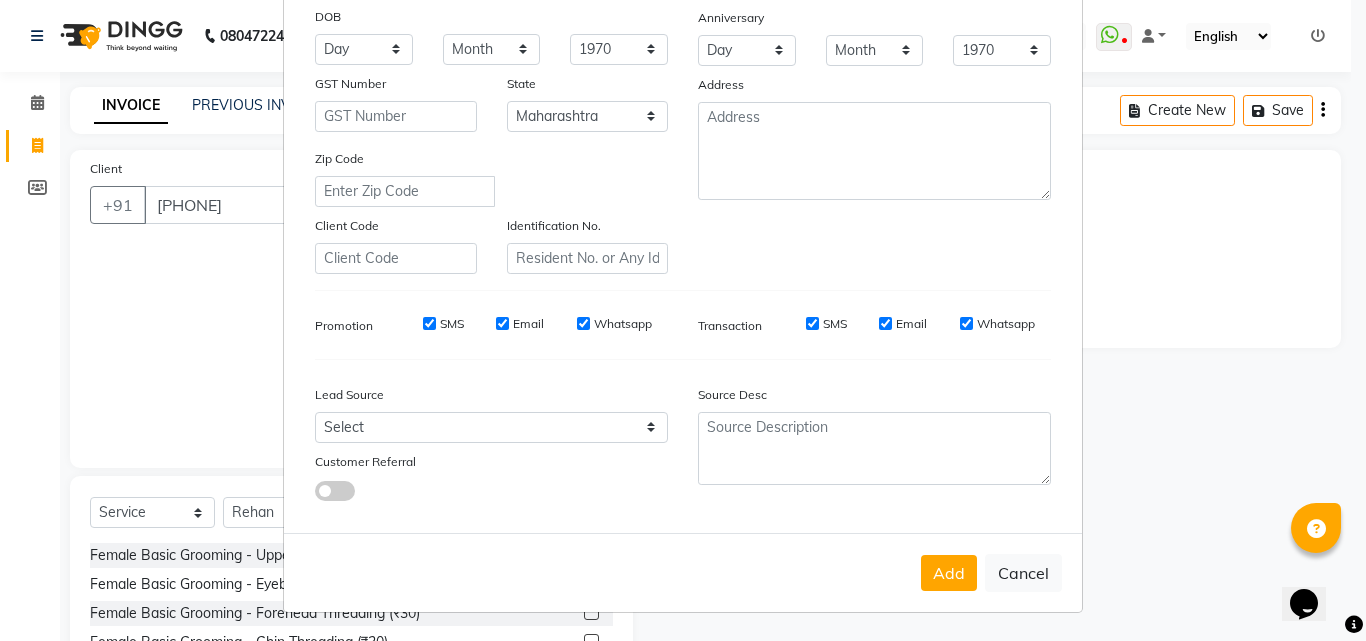 click on "Add" at bounding box center [949, 573] 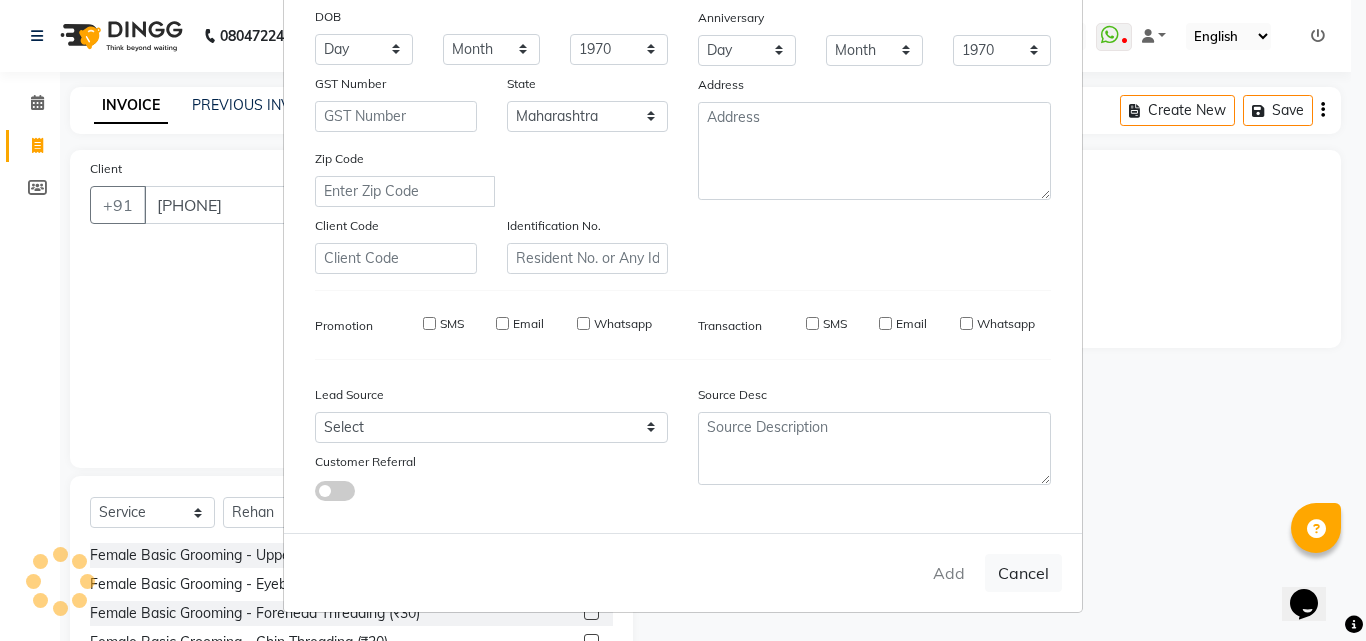 type 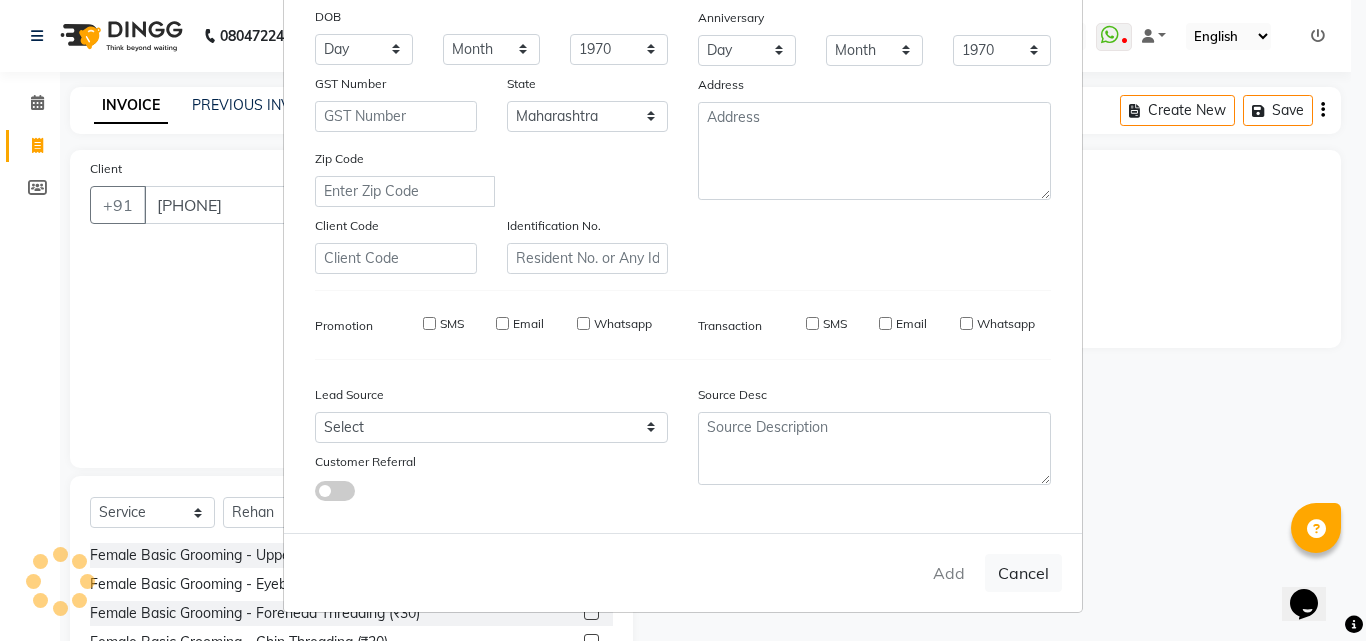 select 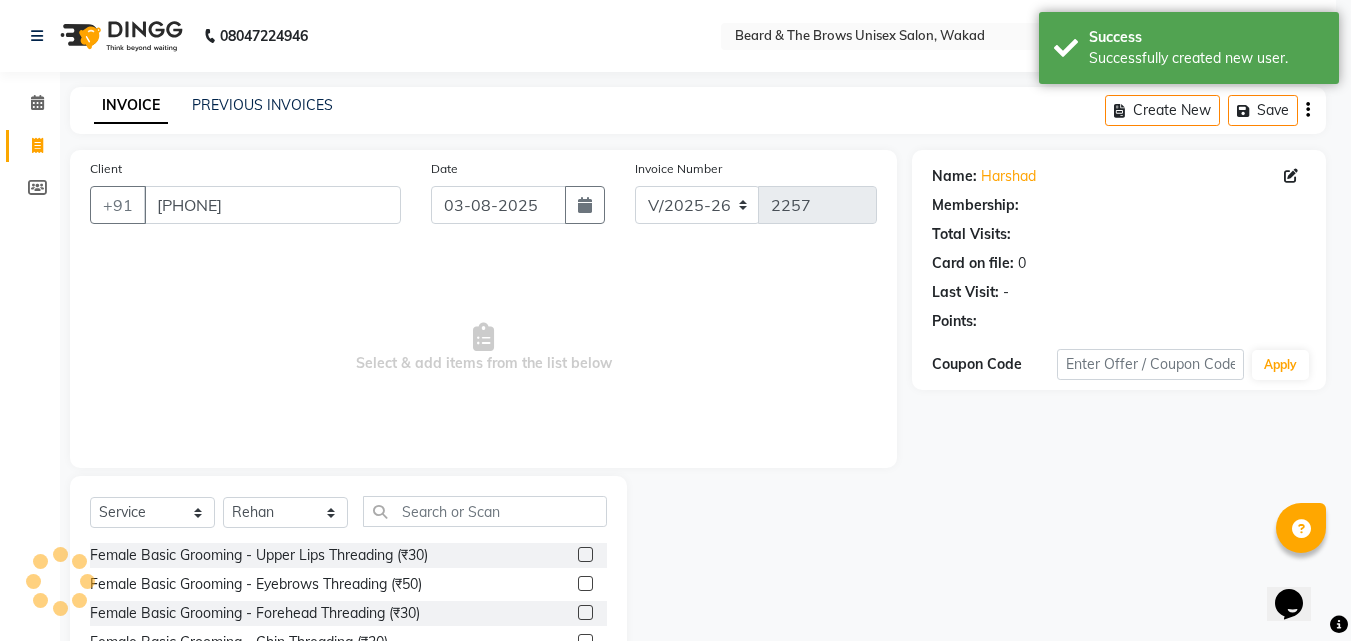 select on "1: Object" 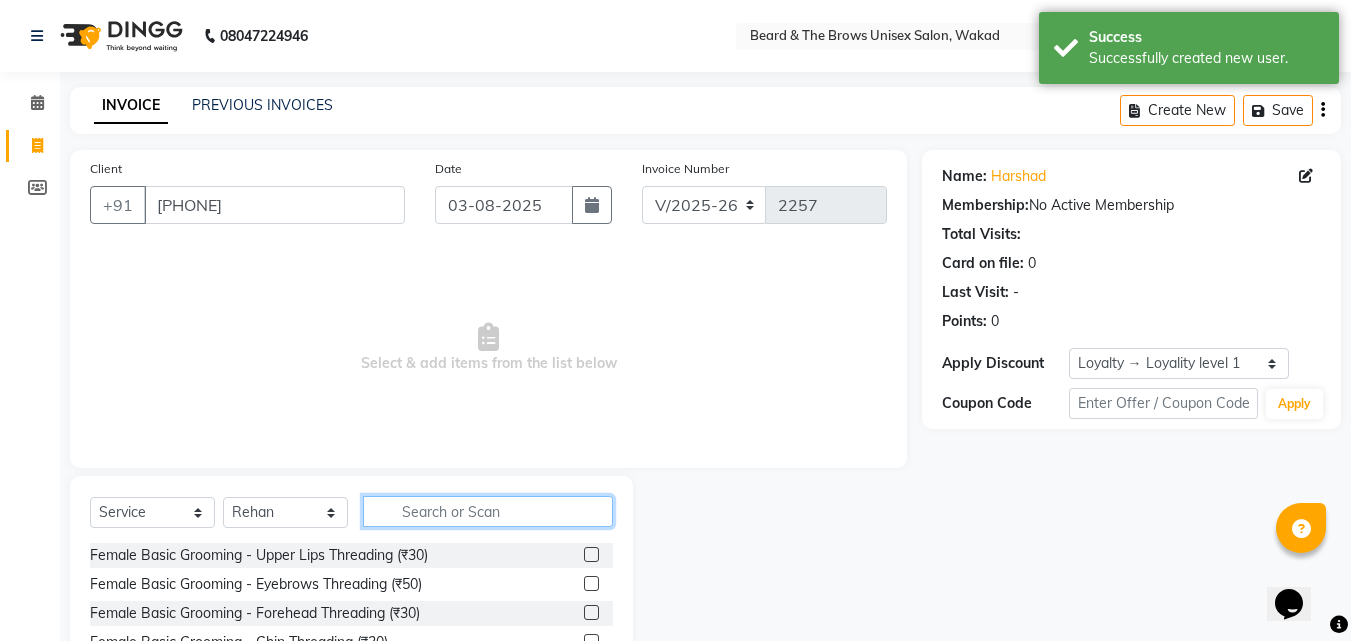 click 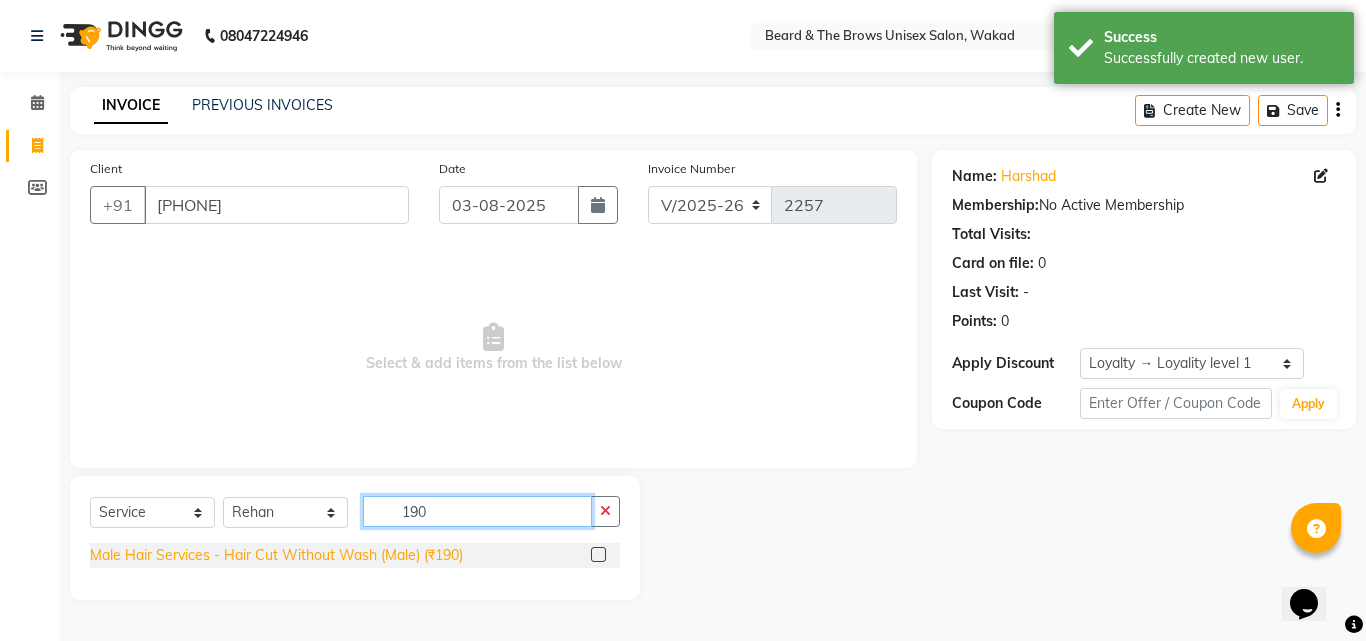 type on "190" 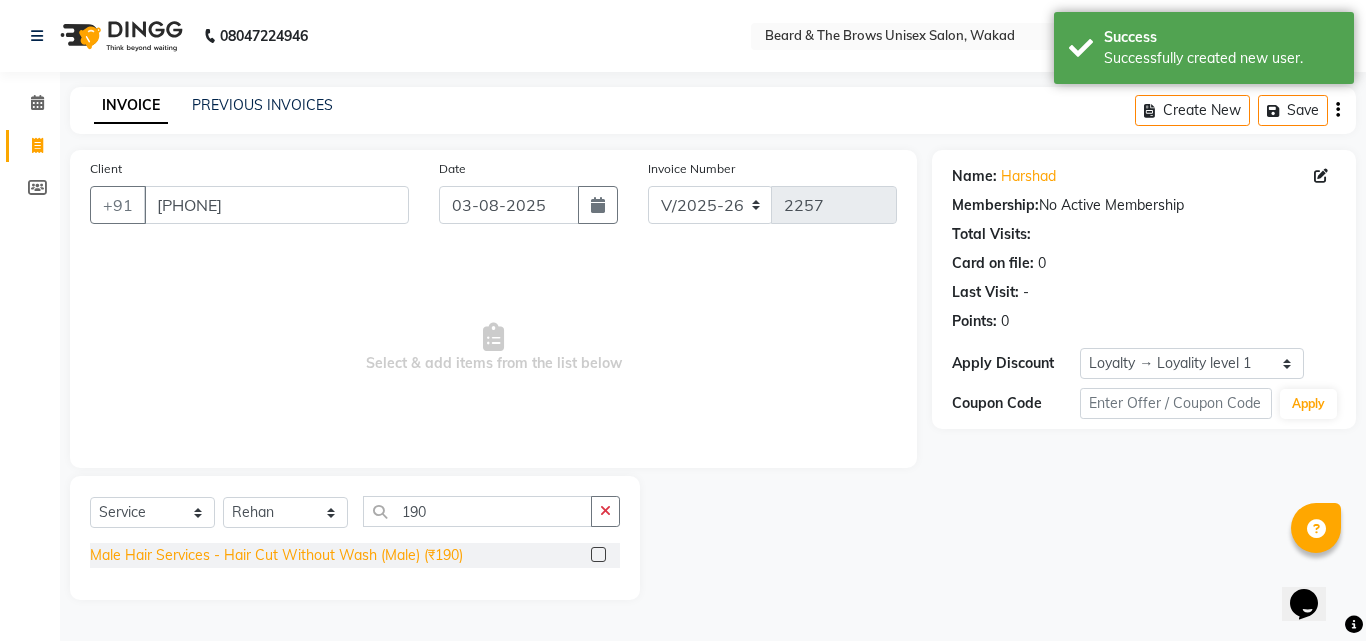 click on "Male Hair Services - Hair Cut Without Wash (Male) (₹190)" 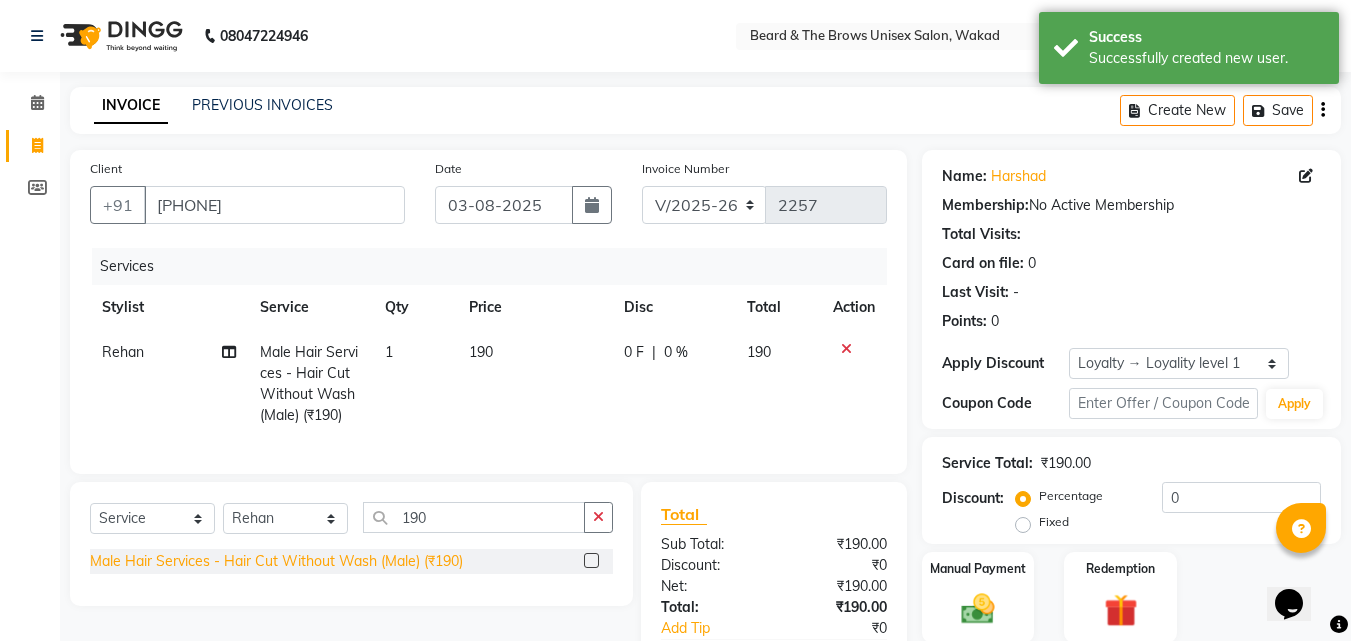 click on "Male Hair Services - Hair Cut Without Wash (Male) (₹190)" 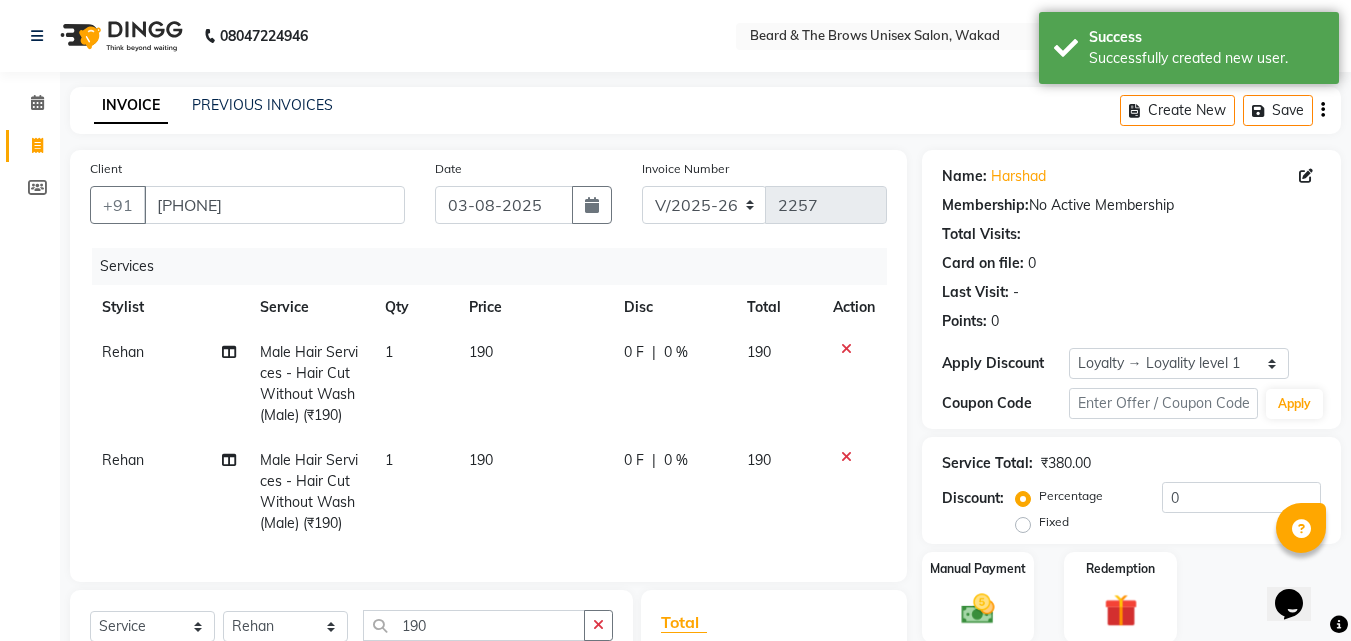 checkbox on "false" 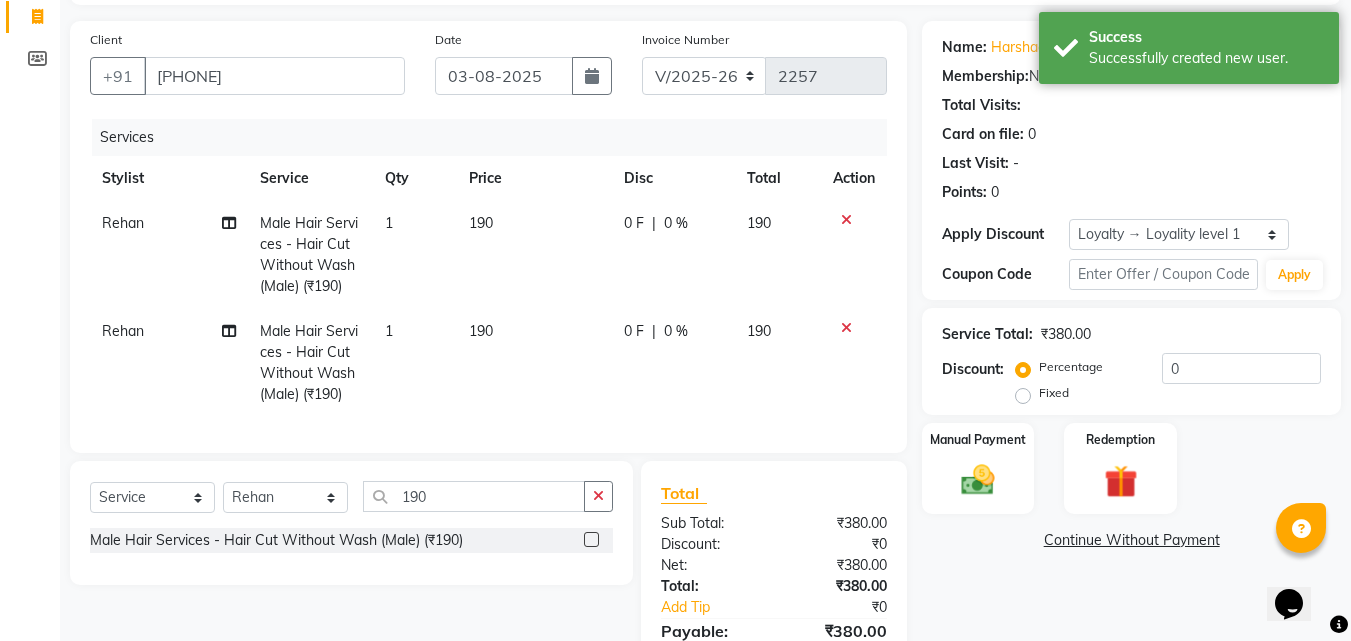 scroll, scrollTop: 246, scrollLeft: 0, axis: vertical 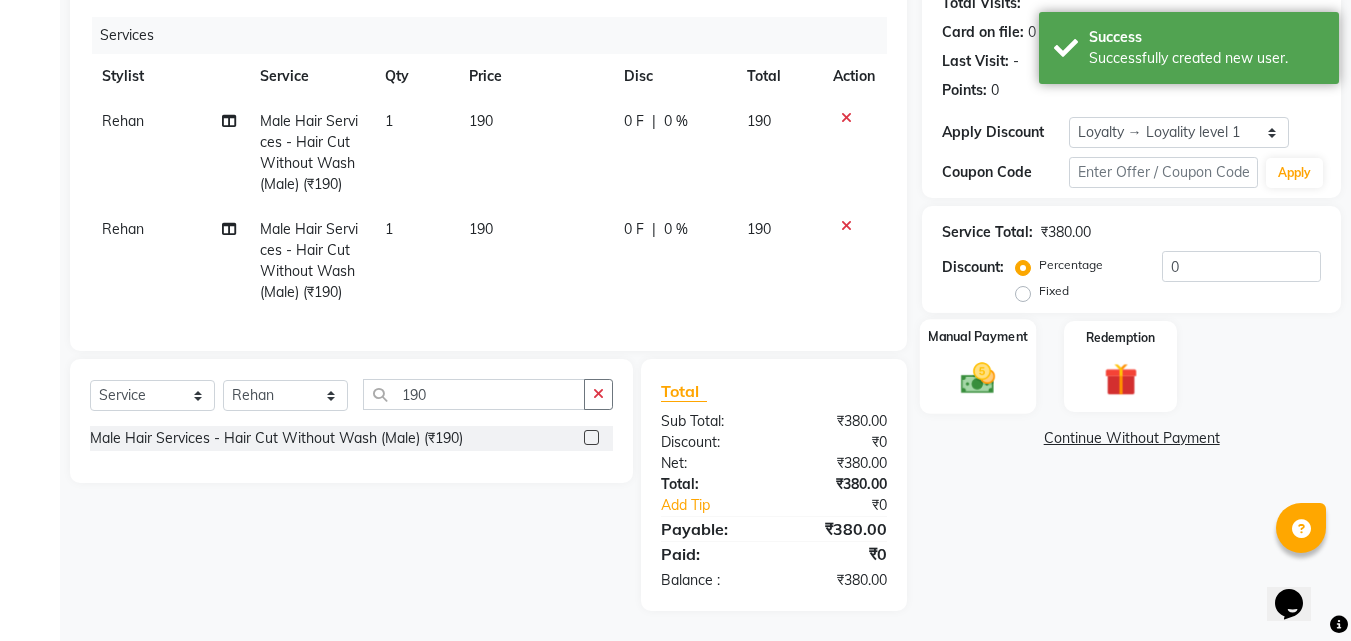 click on "Manual Payment" 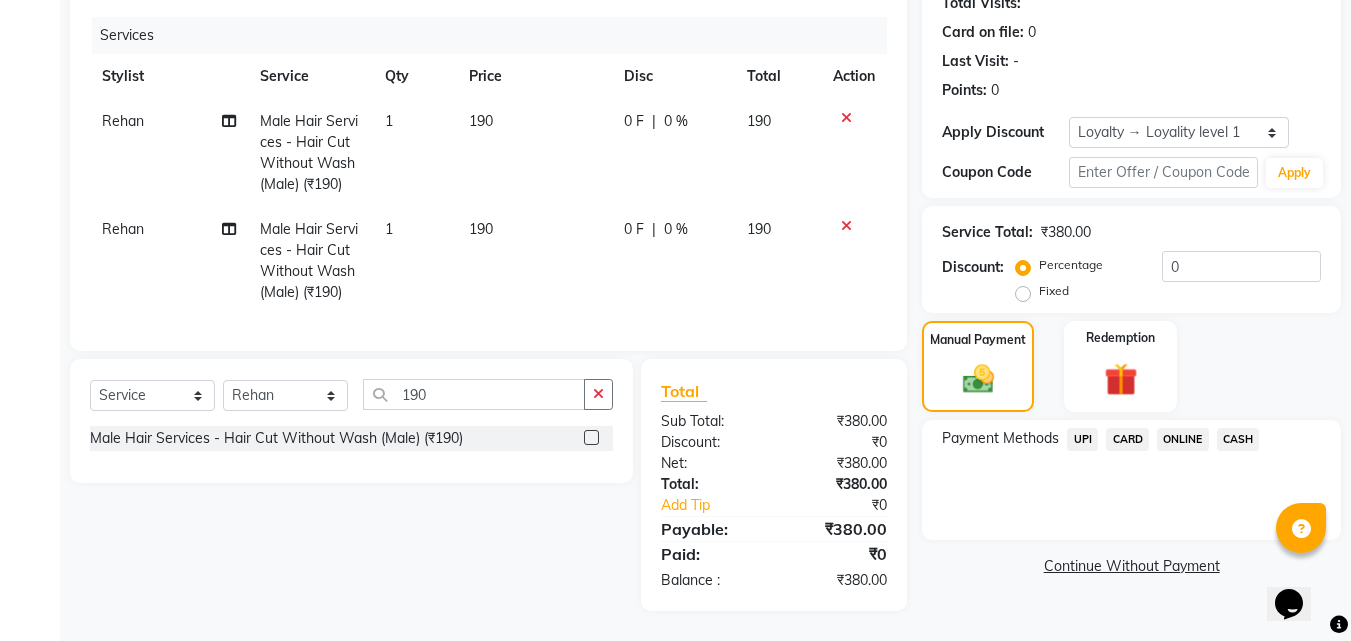 click on "UPI" 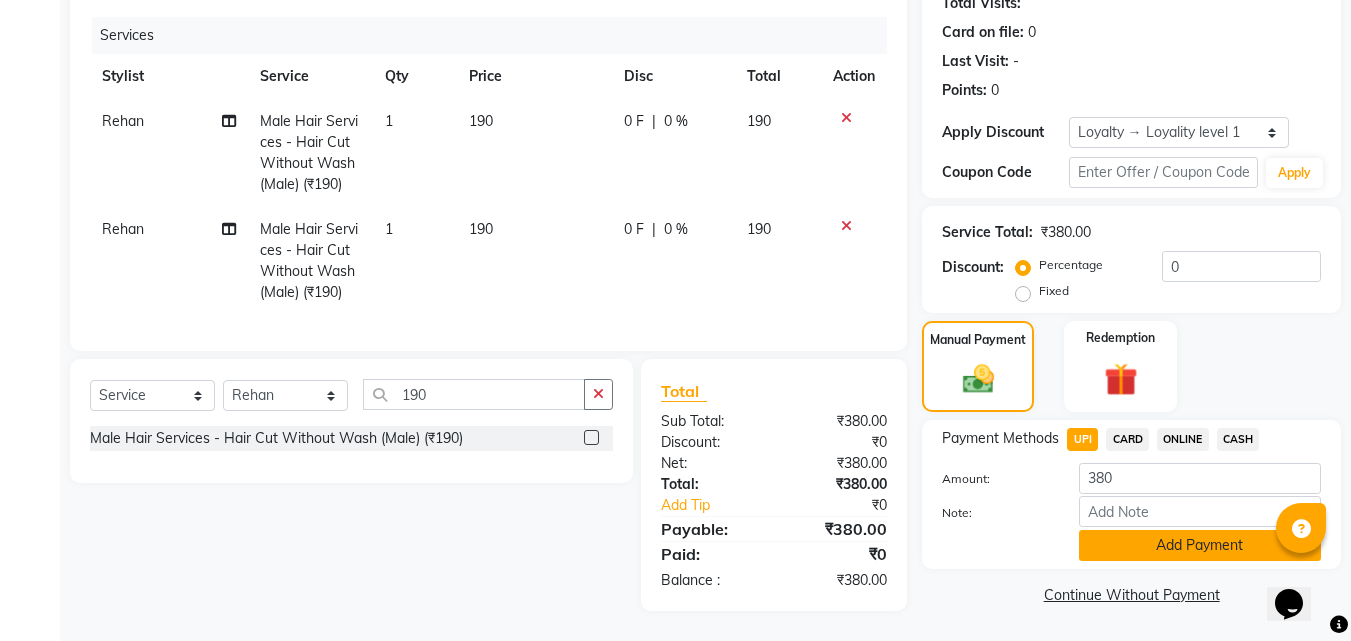 click on "Add Payment" 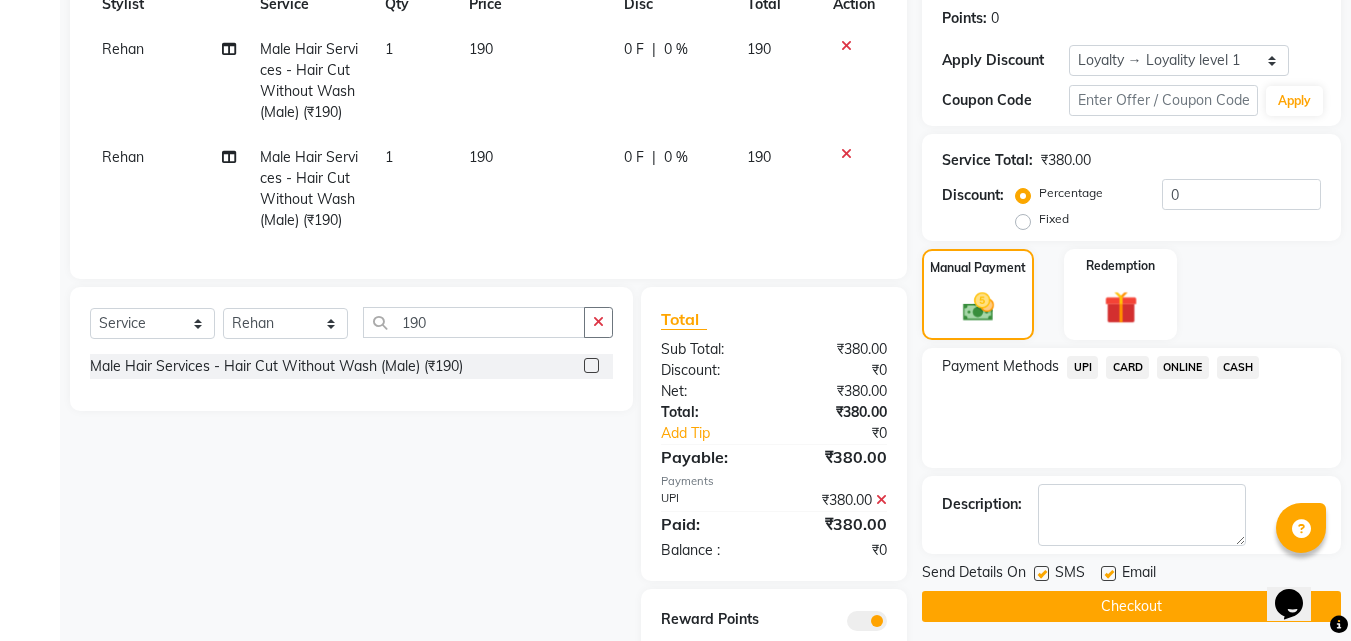scroll, scrollTop: 387, scrollLeft: 0, axis: vertical 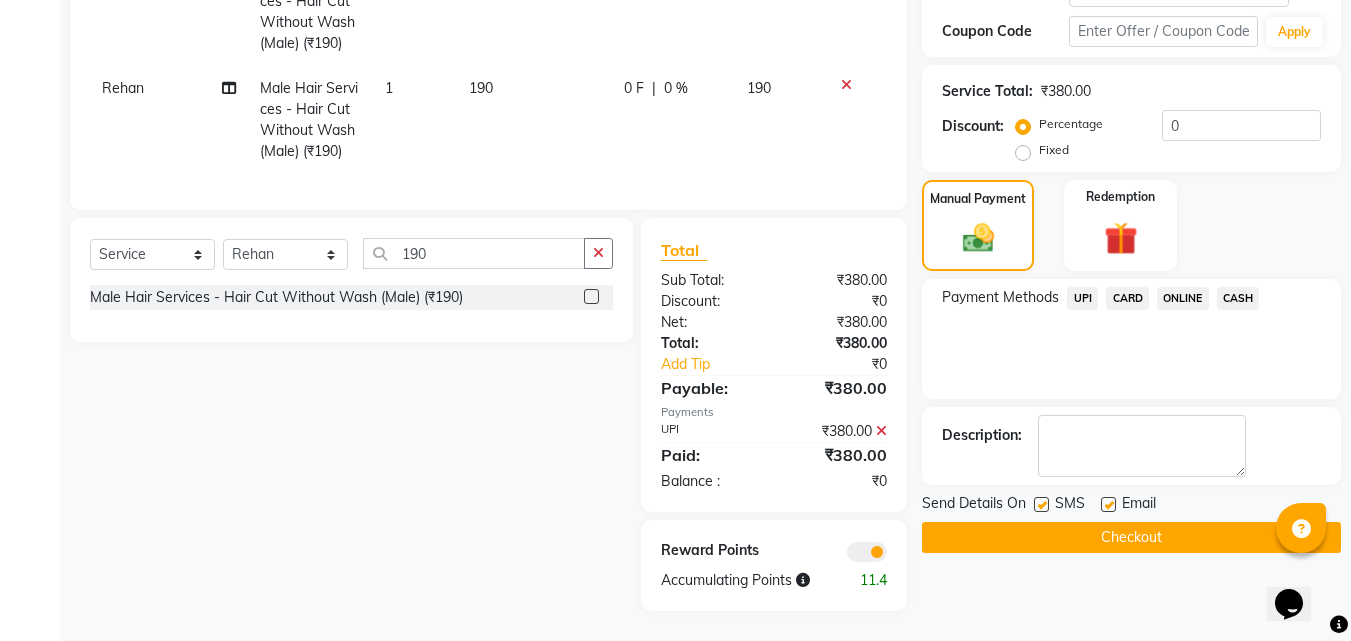 click 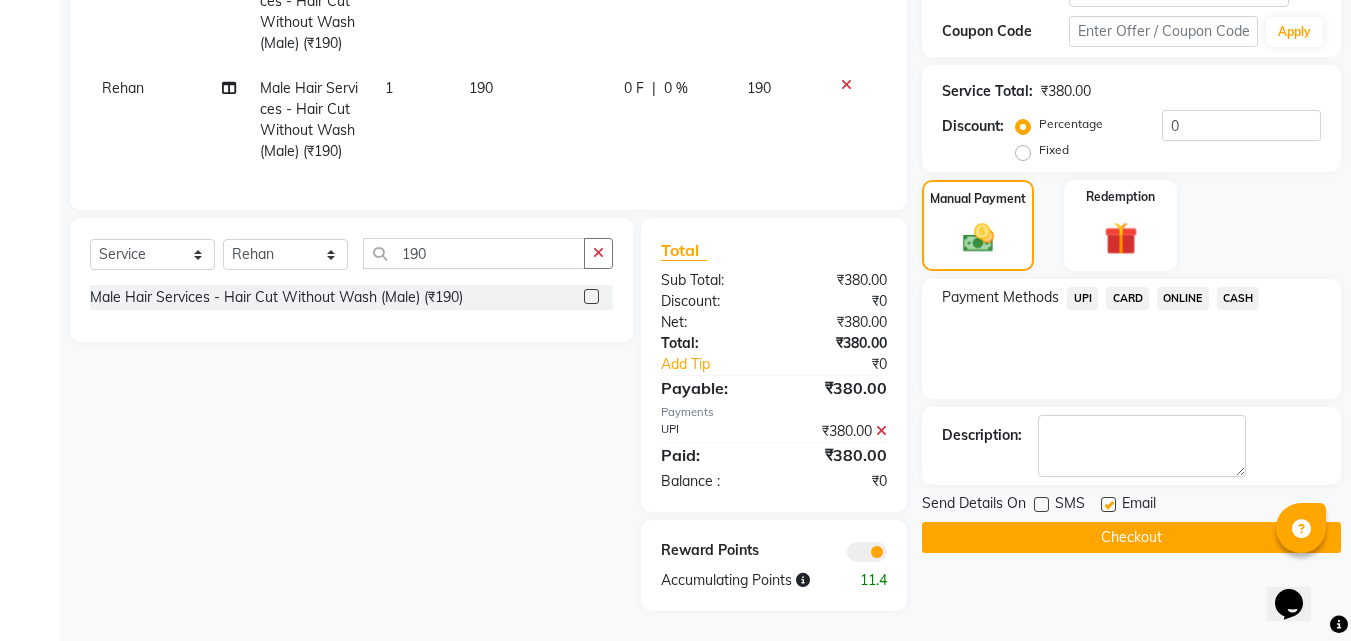 click on "Checkout" 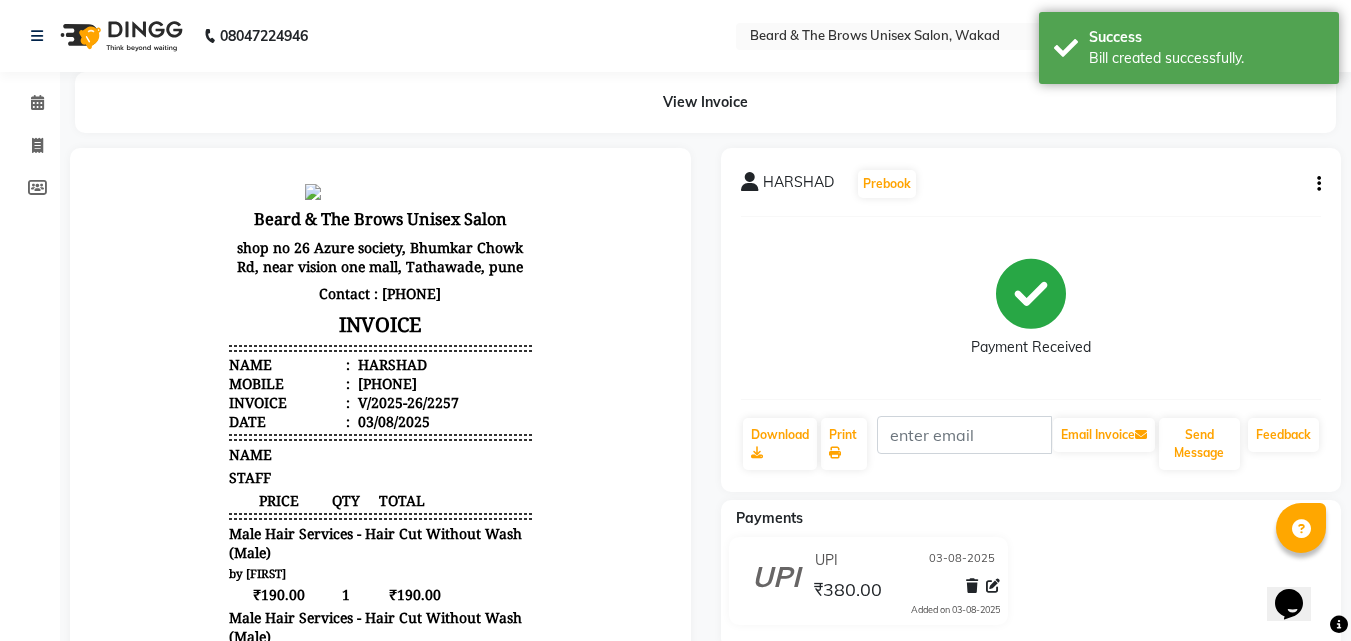 scroll, scrollTop: 0, scrollLeft: 0, axis: both 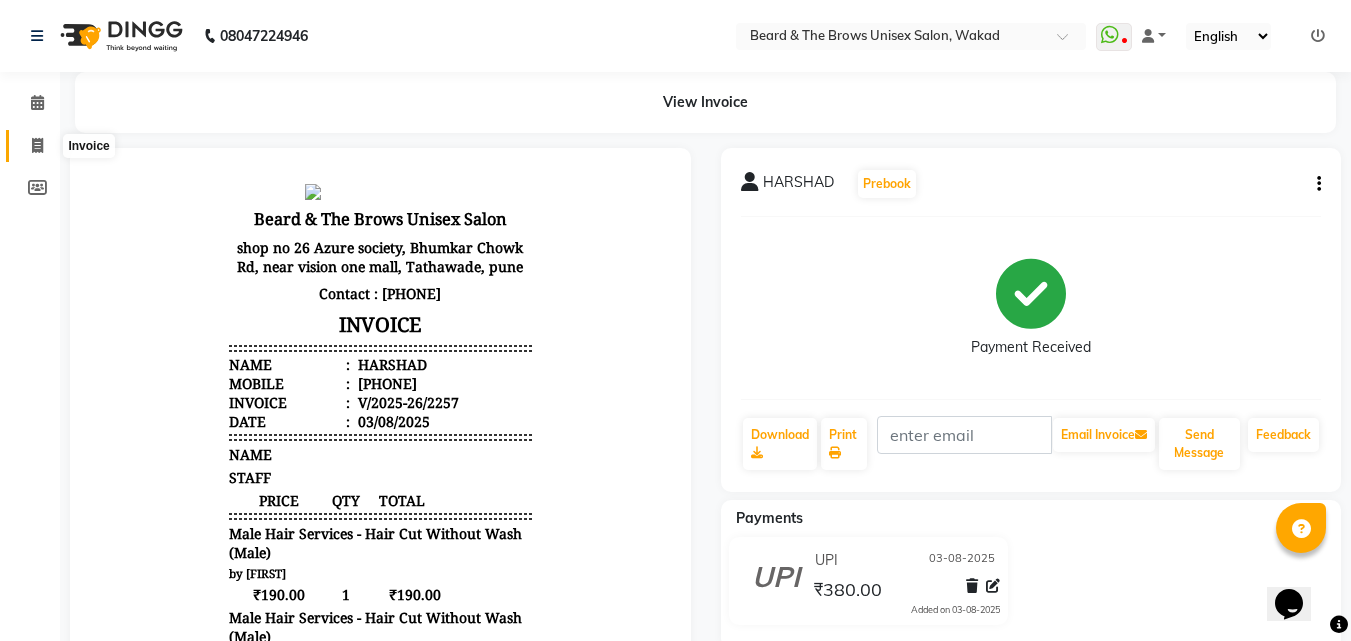 click 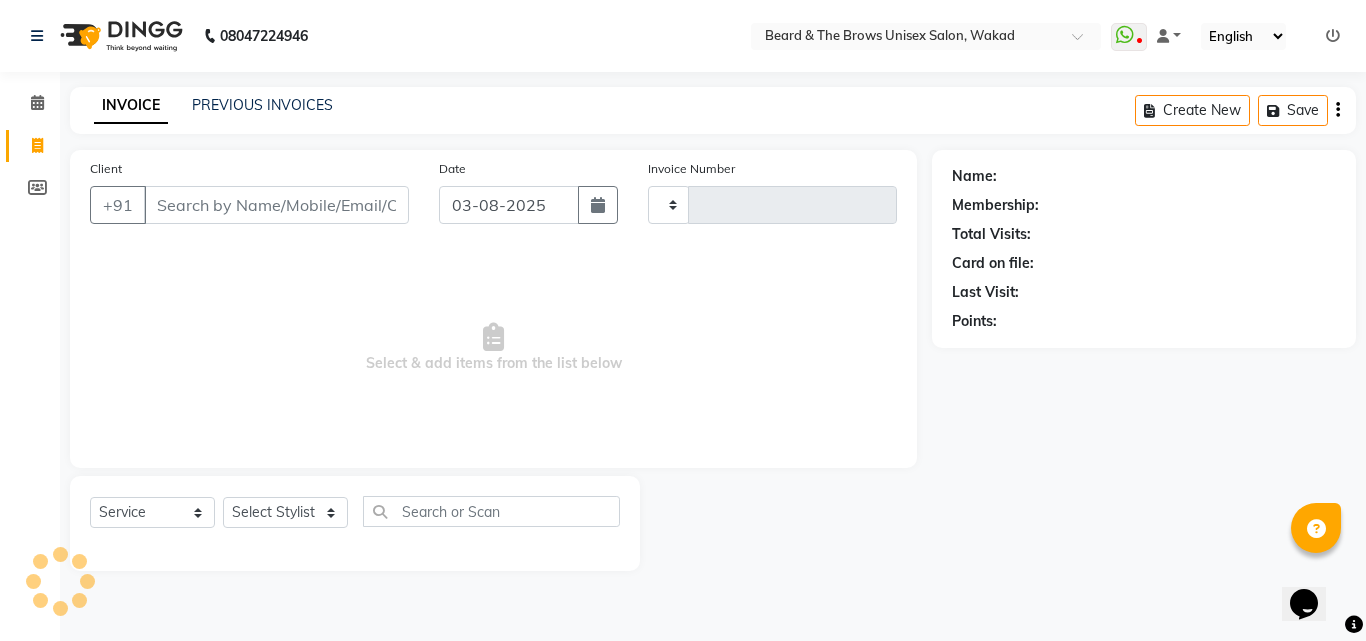 type on "2258" 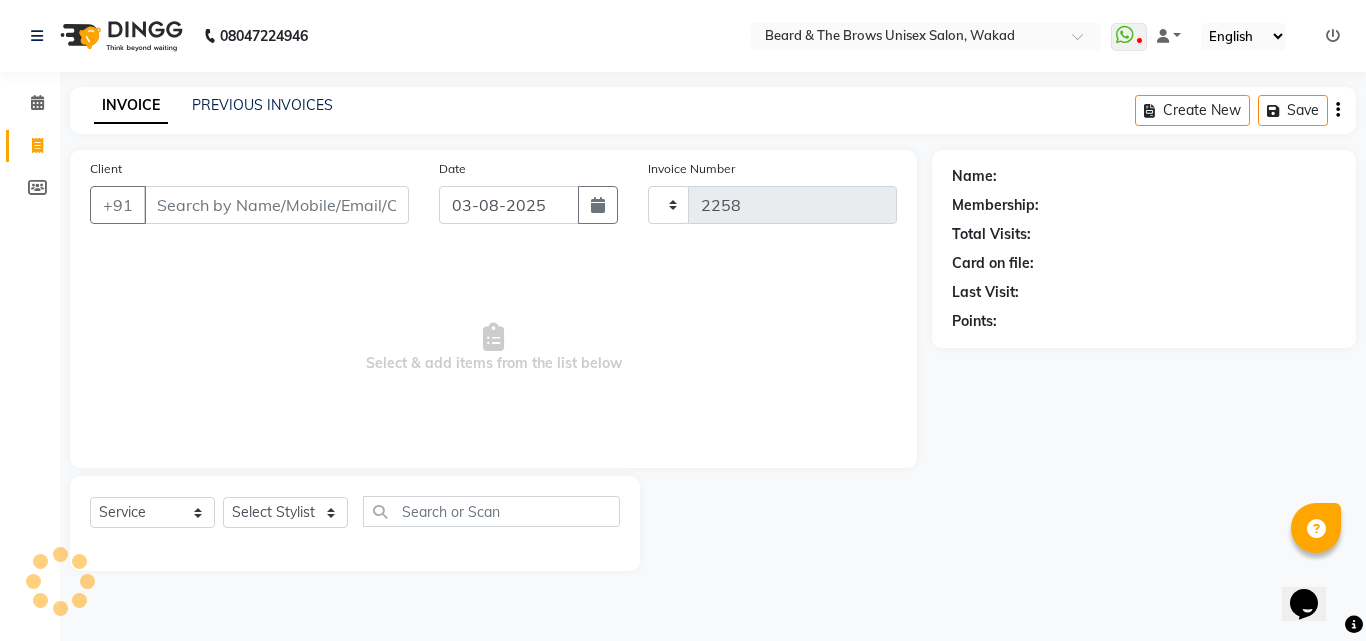 select on "872" 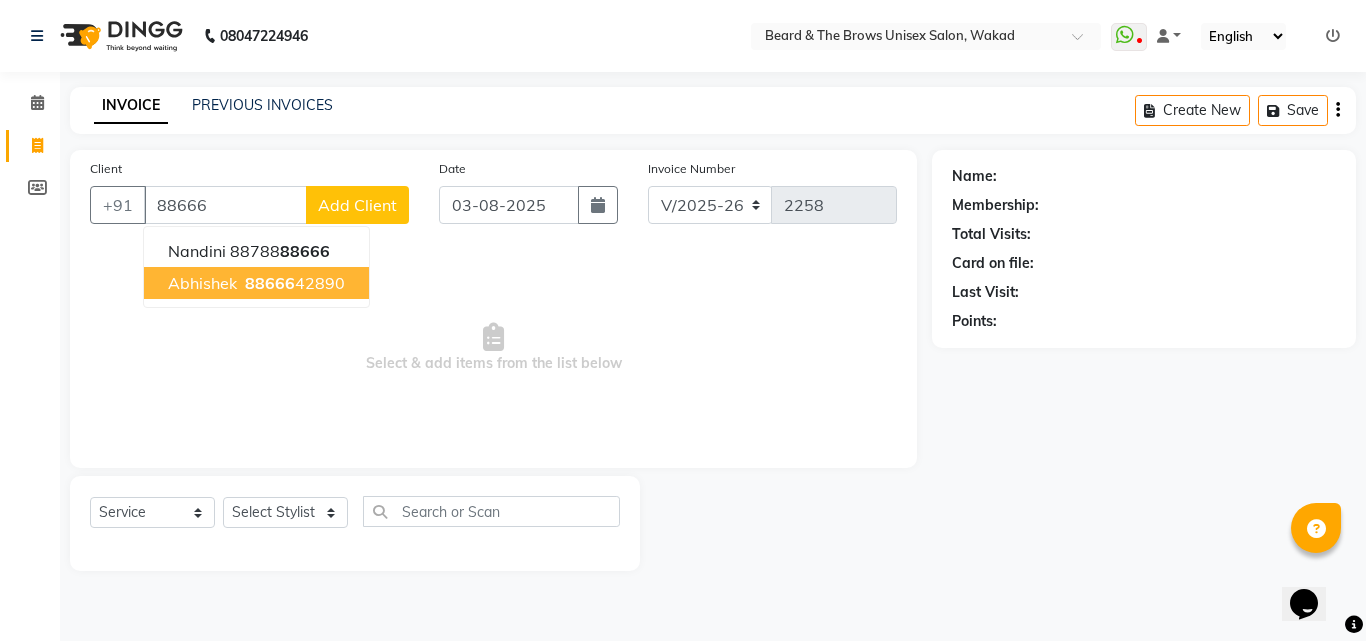 click on "Abhishek" at bounding box center [202, 283] 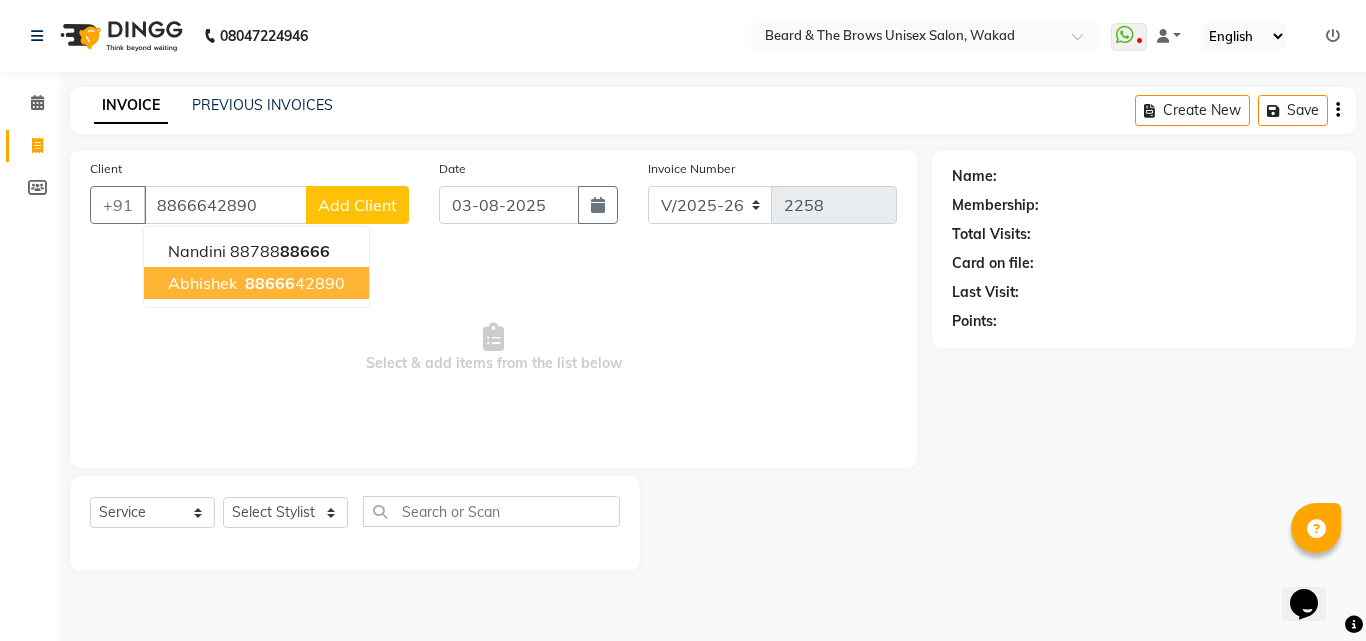 type on "8866642890" 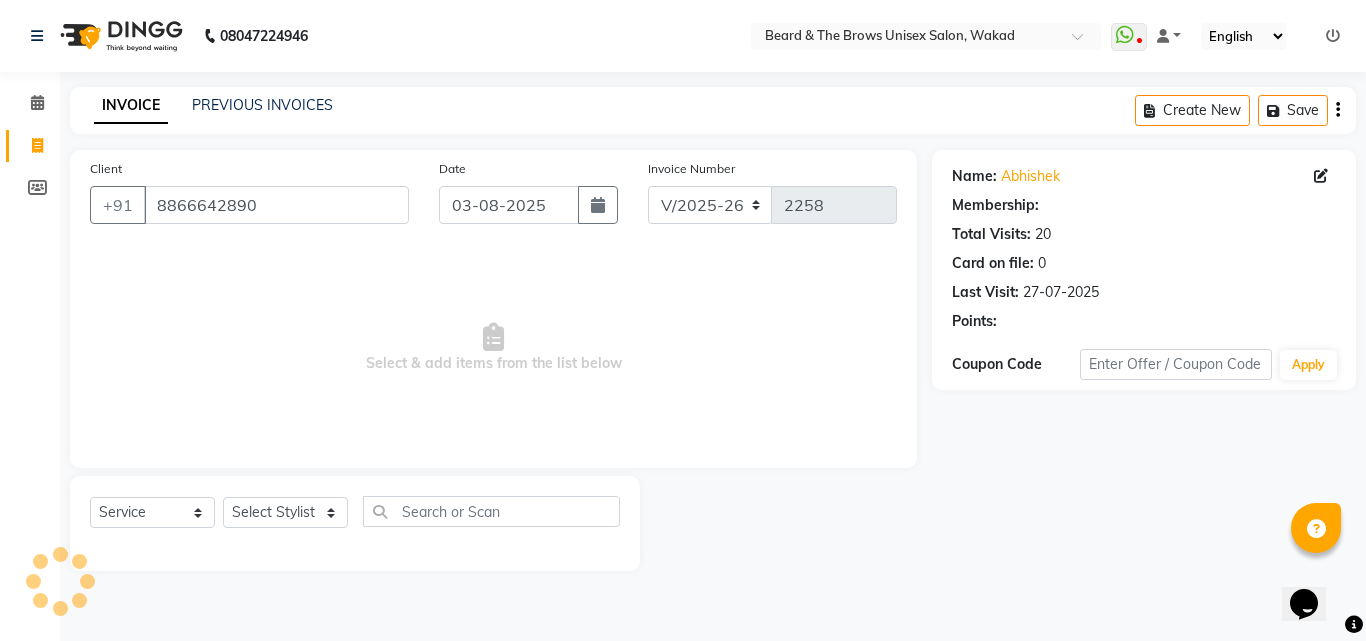 select on "2: Object" 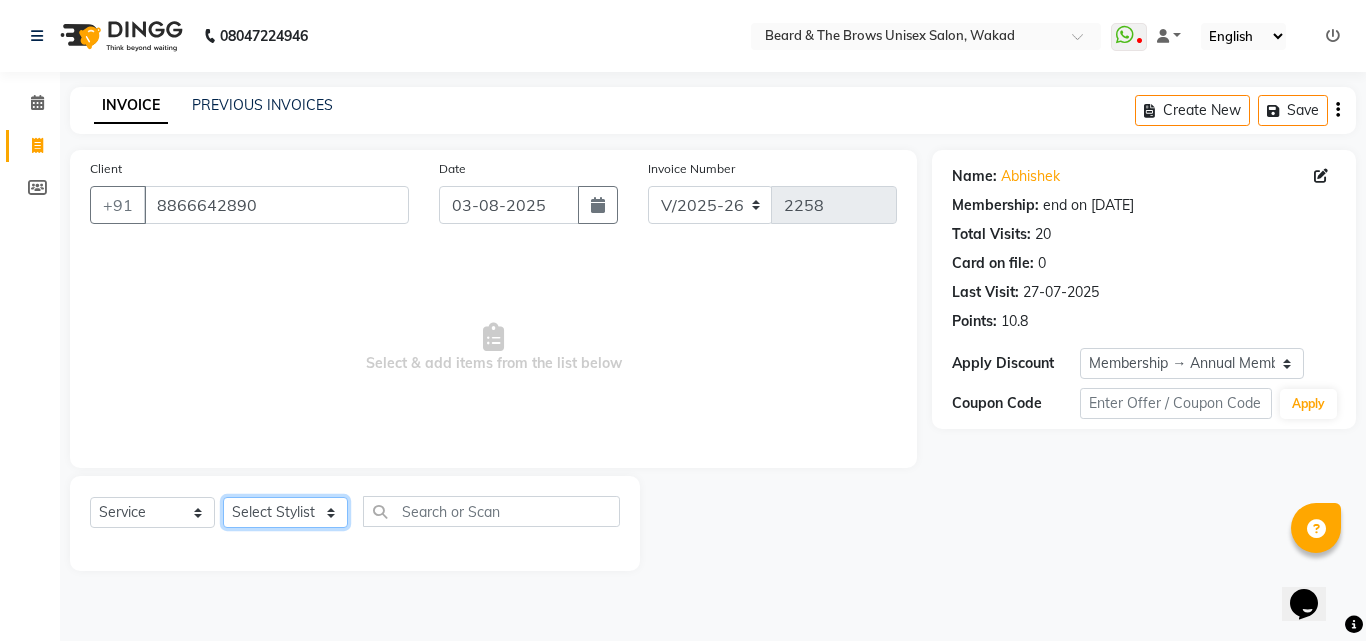 click on "Select Stylist [FIRST] [LAST] manager [FIRST] [LAST] [TITLE] owner [FIRST] [LAST]" 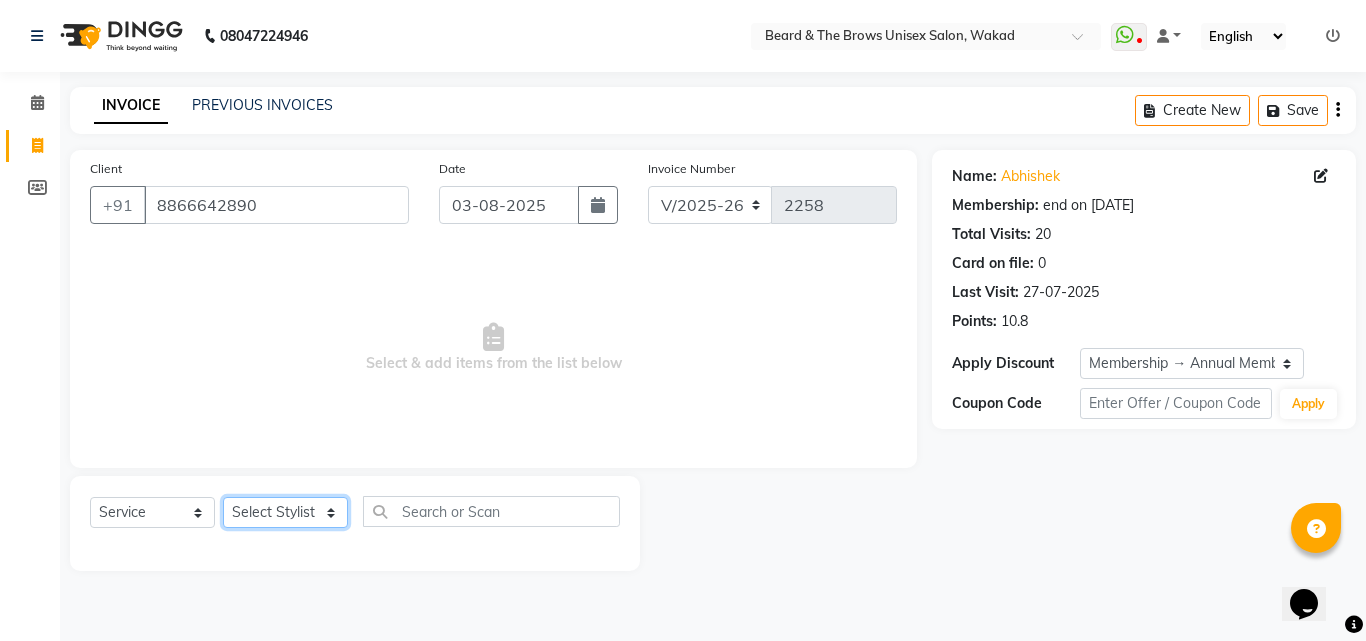 select on "15229" 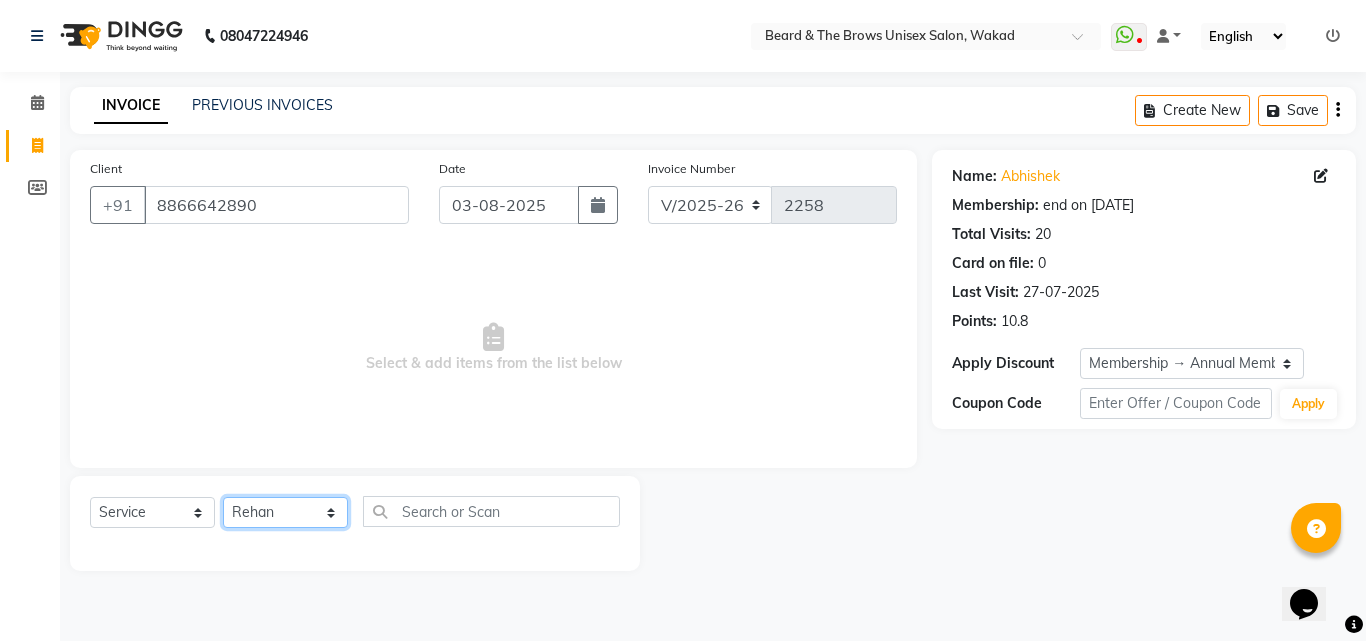 click on "Select Stylist [FIRST] [LAST] manager [FIRST] [LAST] [TITLE] owner [FIRST] [LAST]" 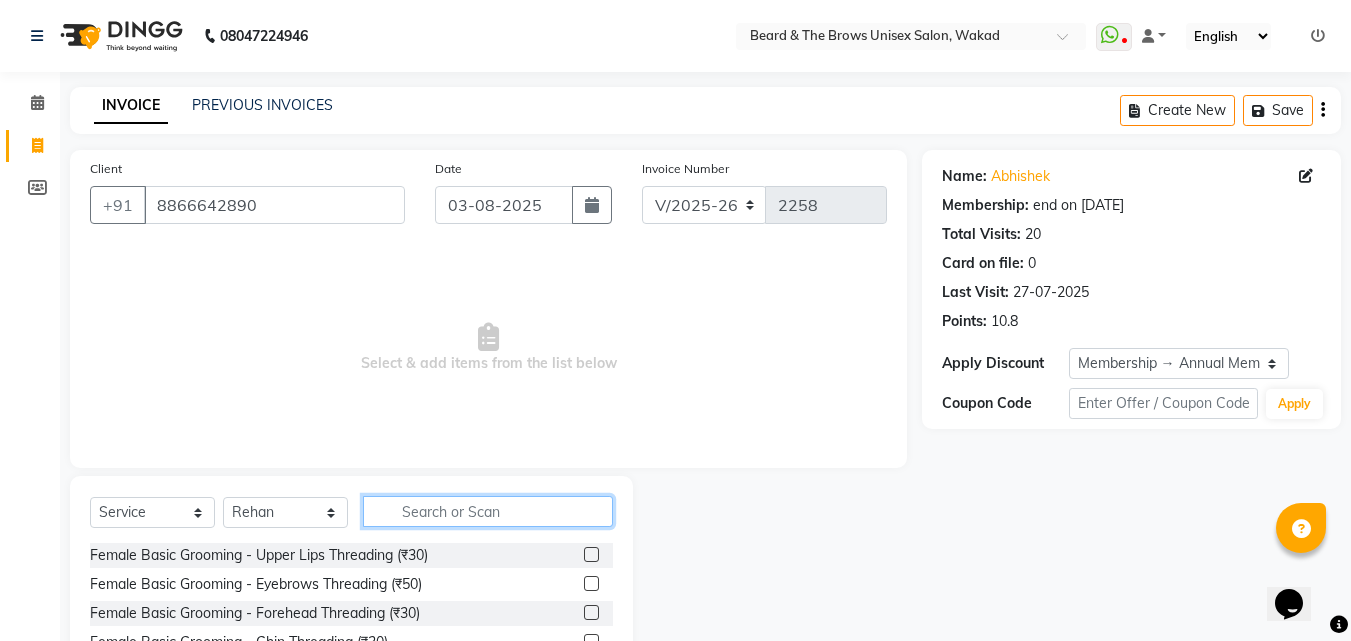click 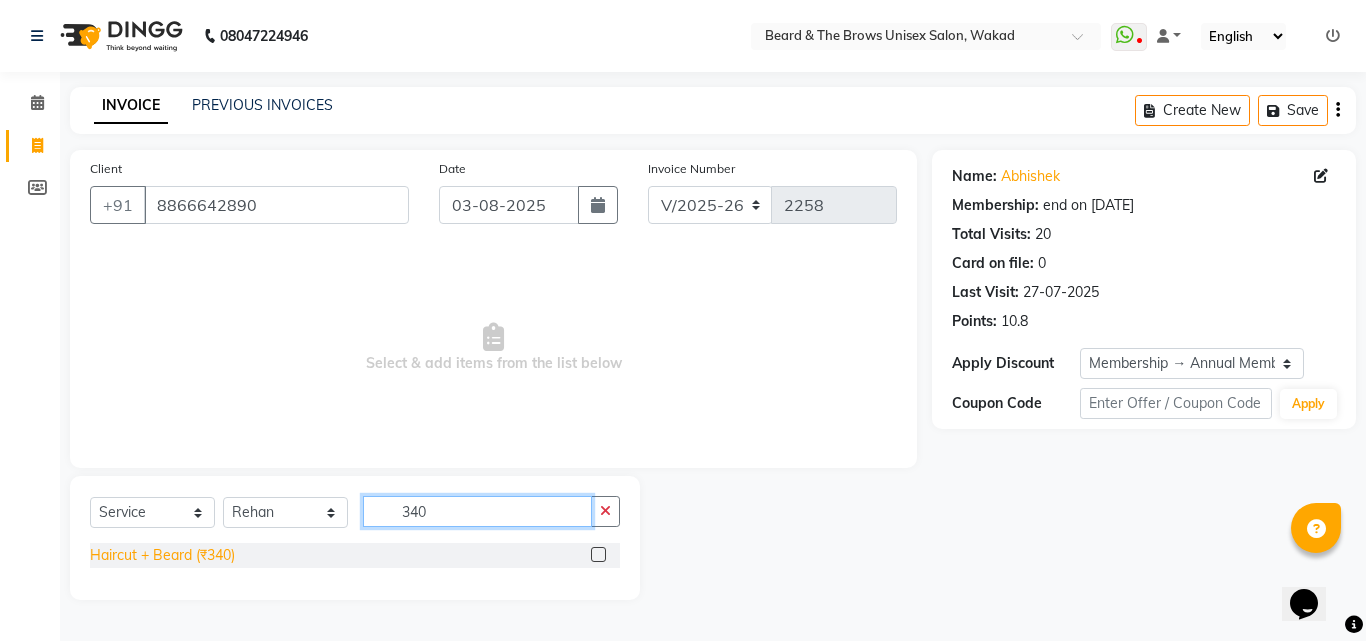 type on "340" 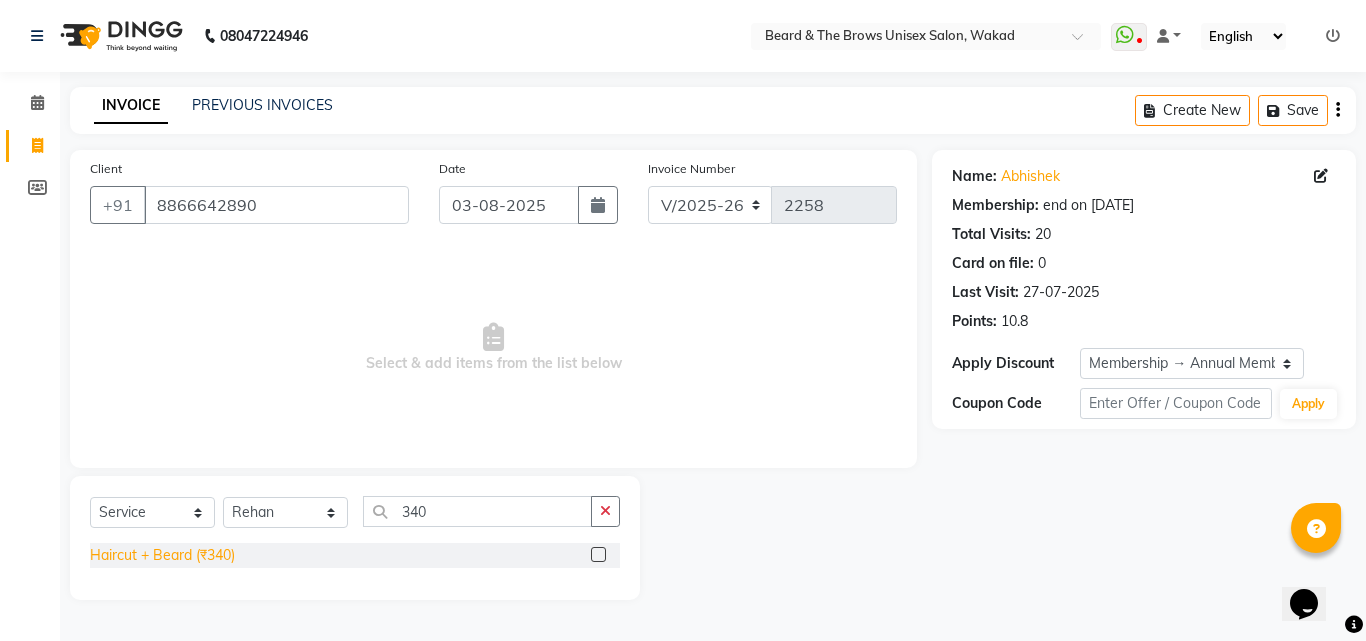 click on "Haircut + Beard (₹340)" 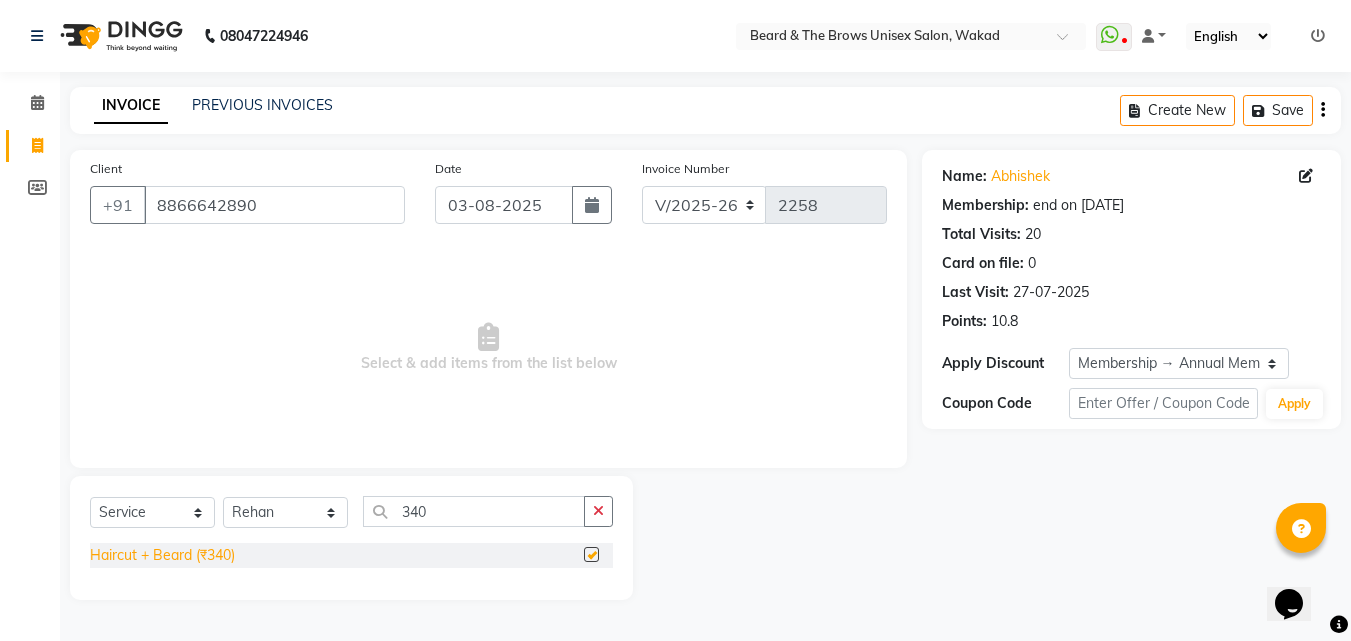 checkbox on "false" 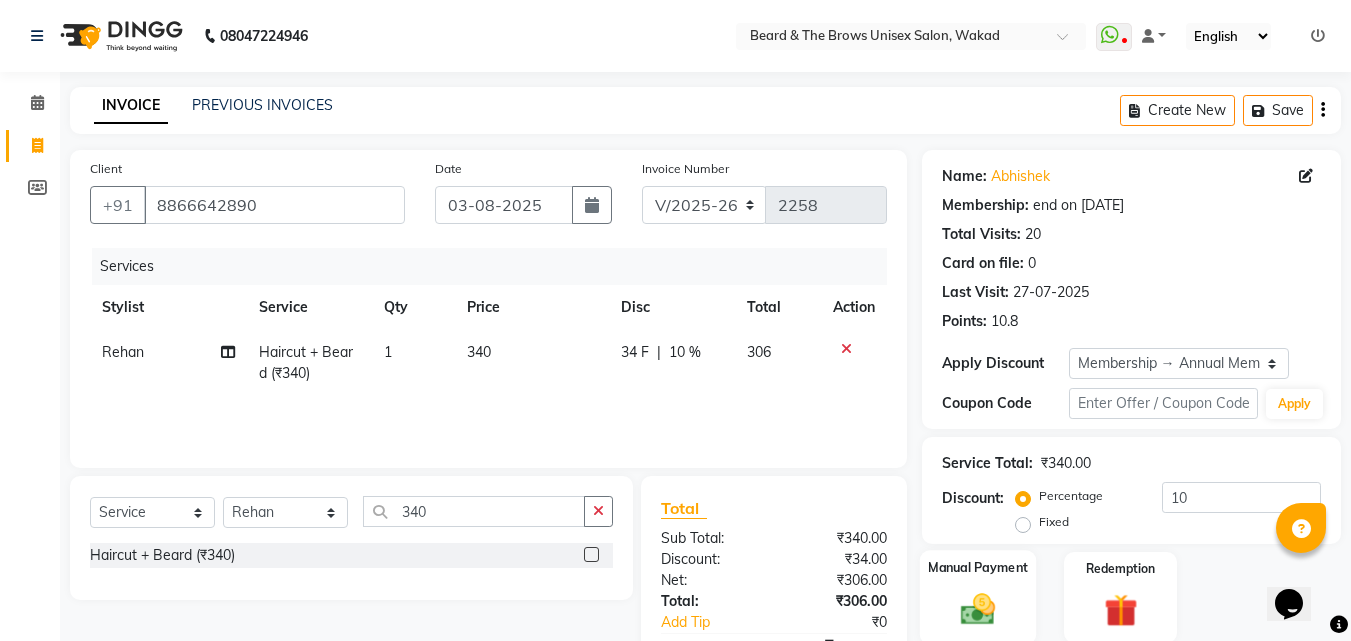 click 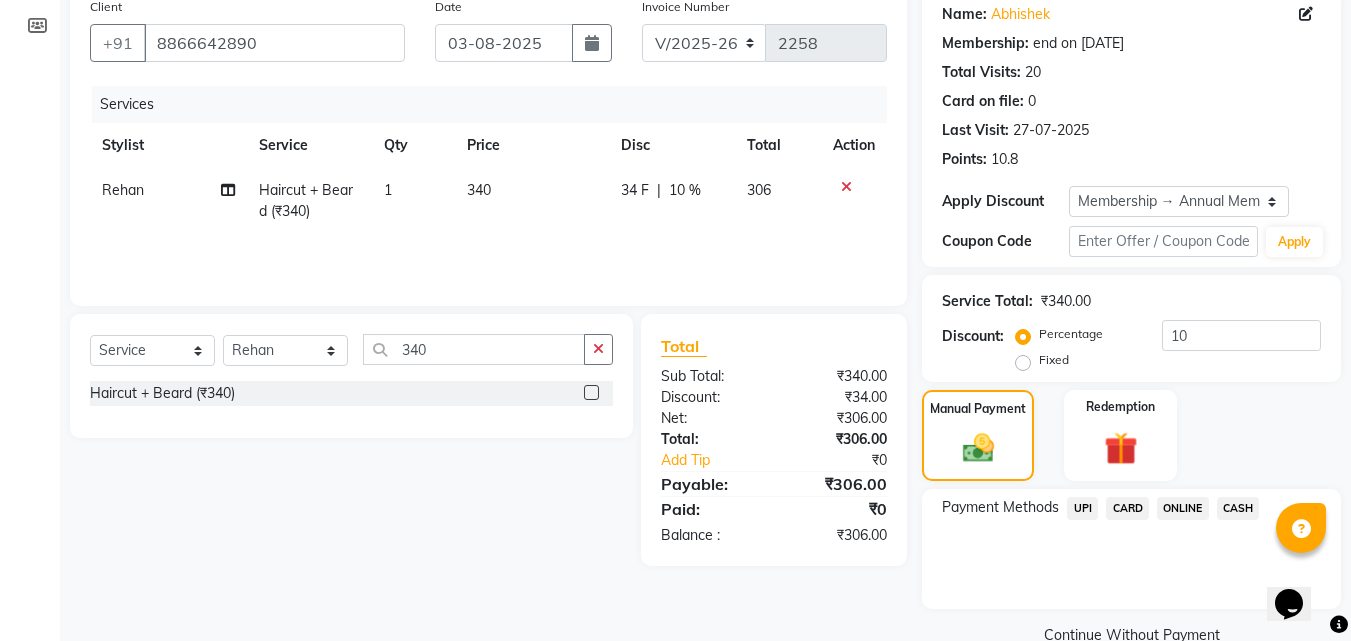 scroll, scrollTop: 201, scrollLeft: 0, axis: vertical 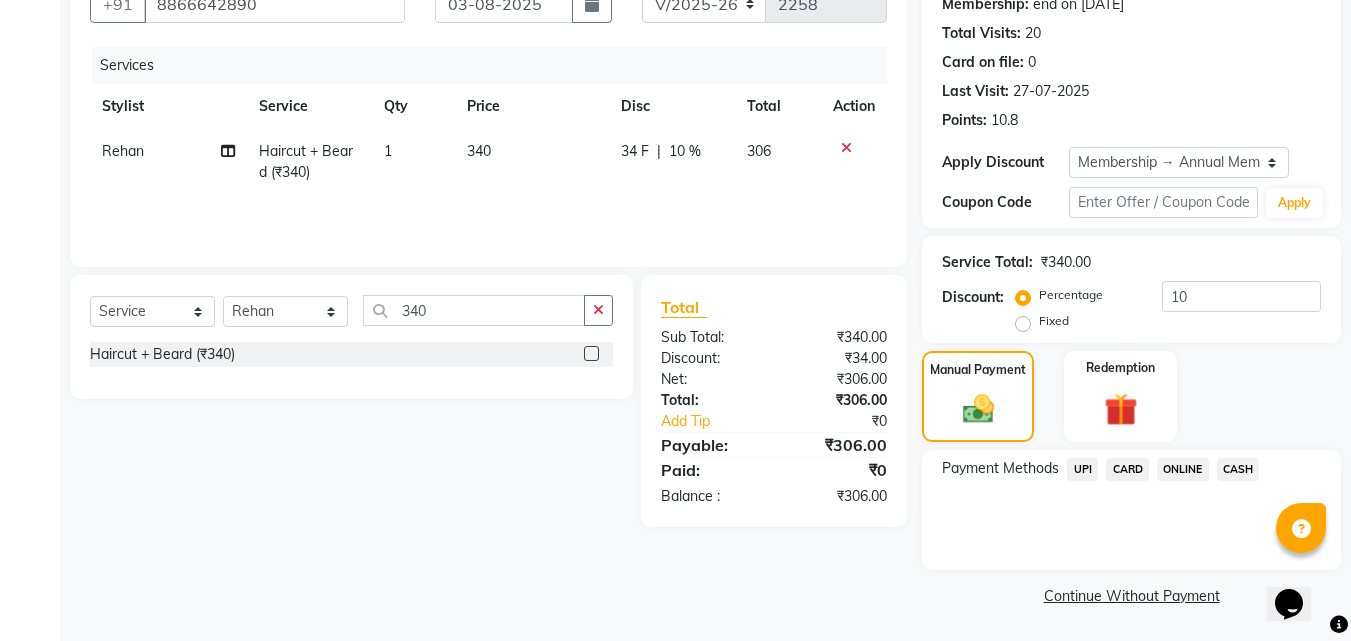 click on "UPI" 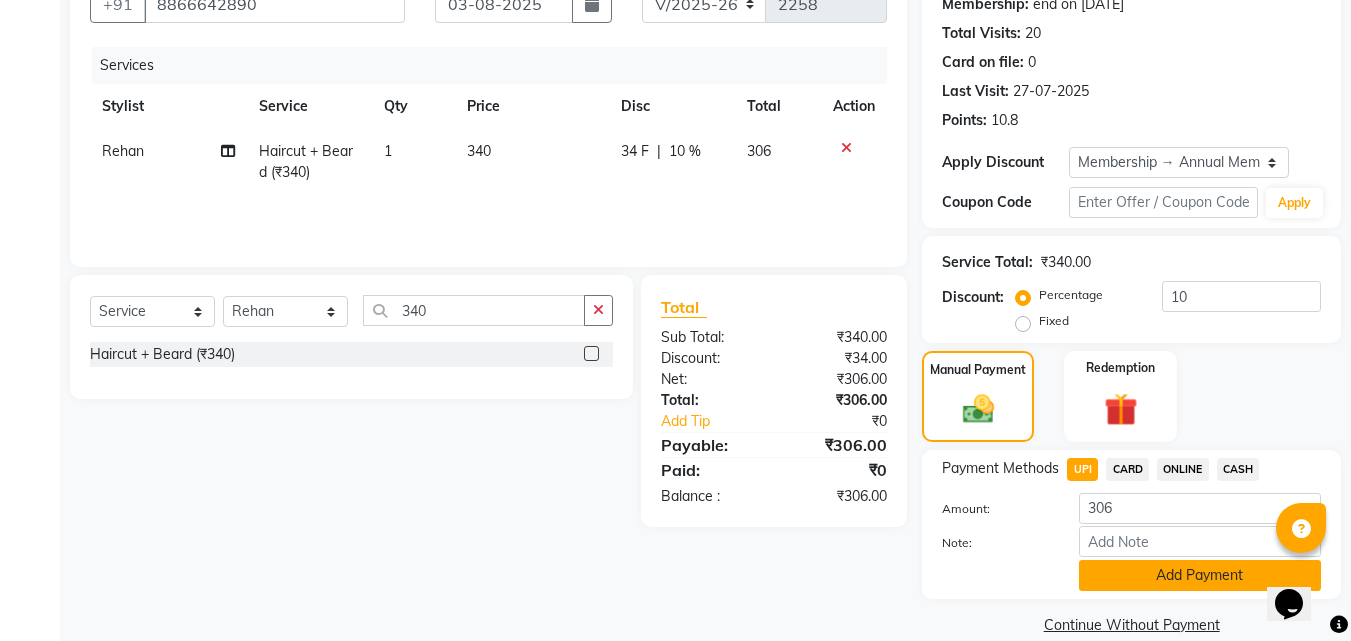 click on "Add Payment" 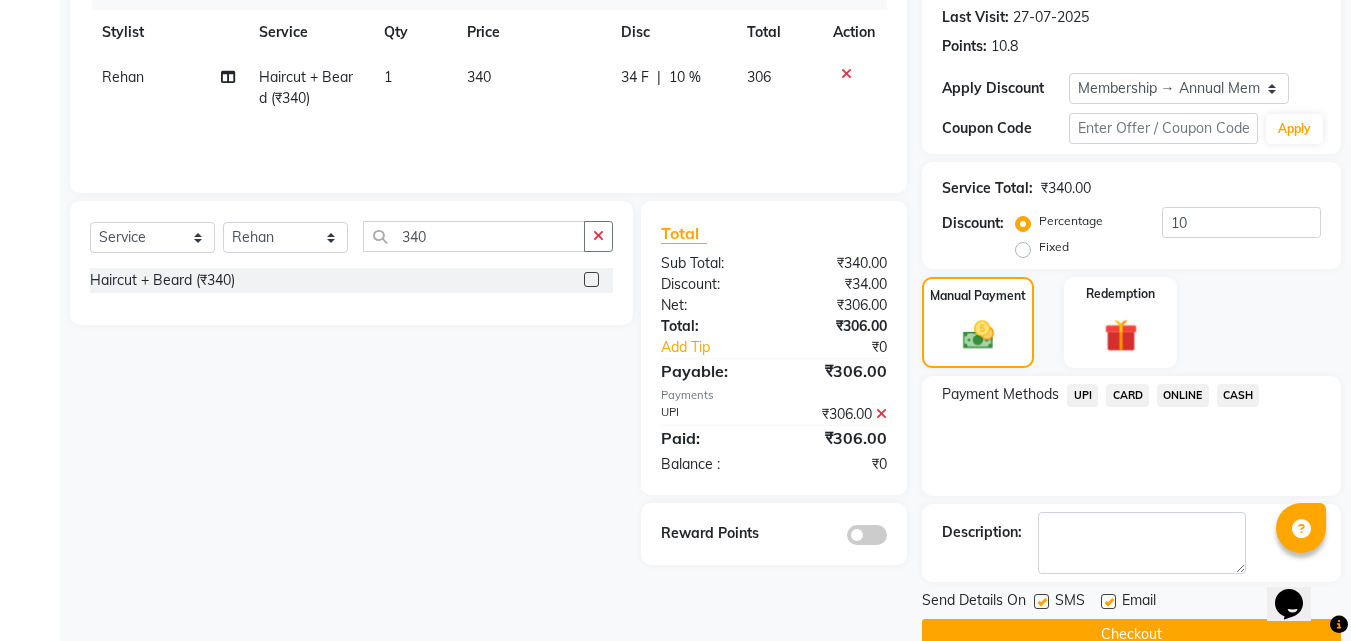 scroll, scrollTop: 314, scrollLeft: 0, axis: vertical 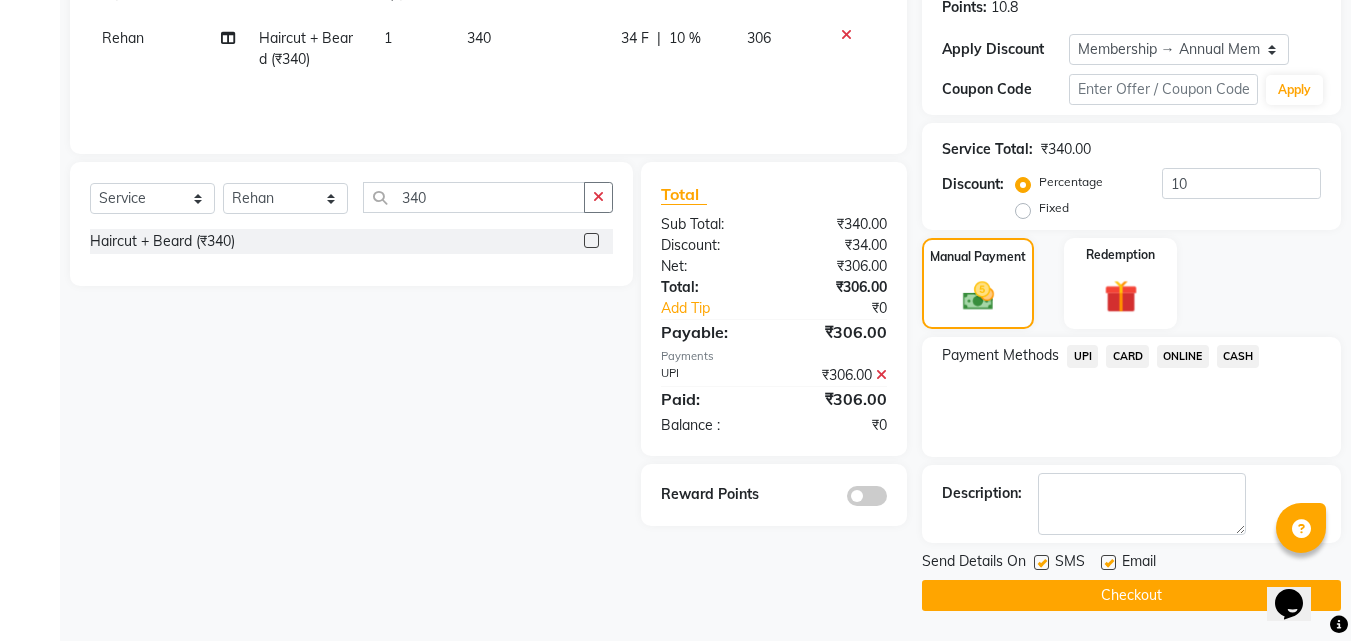 click 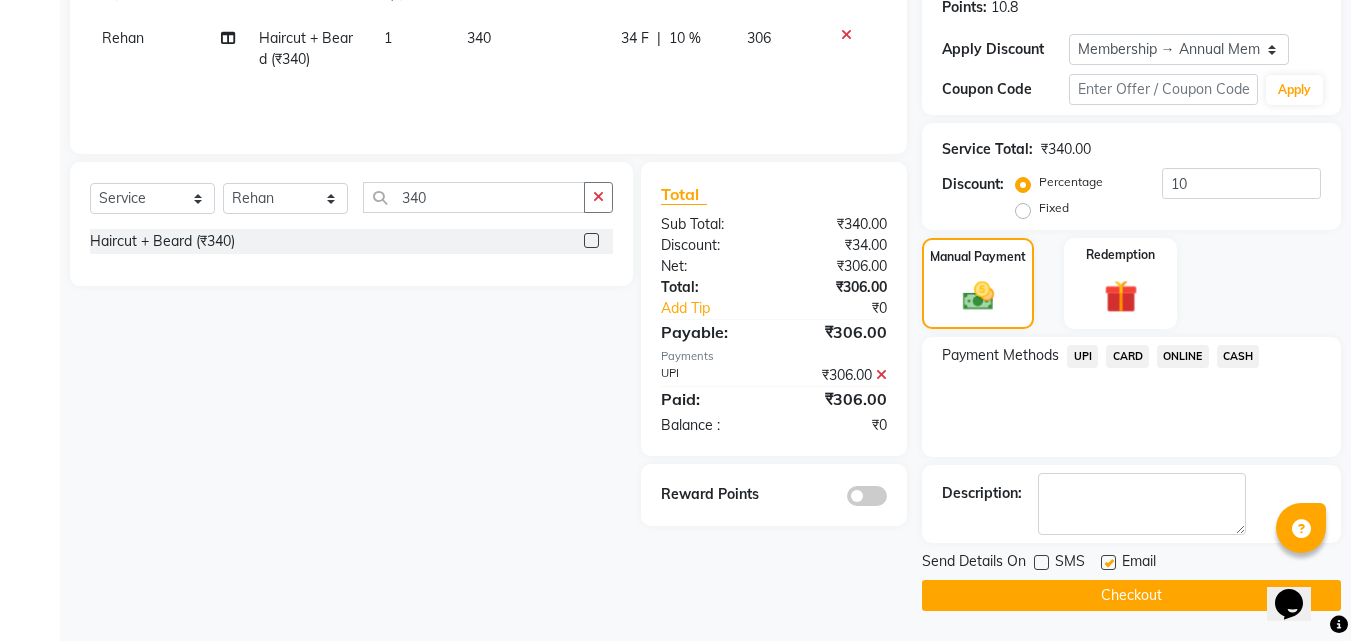 click on "Checkout" 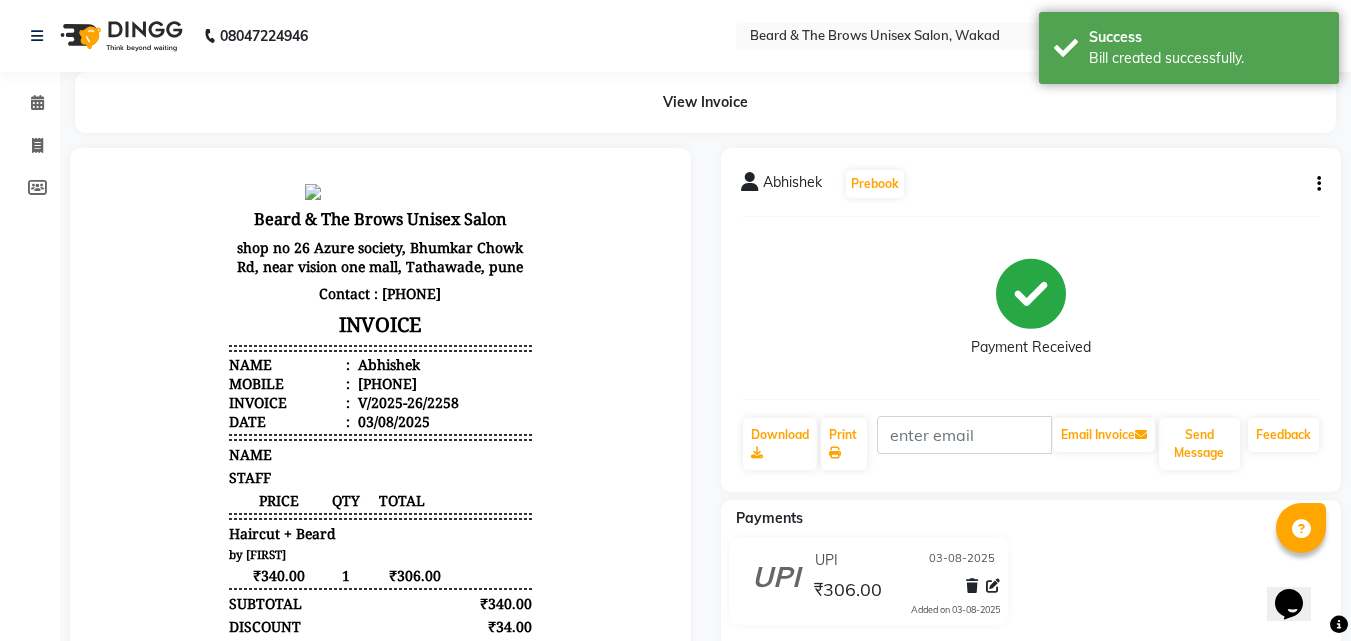 scroll, scrollTop: 0, scrollLeft: 0, axis: both 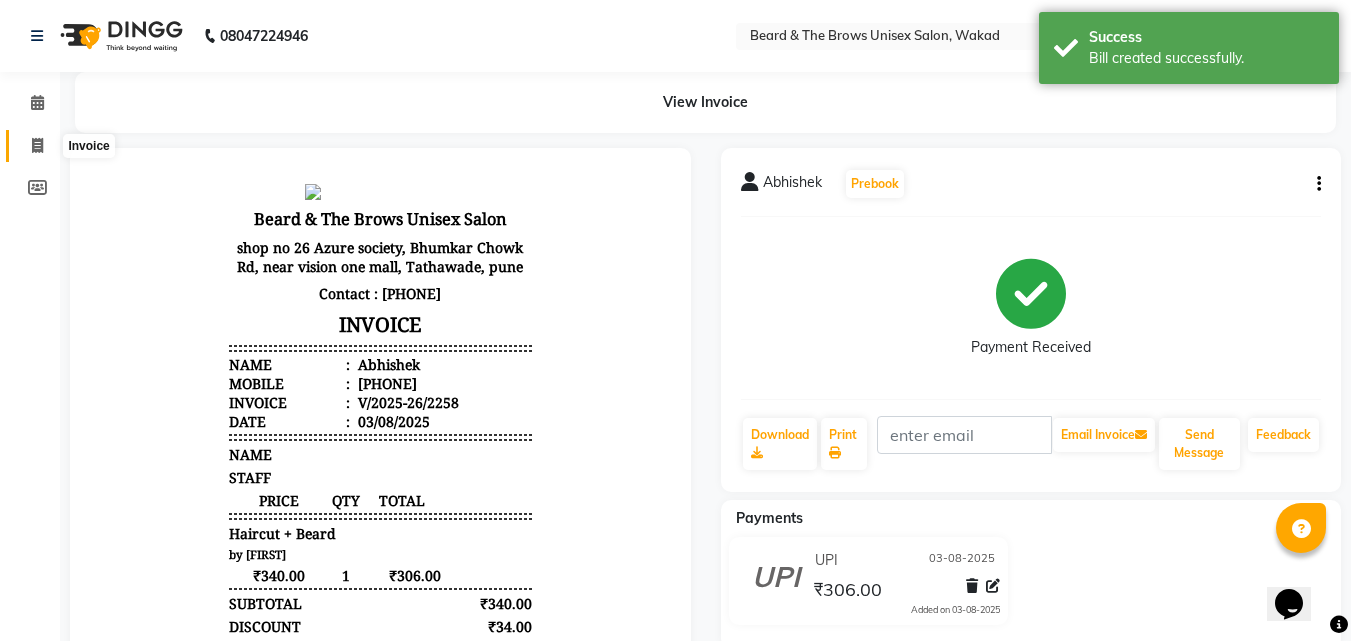 click 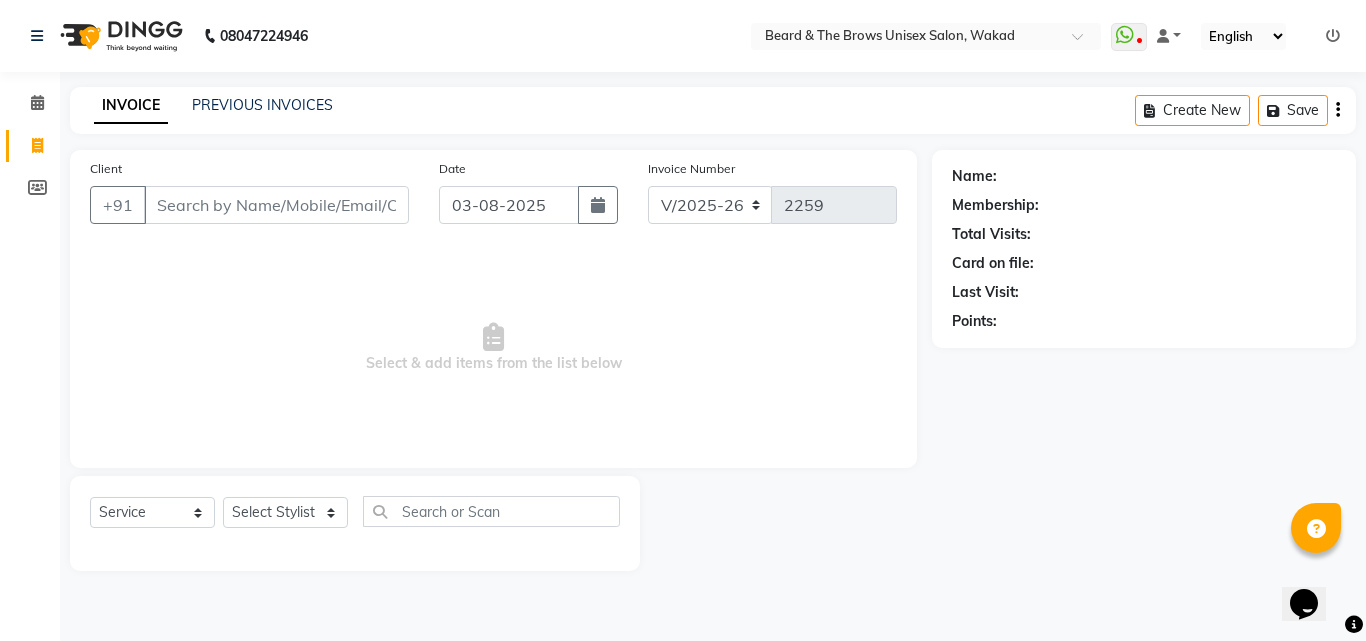 click on "Client" at bounding box center (276, 205) 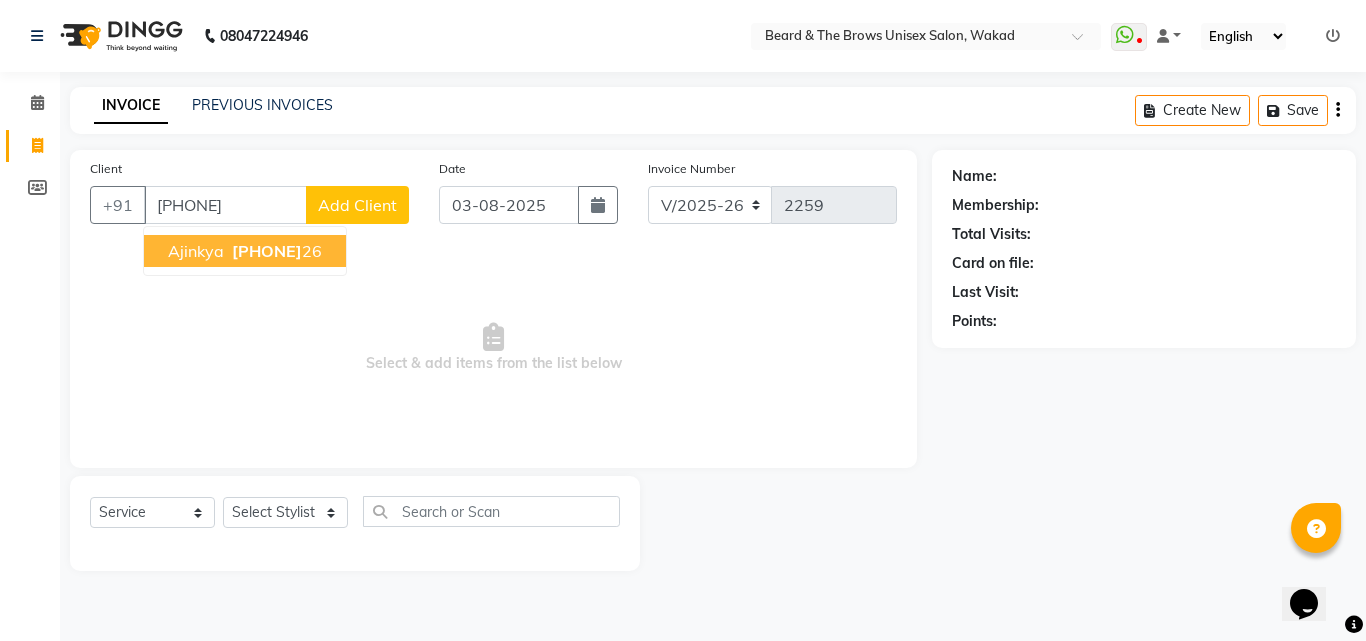 click on "Ajinkya" at bounding box center (196, 251) 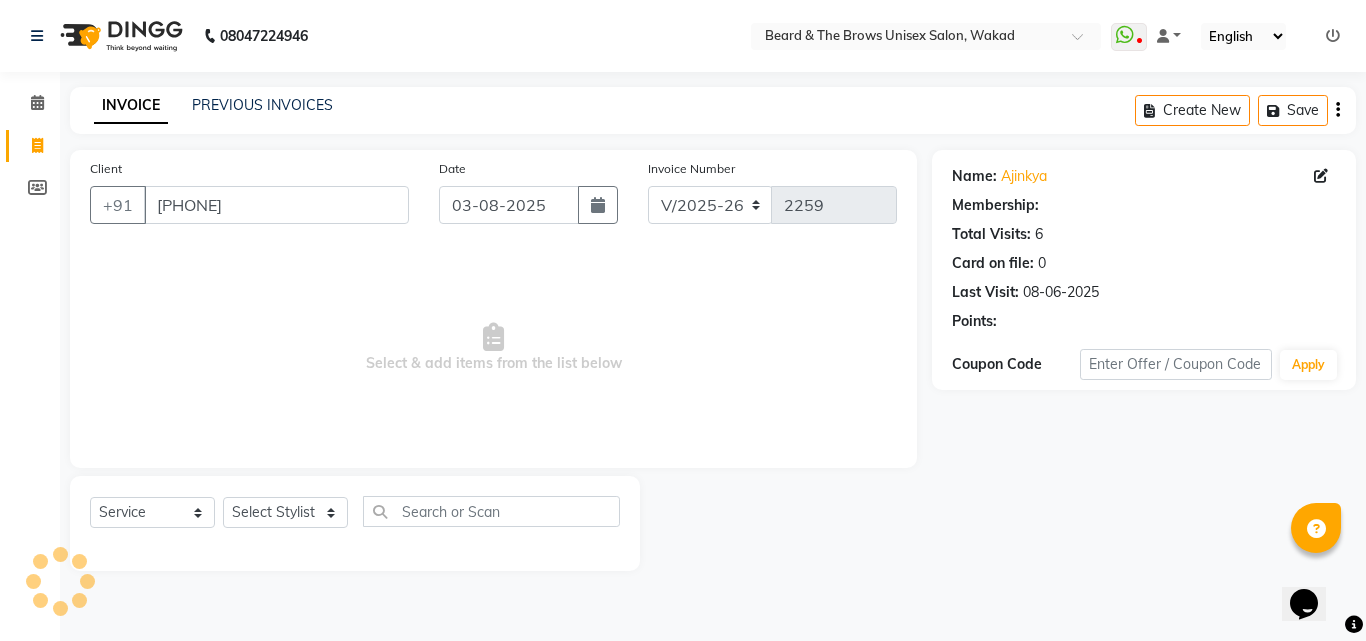 select on "1: Object" 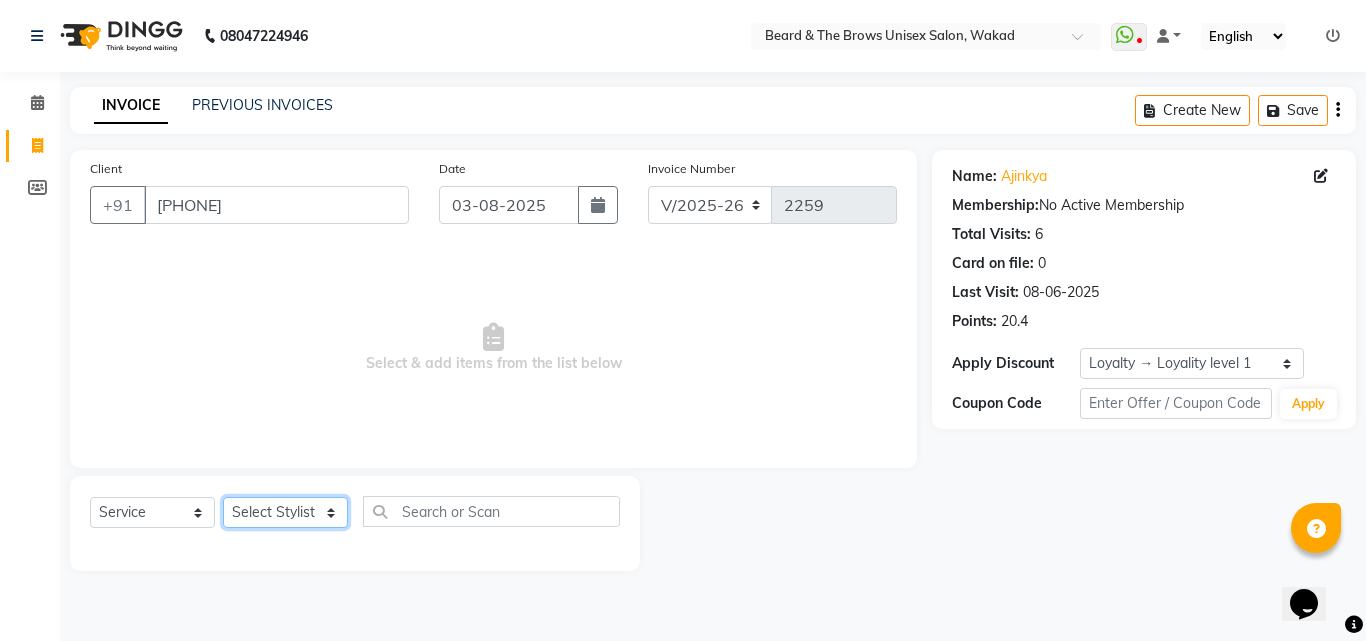 click on "Select Stylist [FIRST] [LAST] manager [FIRST] [LAST] [TITLE] owner [FIRST] [LAST]" 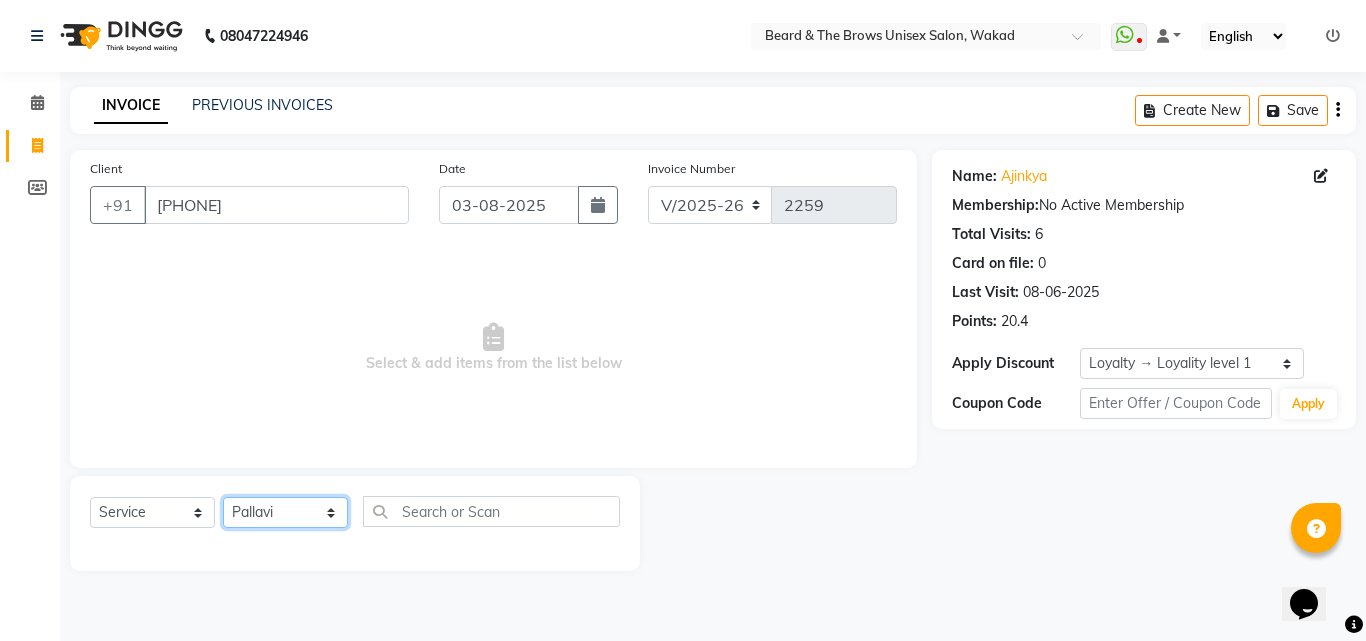 click on "Select Stylist [FIRST] [LAST] manager [FIRST] [LAST] [TITLE] owner [FIRST] [LAST]" 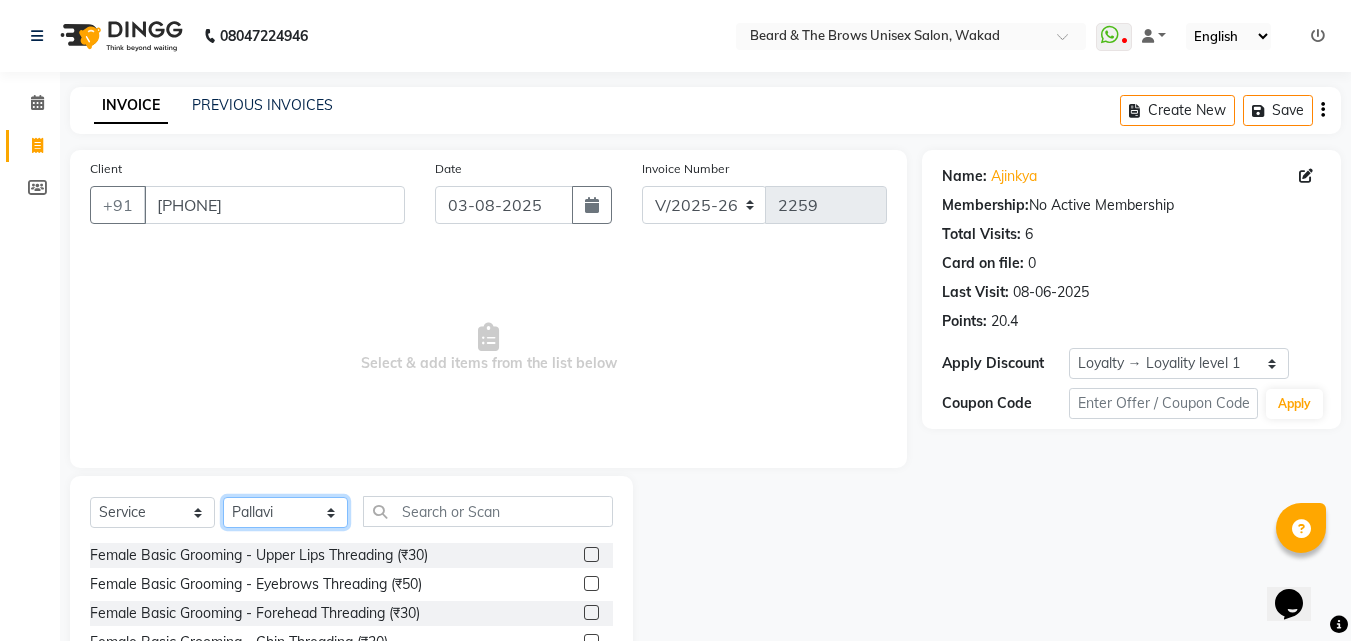 click on "Select Stylist [FIRST] [LAST] manager [FIRST] [LAST] [TITLE] owner [FIRST] [LAST]" 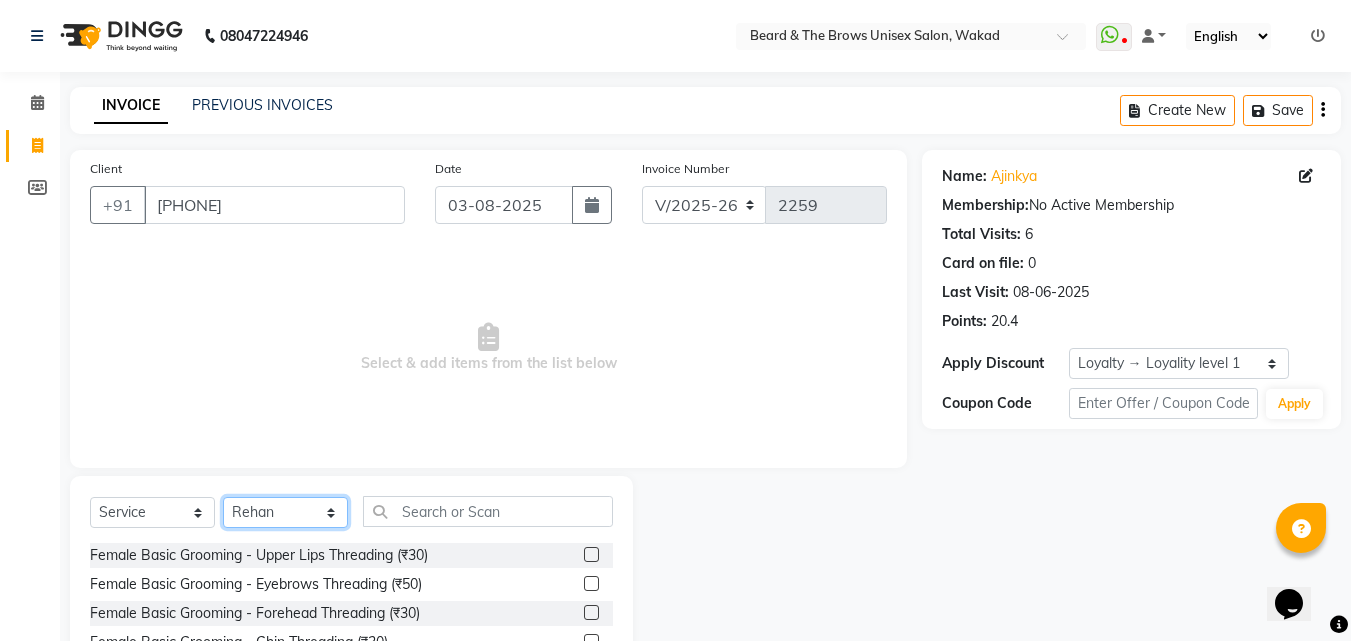 click on "Select Stylist [FIRST] [LAST] manager [FIRST] [LAST] [TITLE] owner [FIRST] [LAST]" 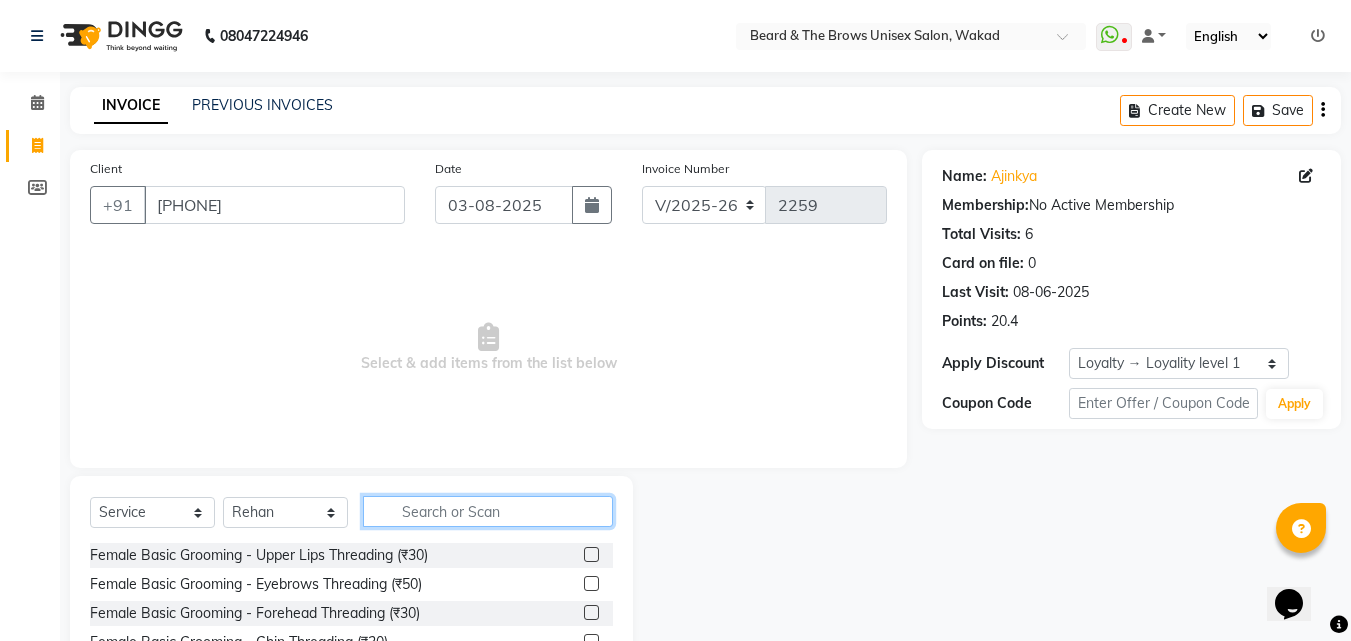 click 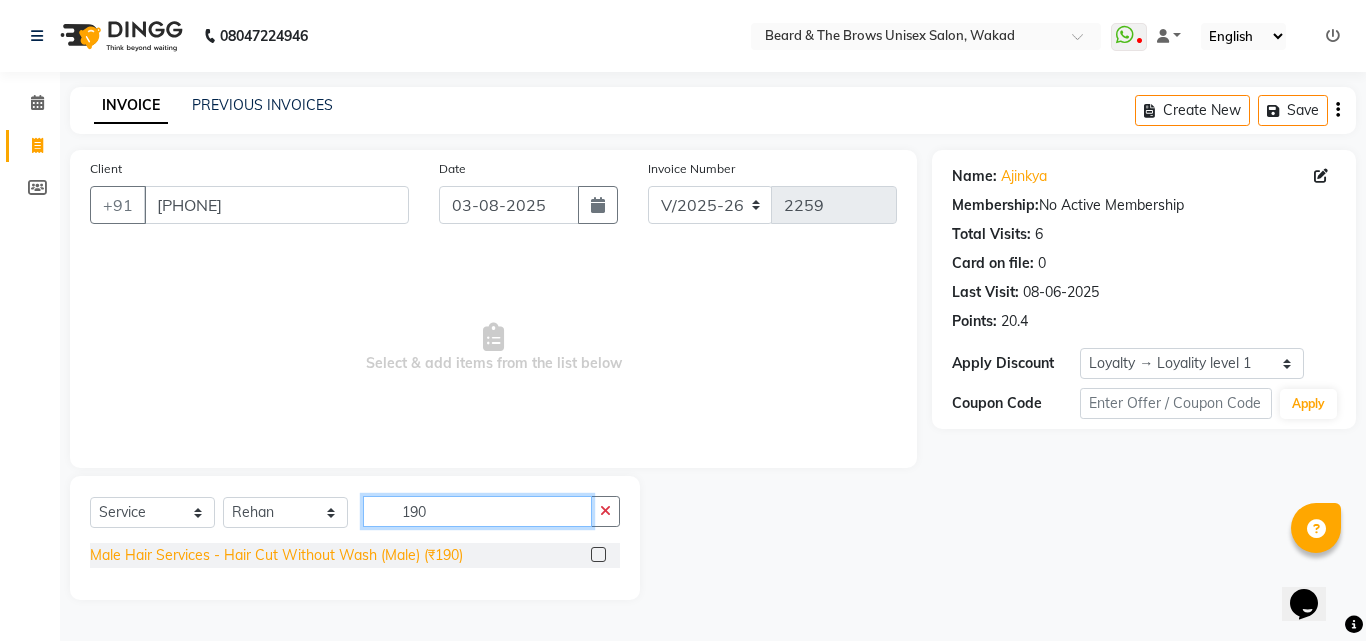 type on "190" 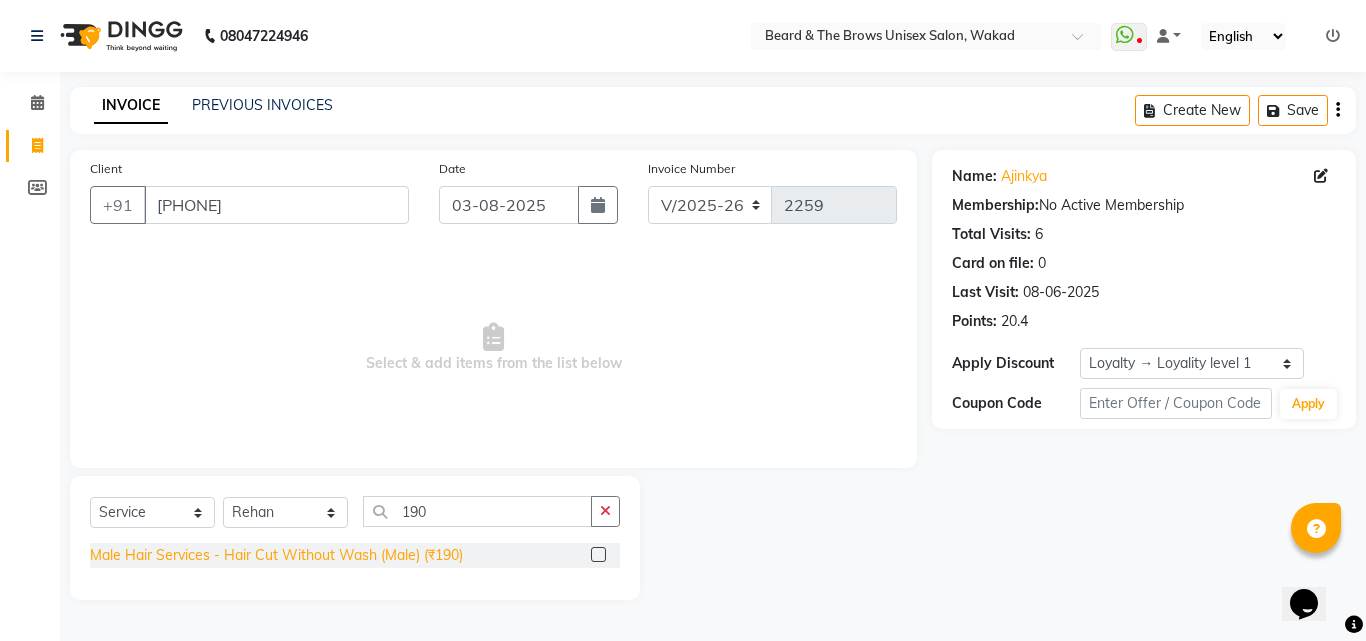 click on "Male Hair Services - Hair Cut Without Wash (Male) (₹190)" 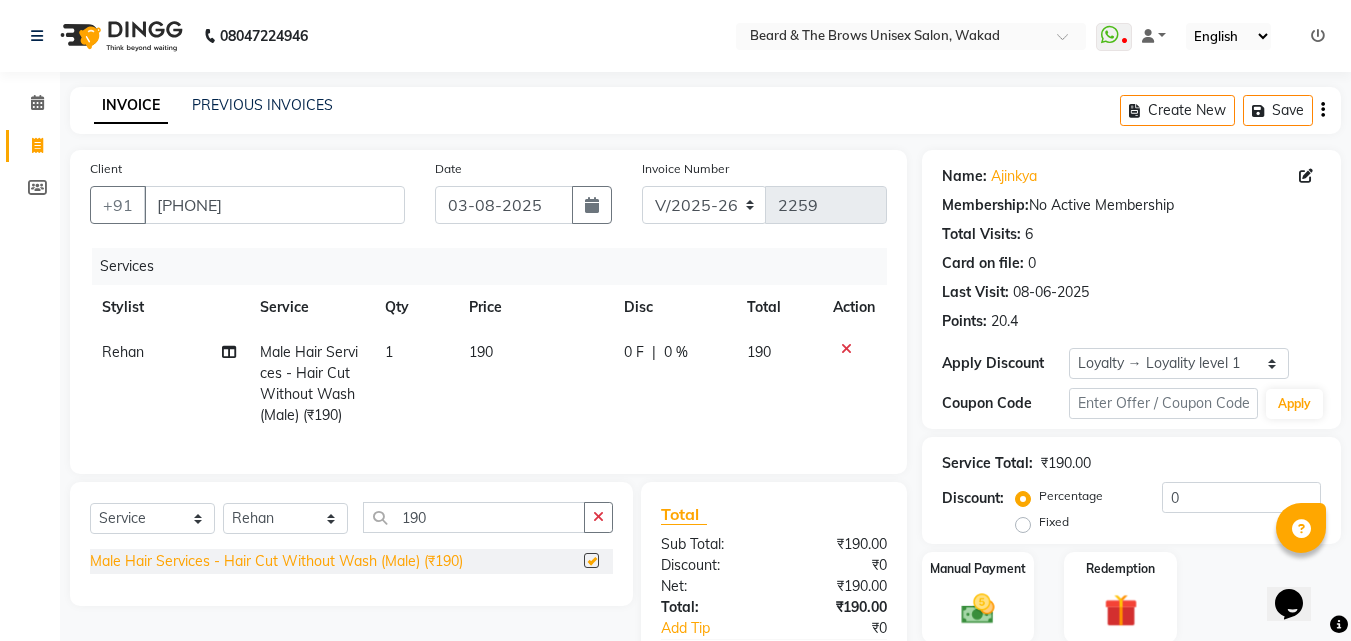 checkbox on "false" 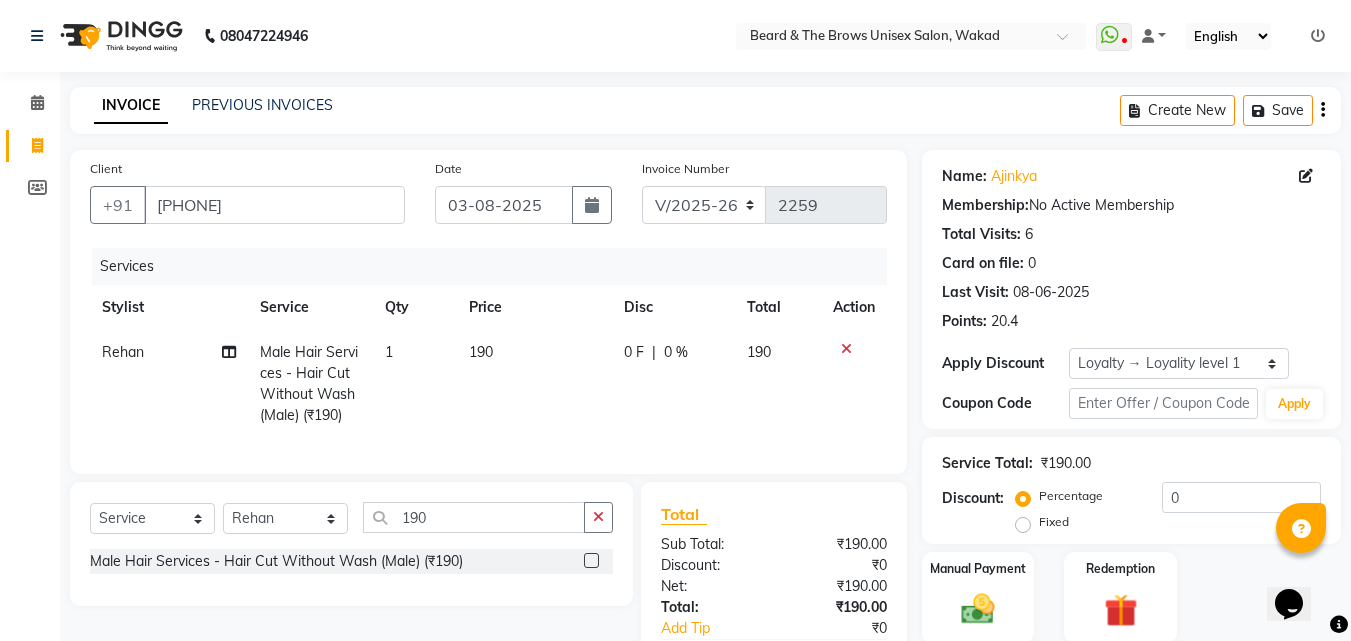 scroll, scrollTop: 138, scrollLeft: 0, axis: vertical 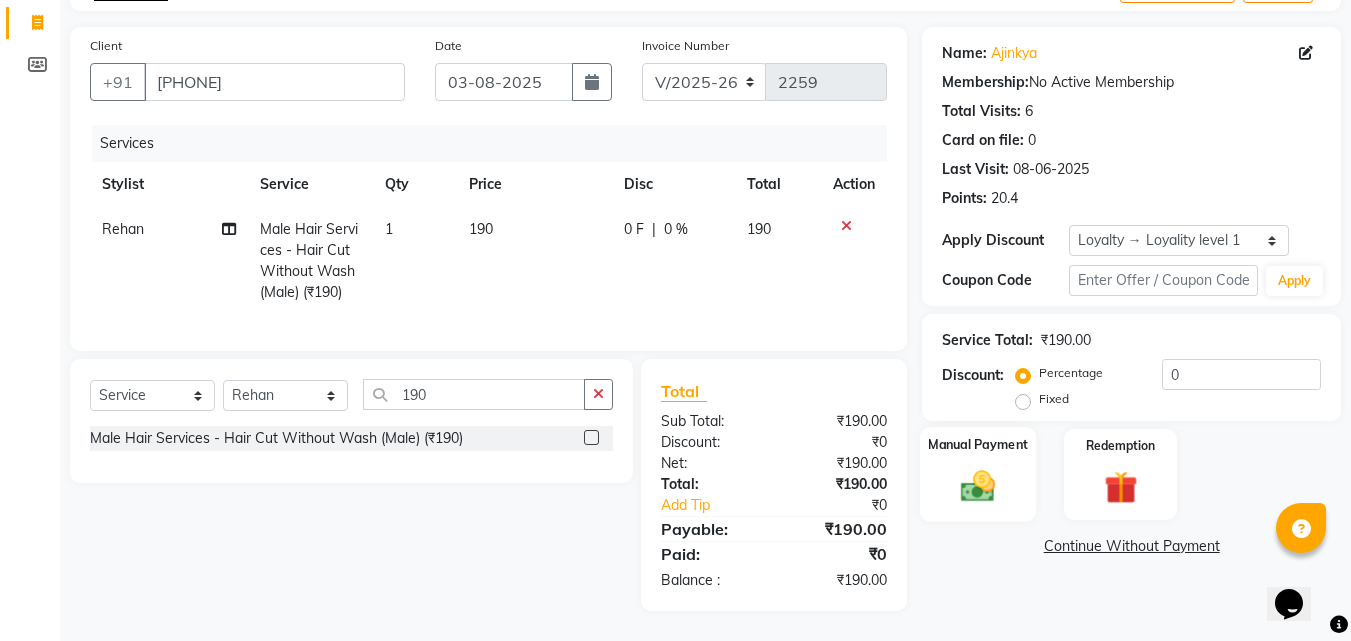 click on "Manual Payment" 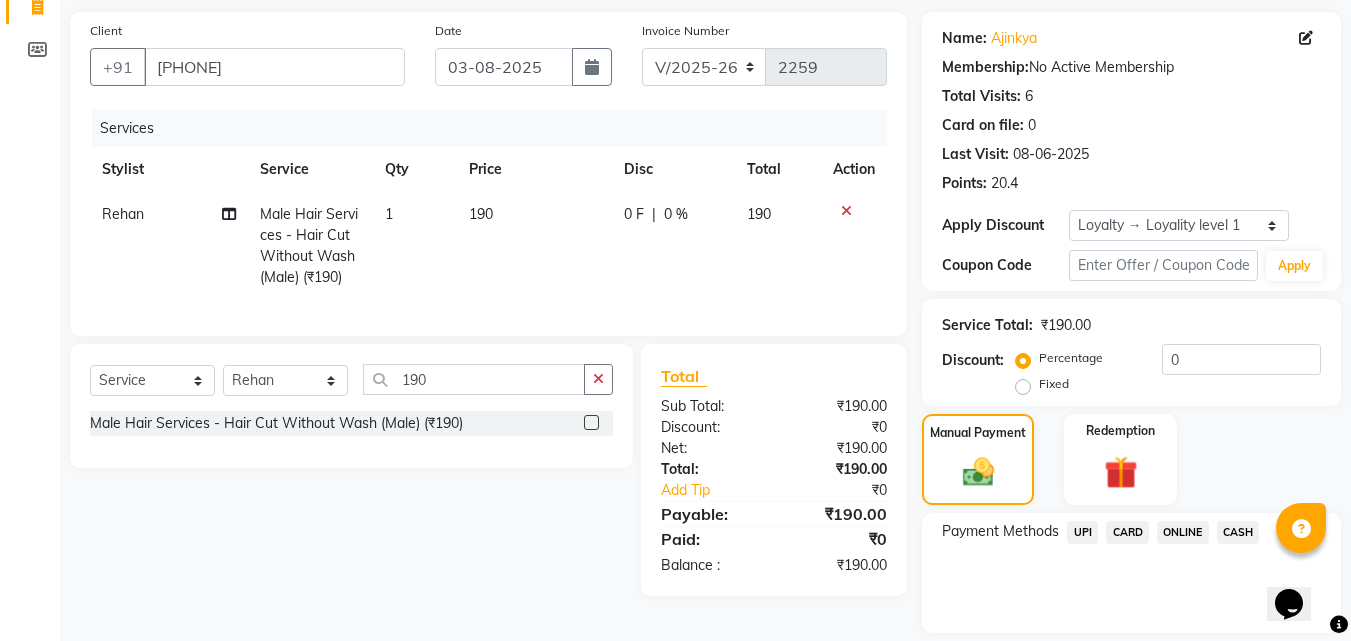 click on "UPI" 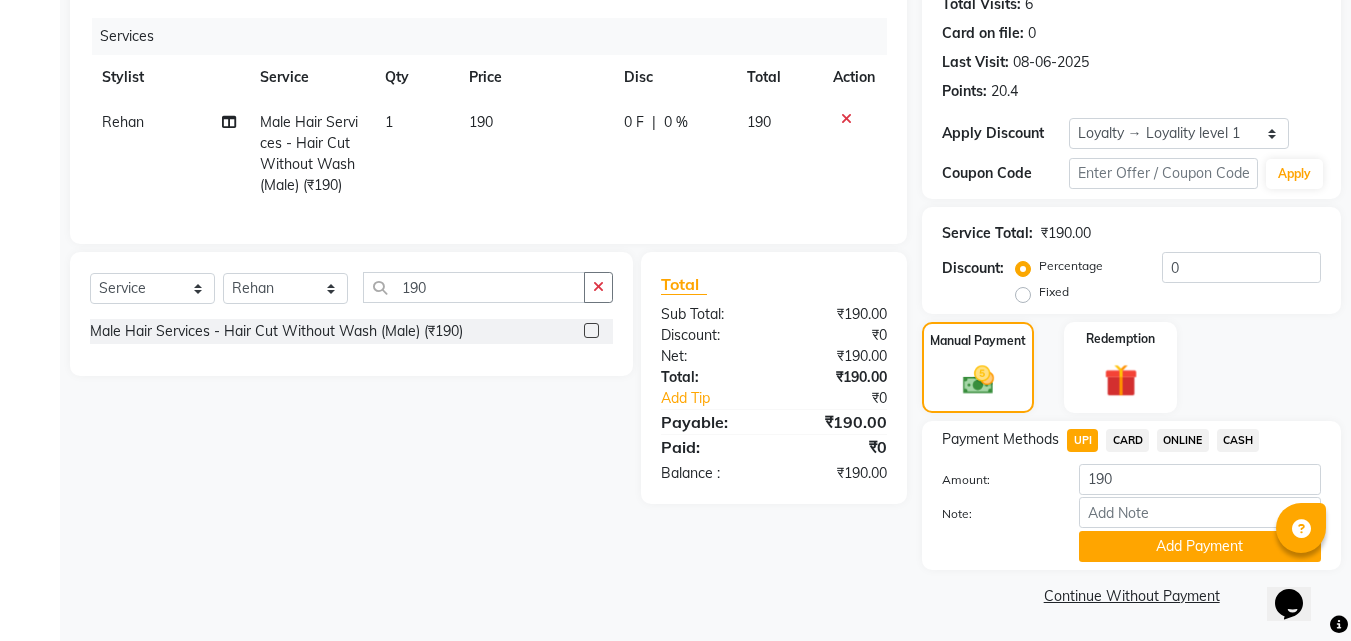 click on "Add Payment" 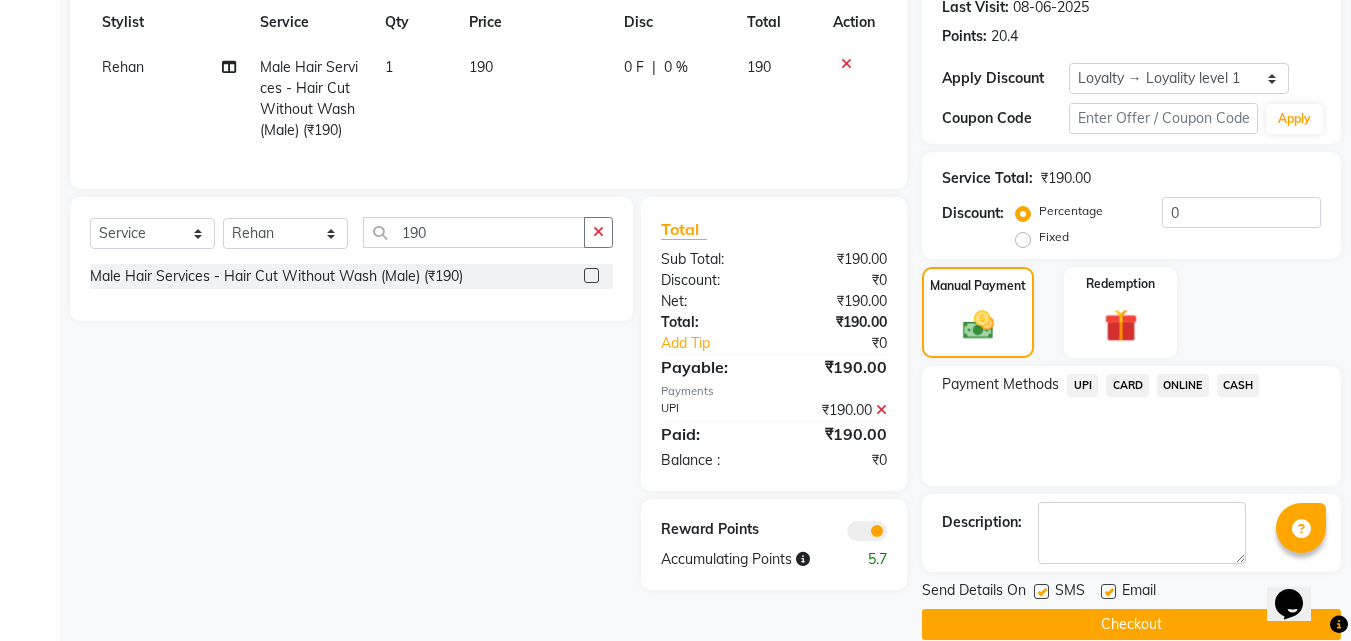 scroll, scrollTop: 314, scrollLeft: 0, axis: vertical 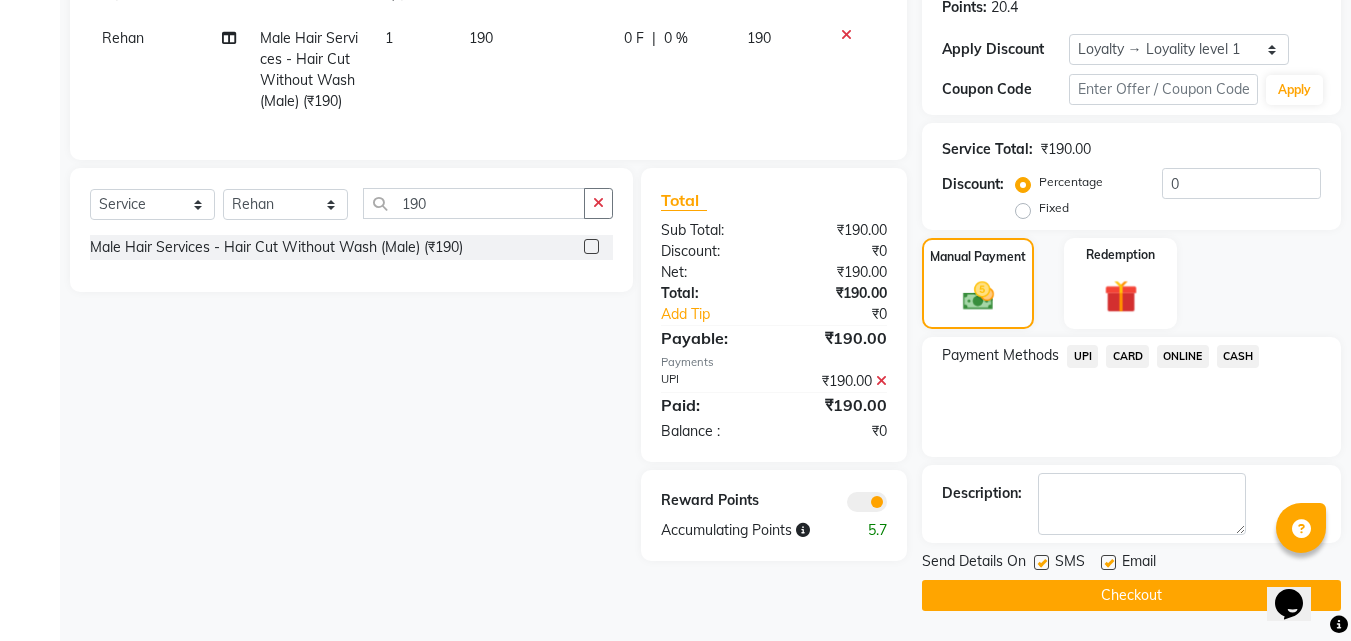 click 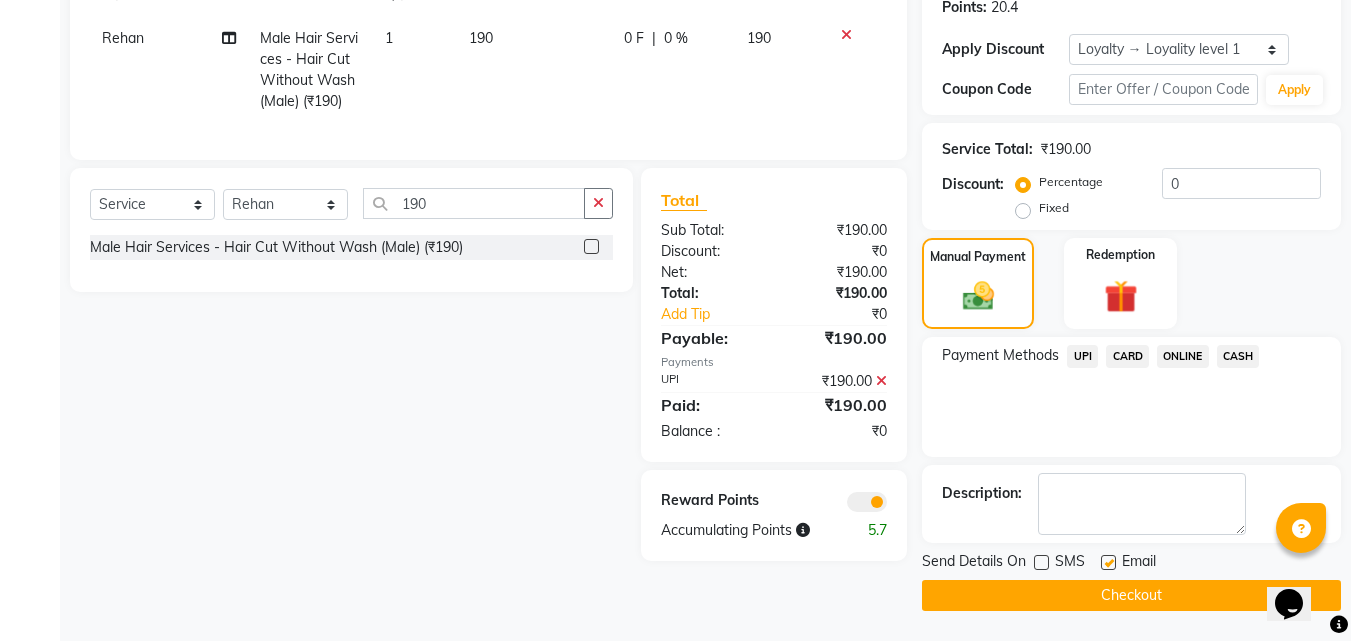 click on "Checkout" 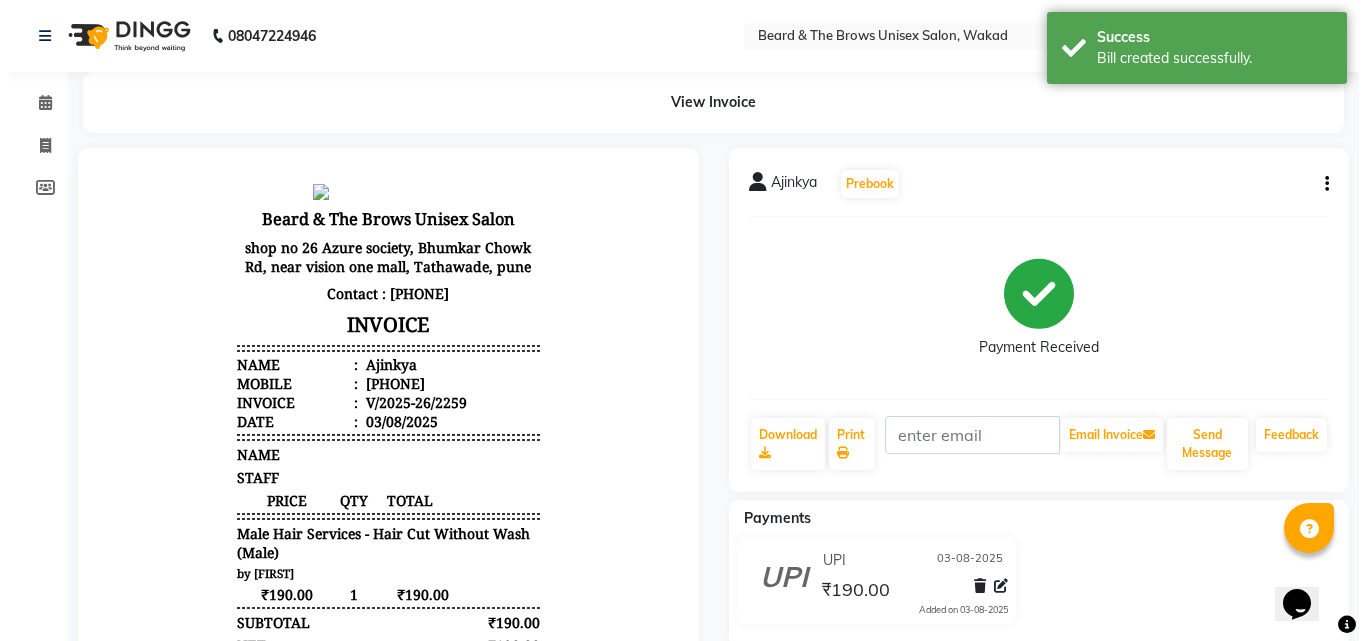 scroll, scrollTop: 0, scrollLeft: 0, axis: both 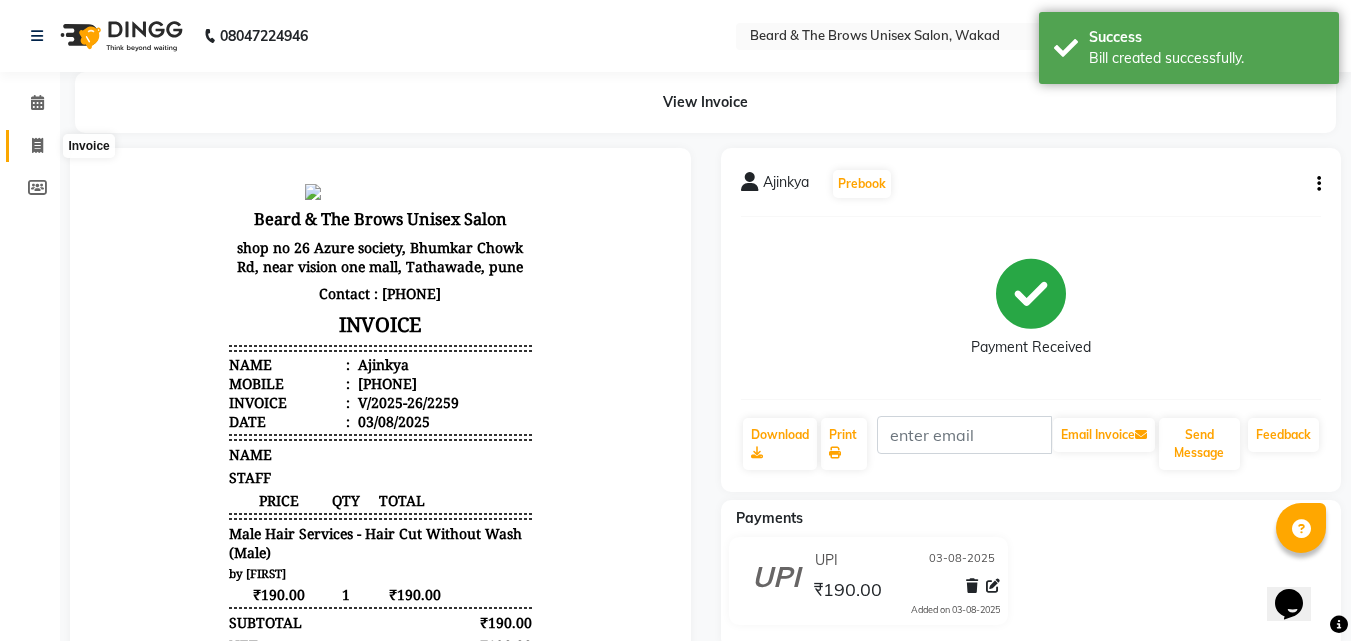 click 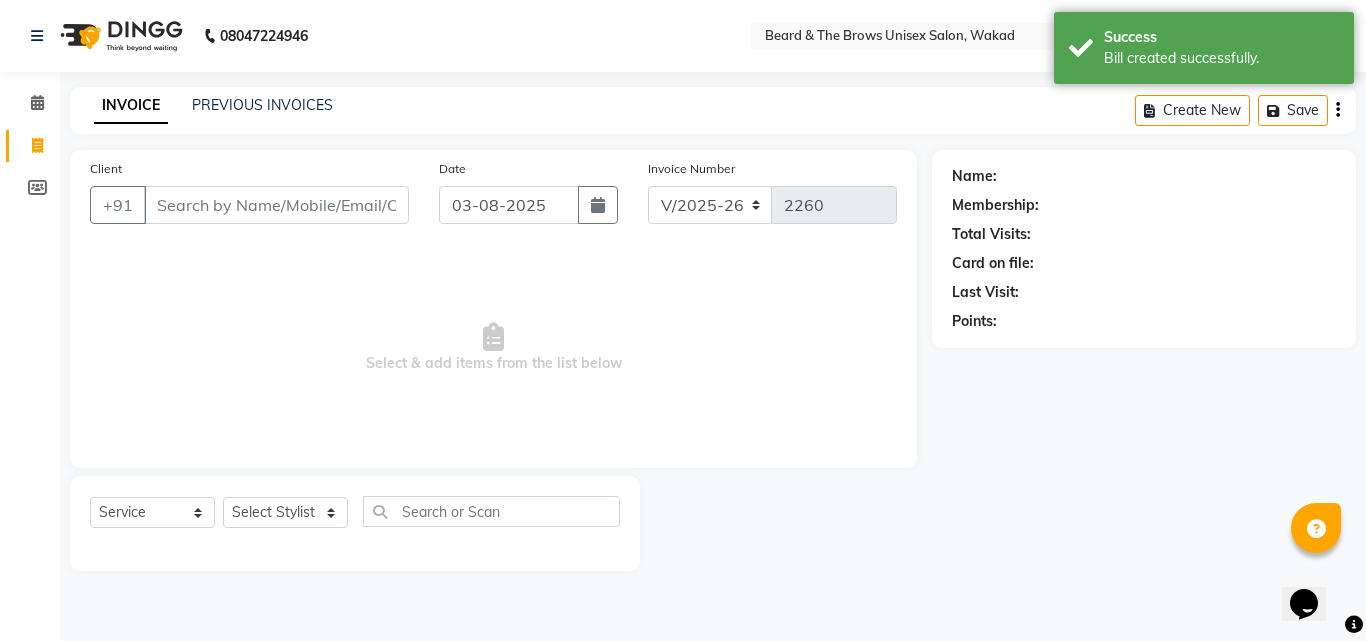 click on "Client" at bounding box center [276, 205] 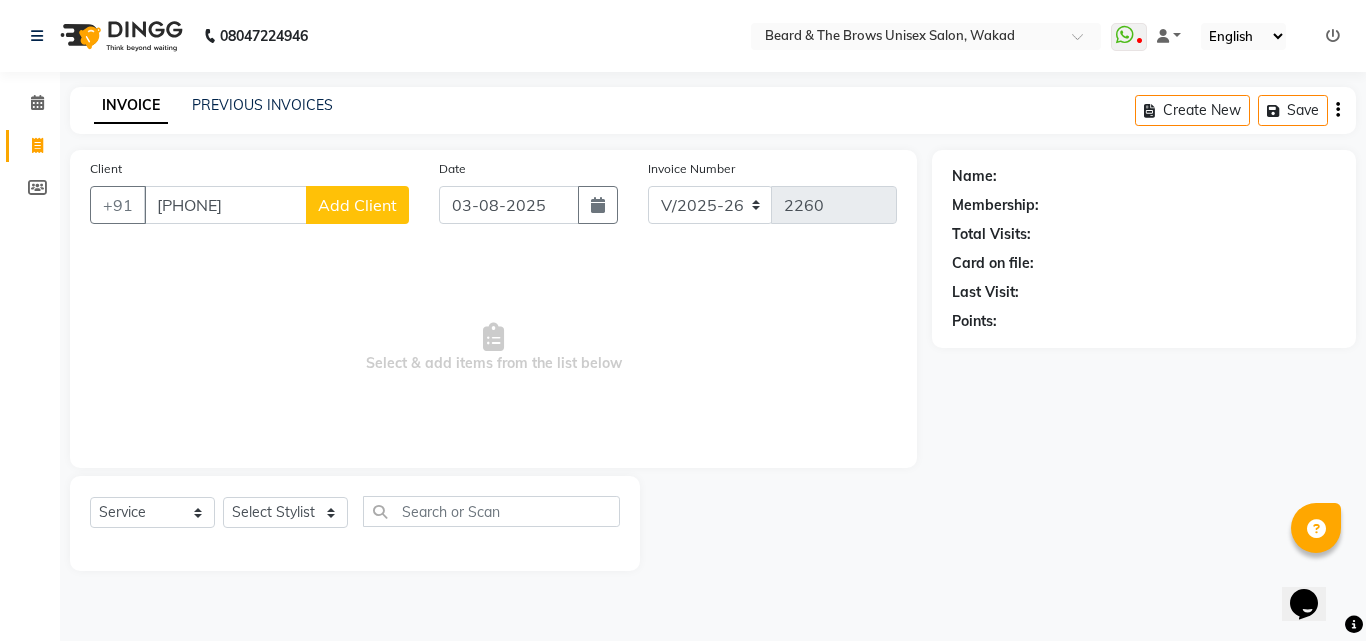 type on "[PHONE]" 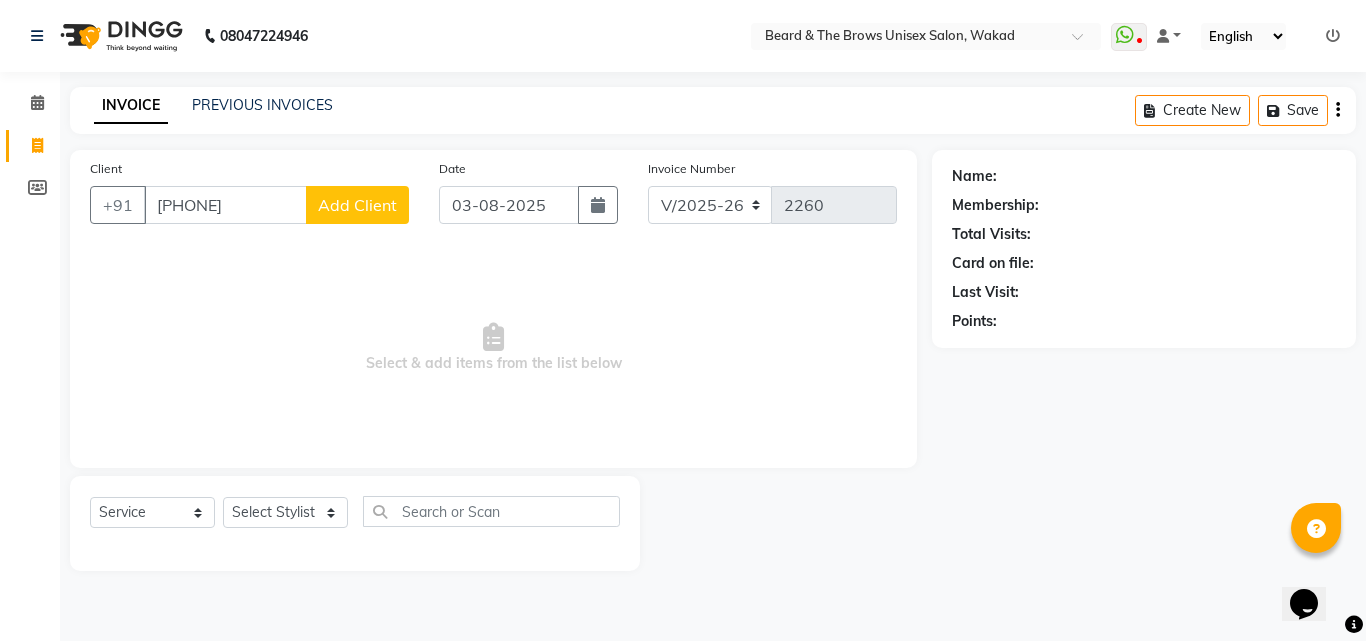 select on "22" 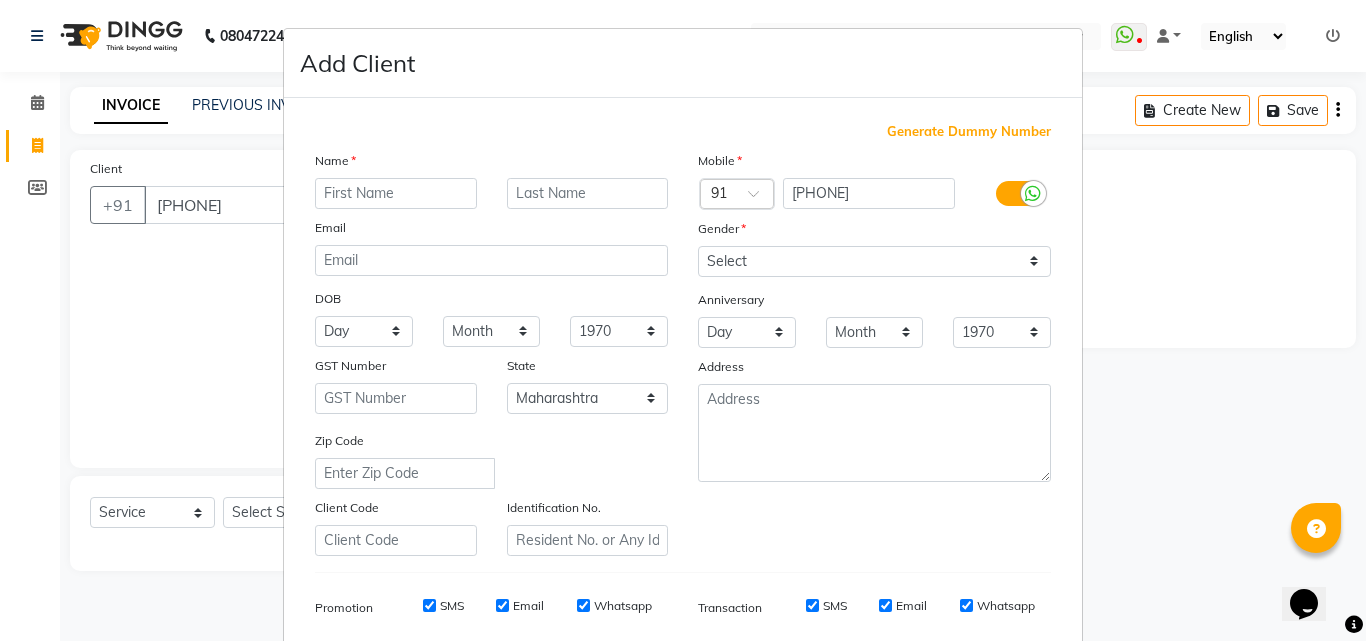 click at bounding box center [396, 193] 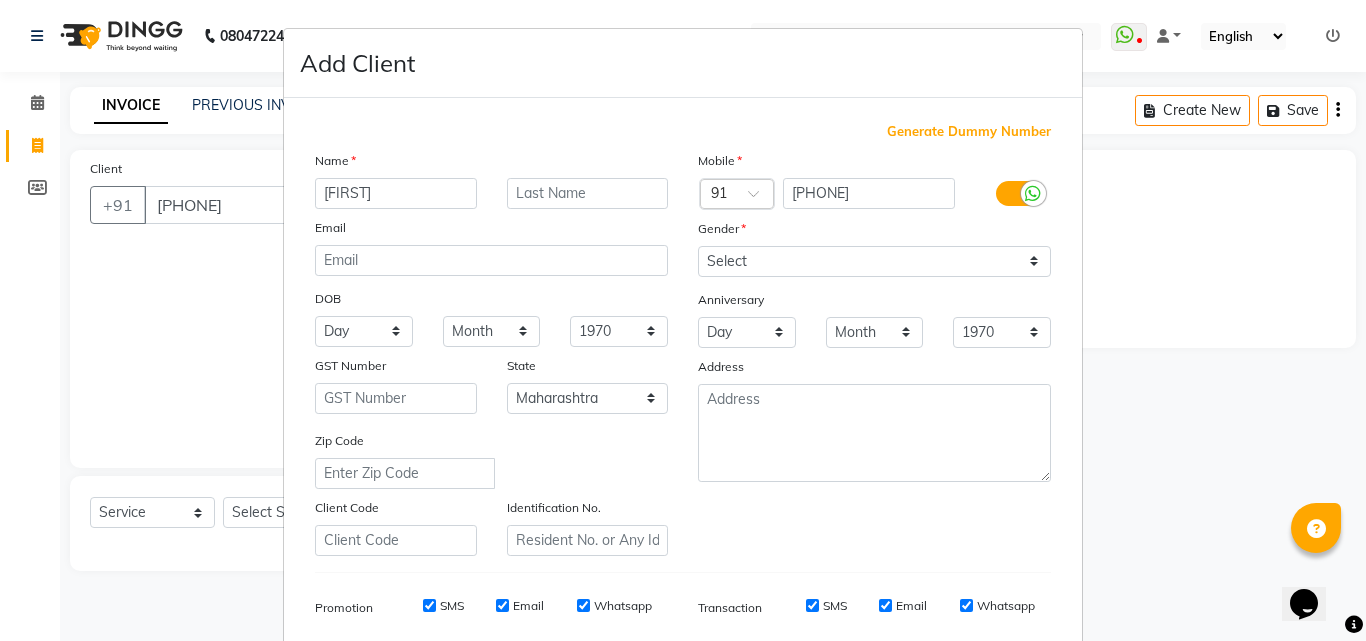 type on "[FIRST]" 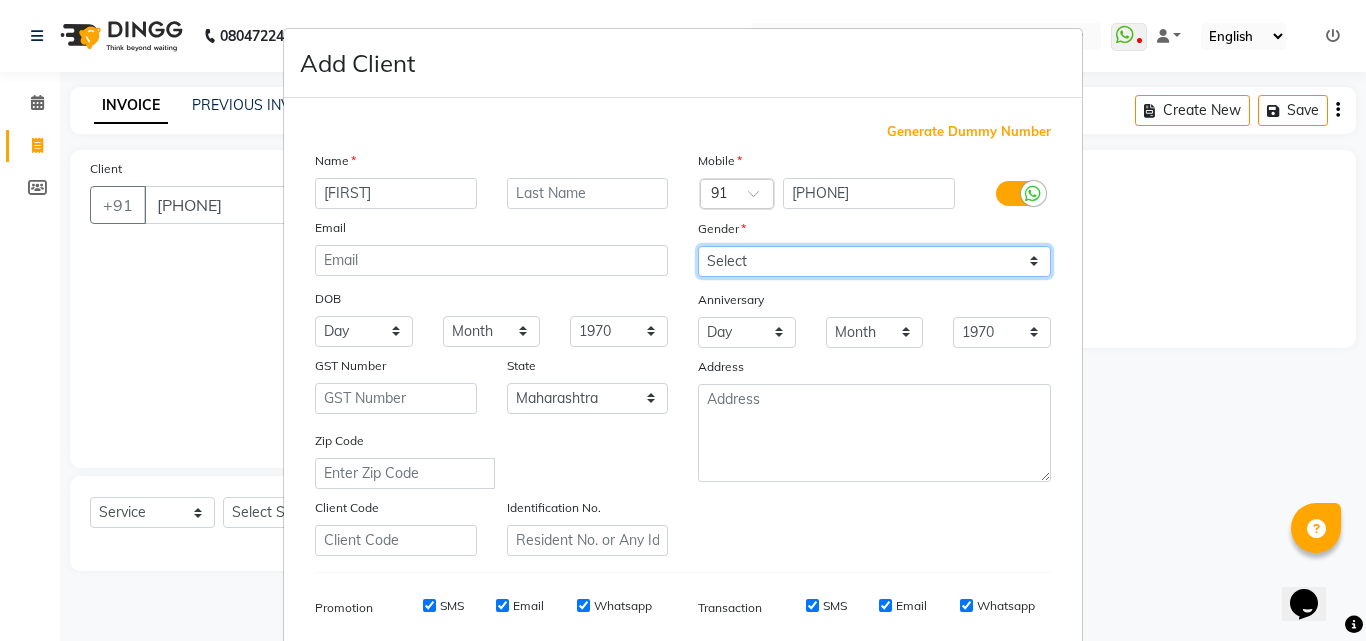 click on "Select Male Female Other Prefer Not To Say" at bounding box center [874, 261] 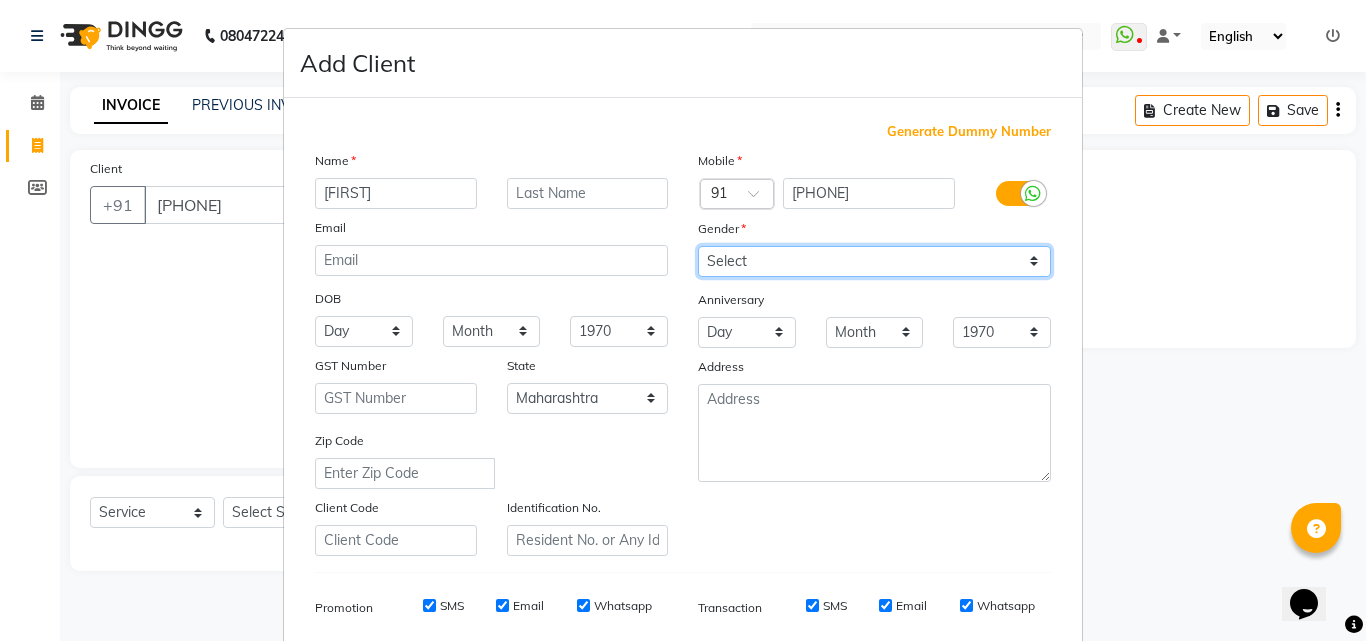 select on "male" 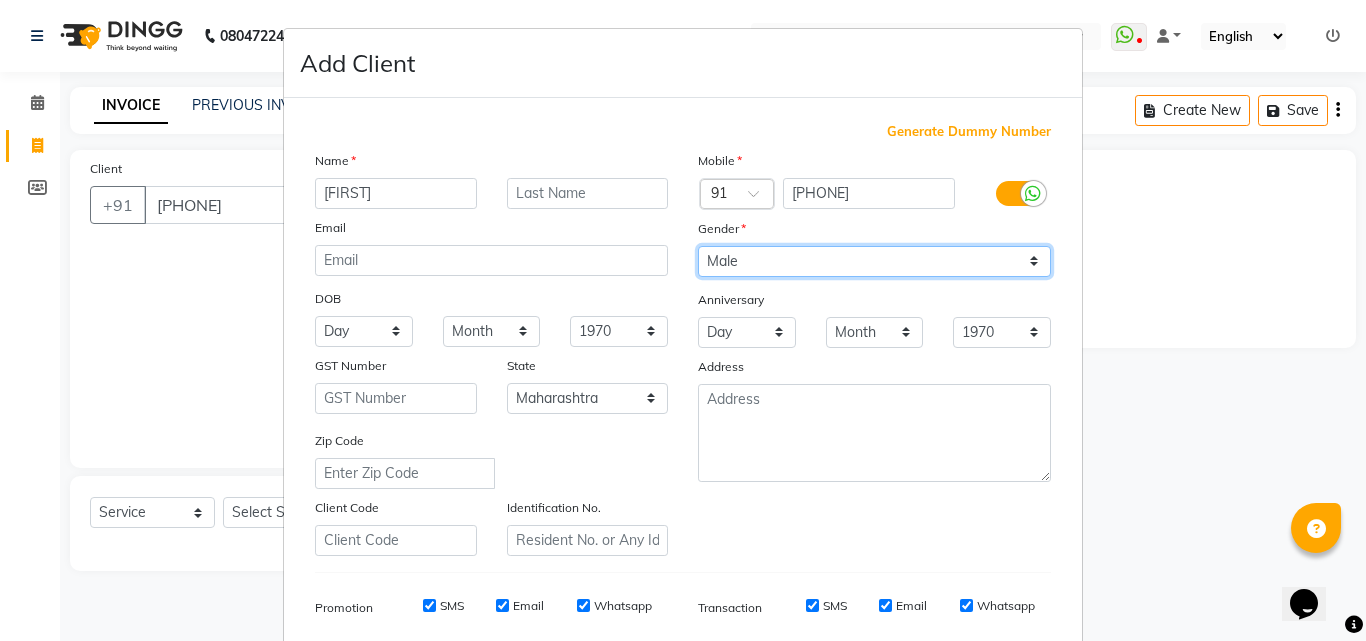 click on "Select Male Female Other Prefer Not To Say" at bounding box center (874, 261) 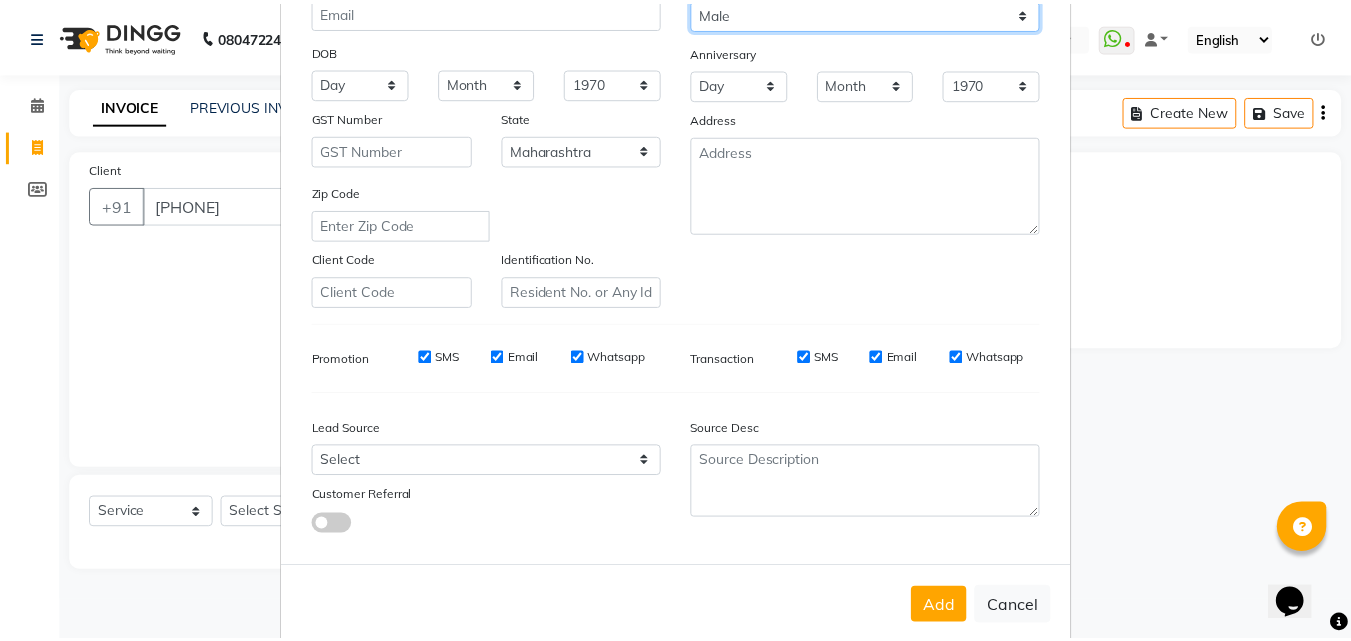 scroll, scrollTop: 282, scrollLeft: 0, axis: vertical 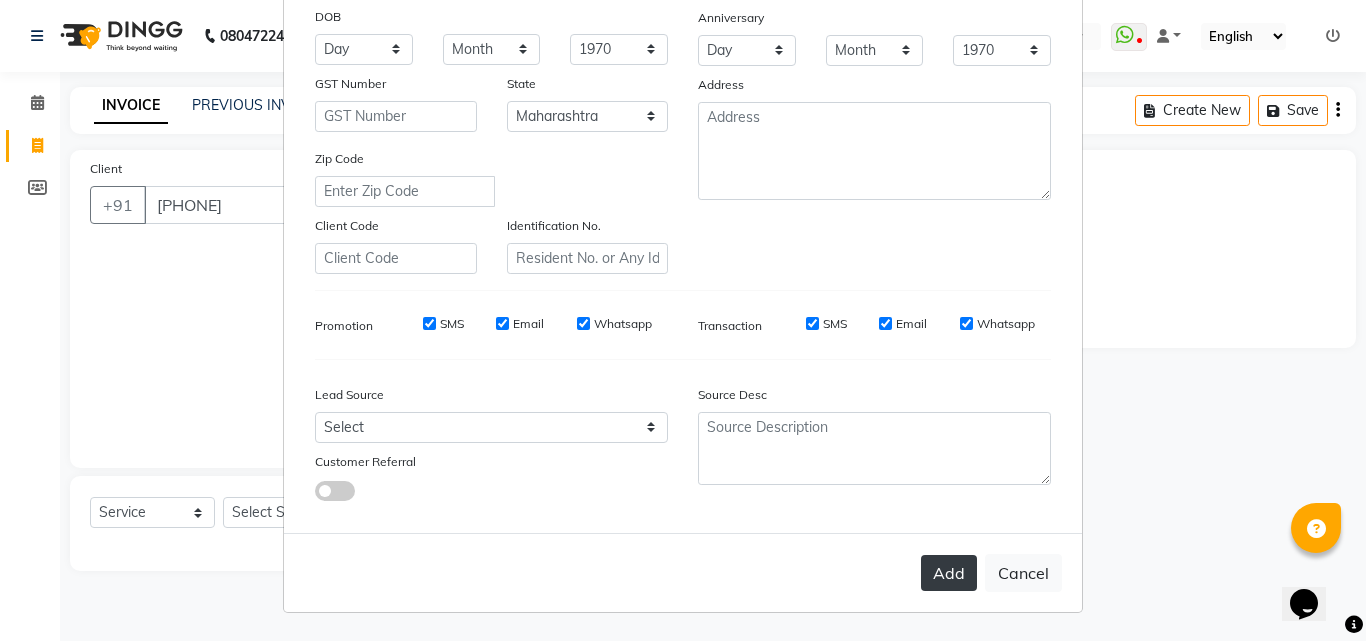 click on "Add" at bounding box center (949, 573) 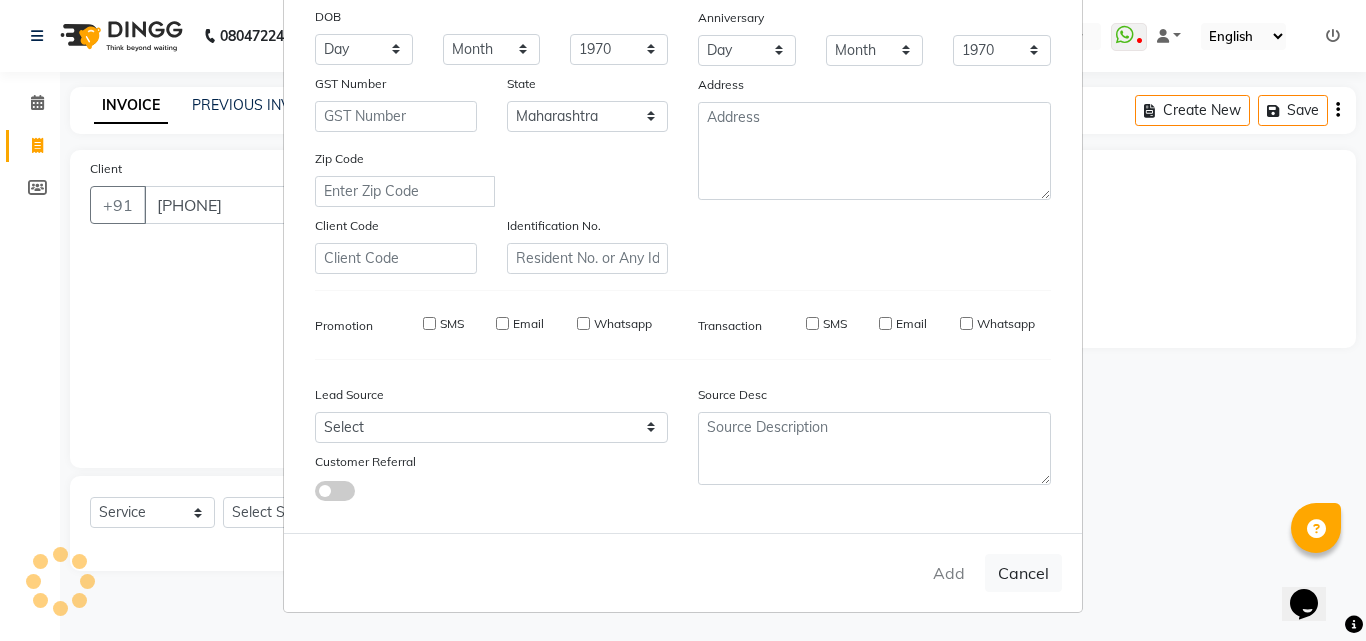 type 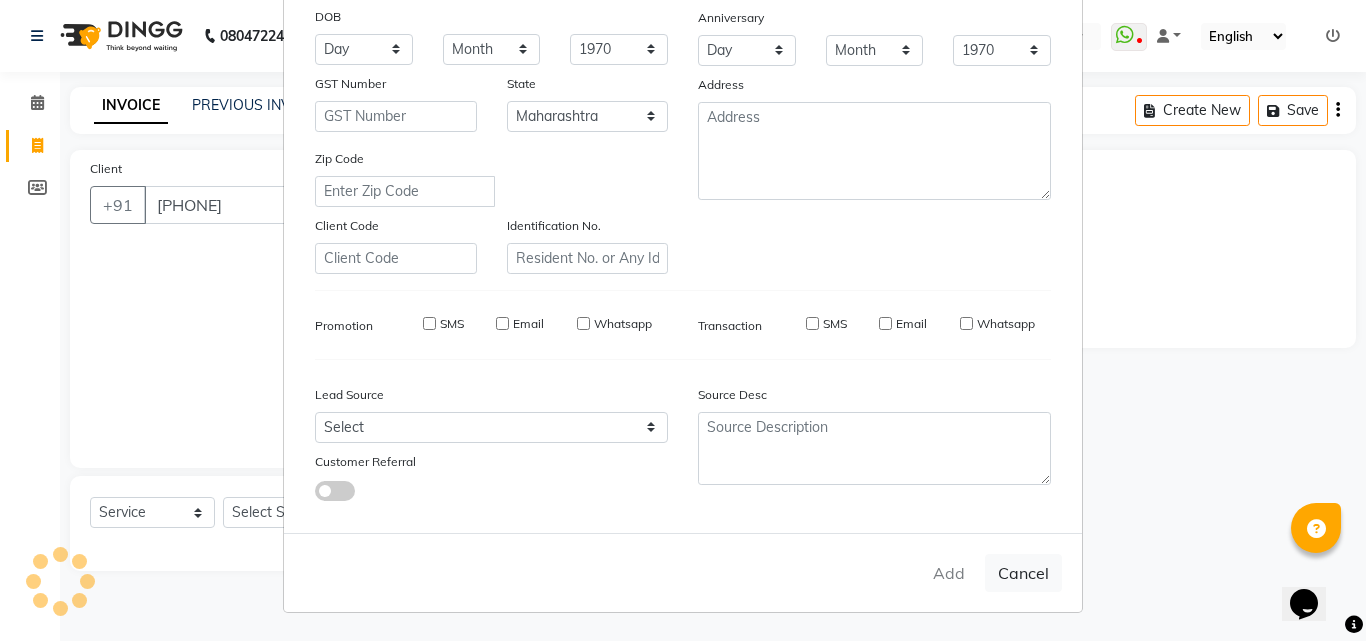 select 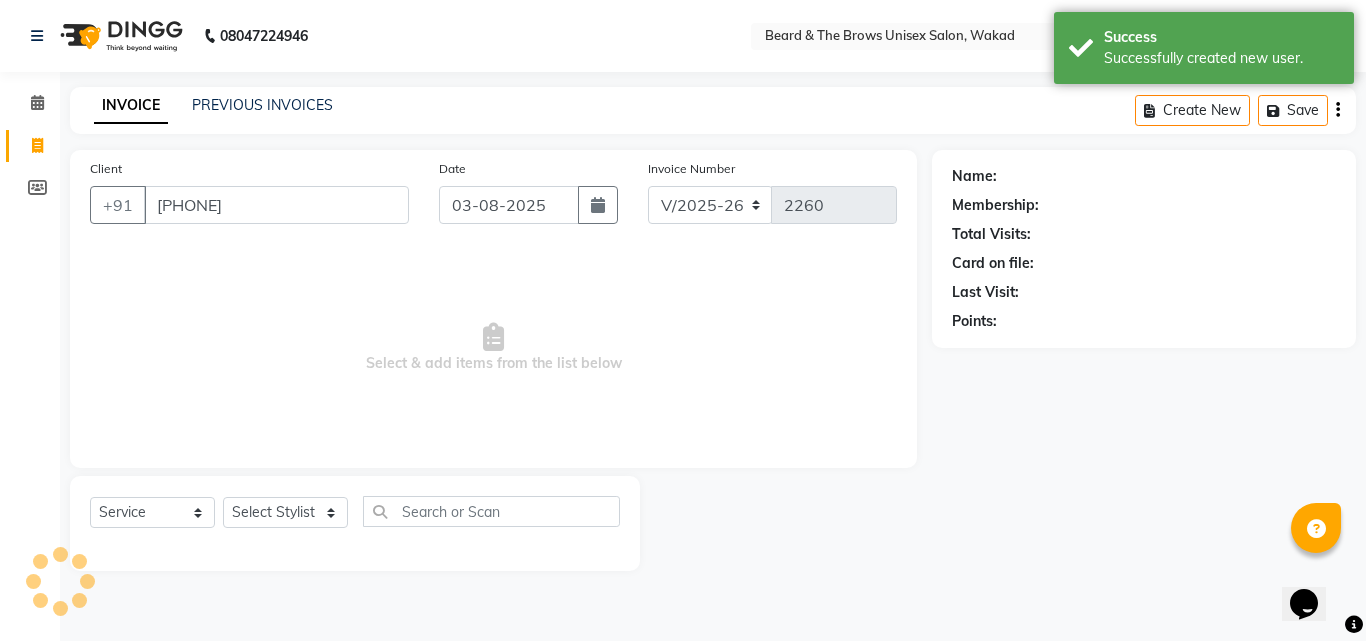 select on "1: Object" 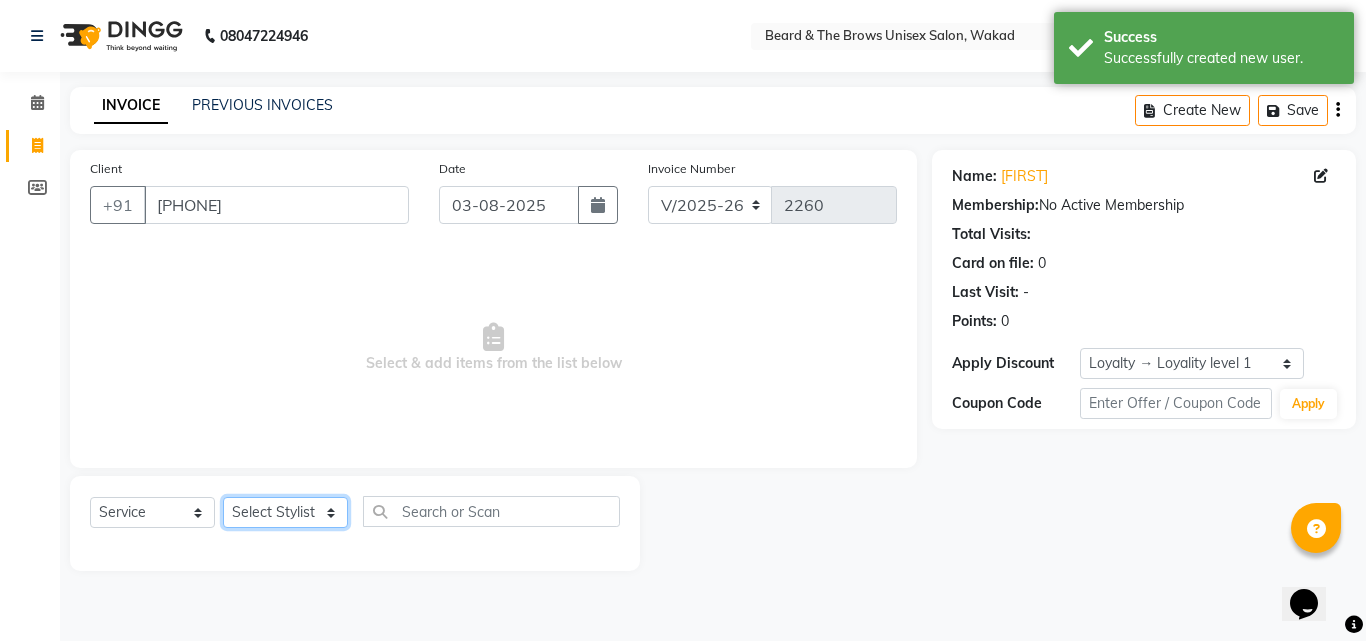 click on "Select Stylist [FIRST] [LAST] manager [FIRST] [LAST] [TITLE] owner [FIRST] [LAST]" 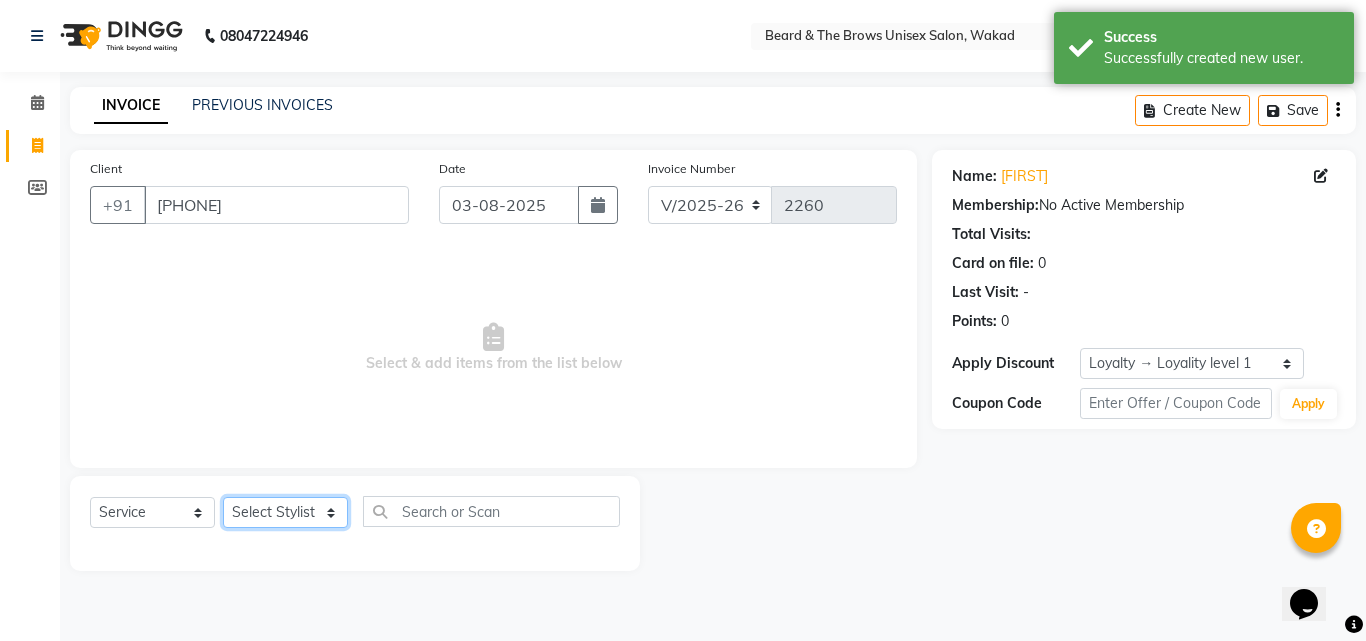 select on "84274" 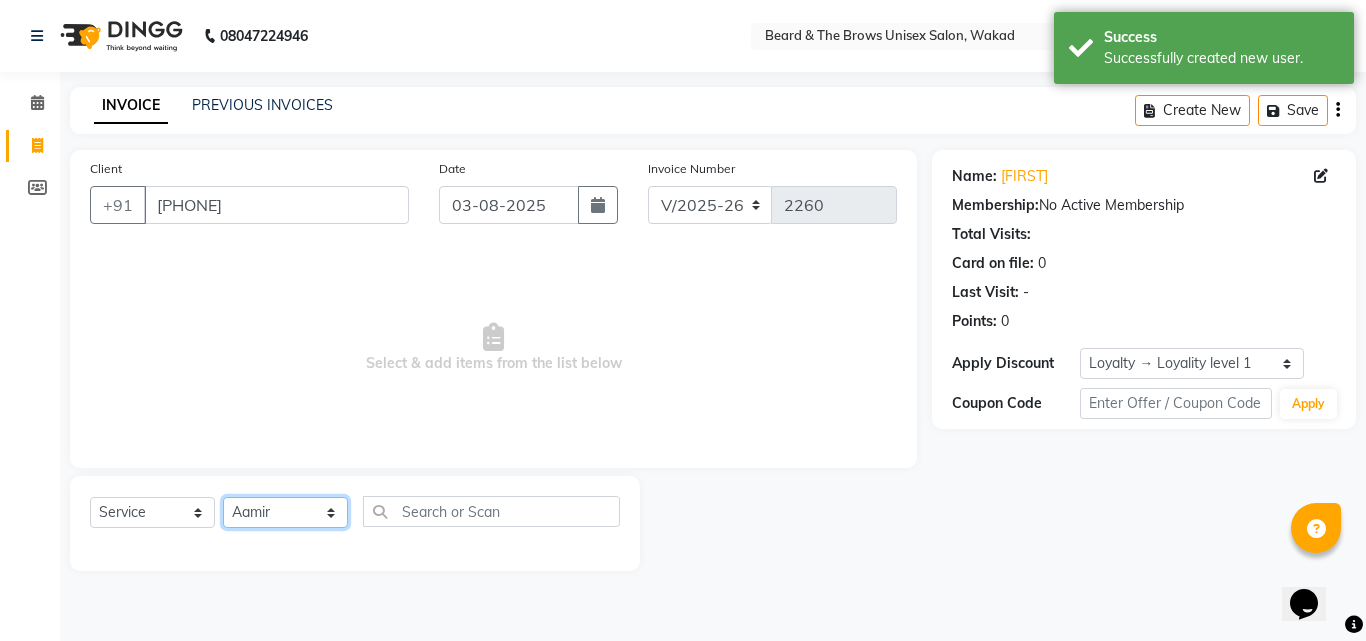 click on "Select Stylist [FIRST] [LAST] manager [FIRST] [LAST] [TITLE] owner [FIRST] [LAST]" 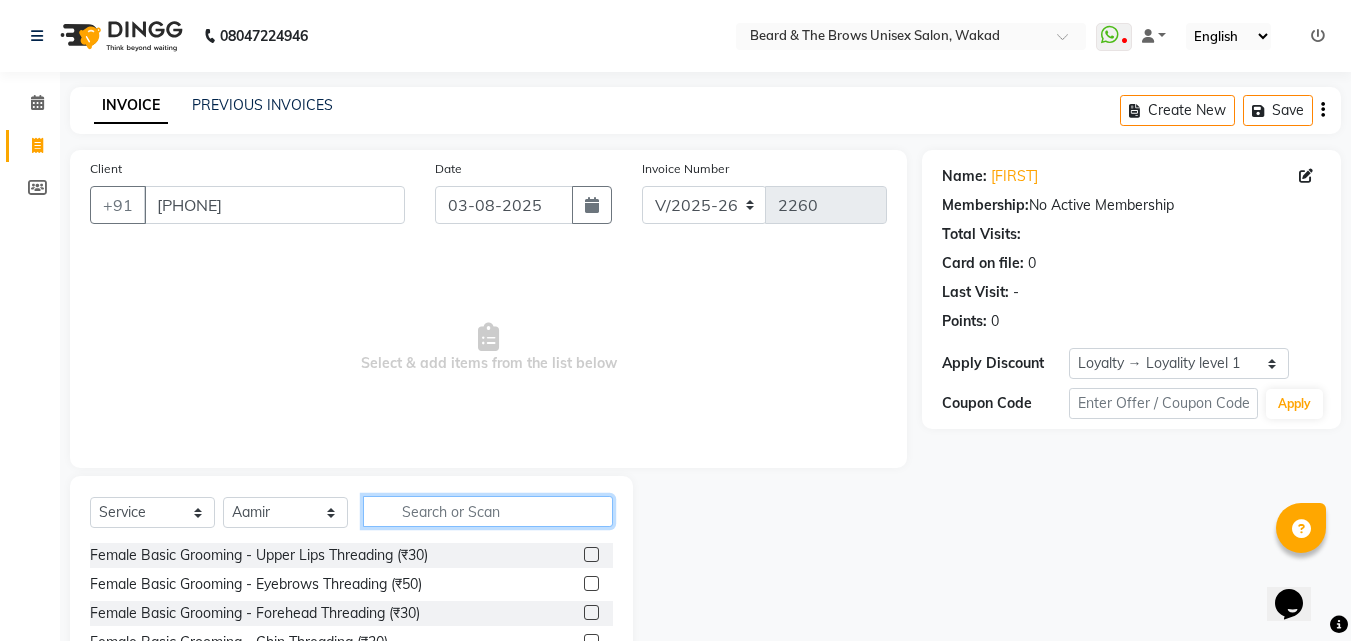 click 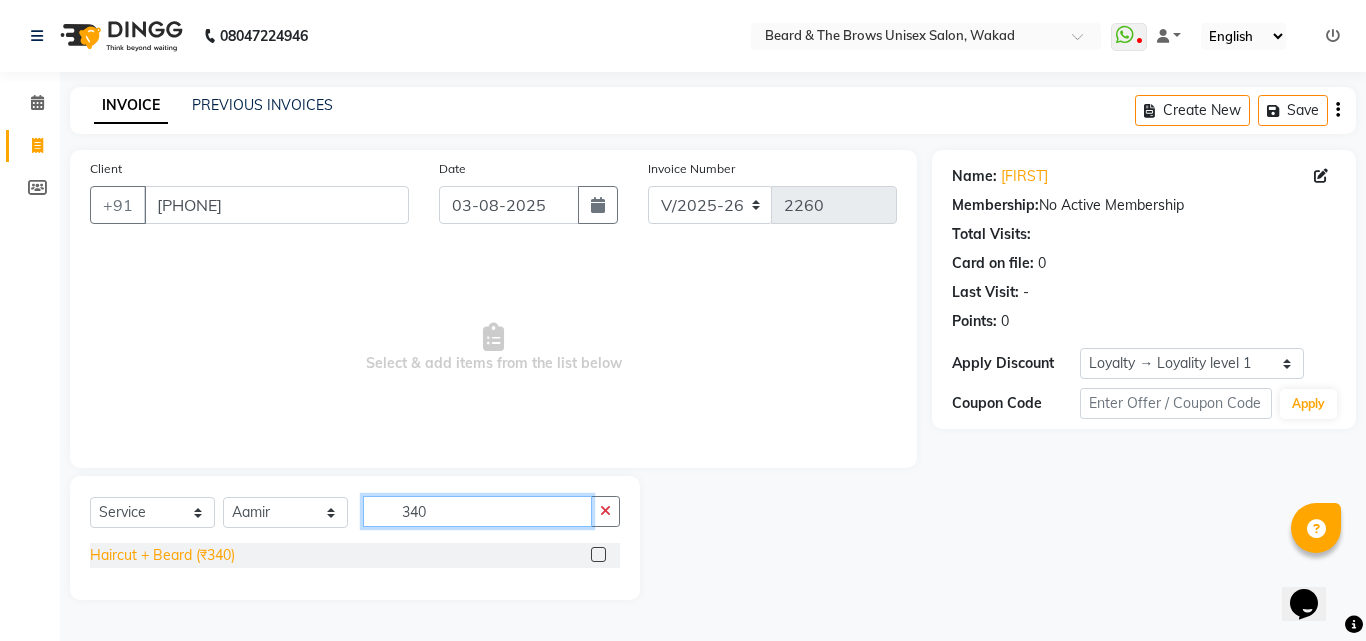 type on "340" 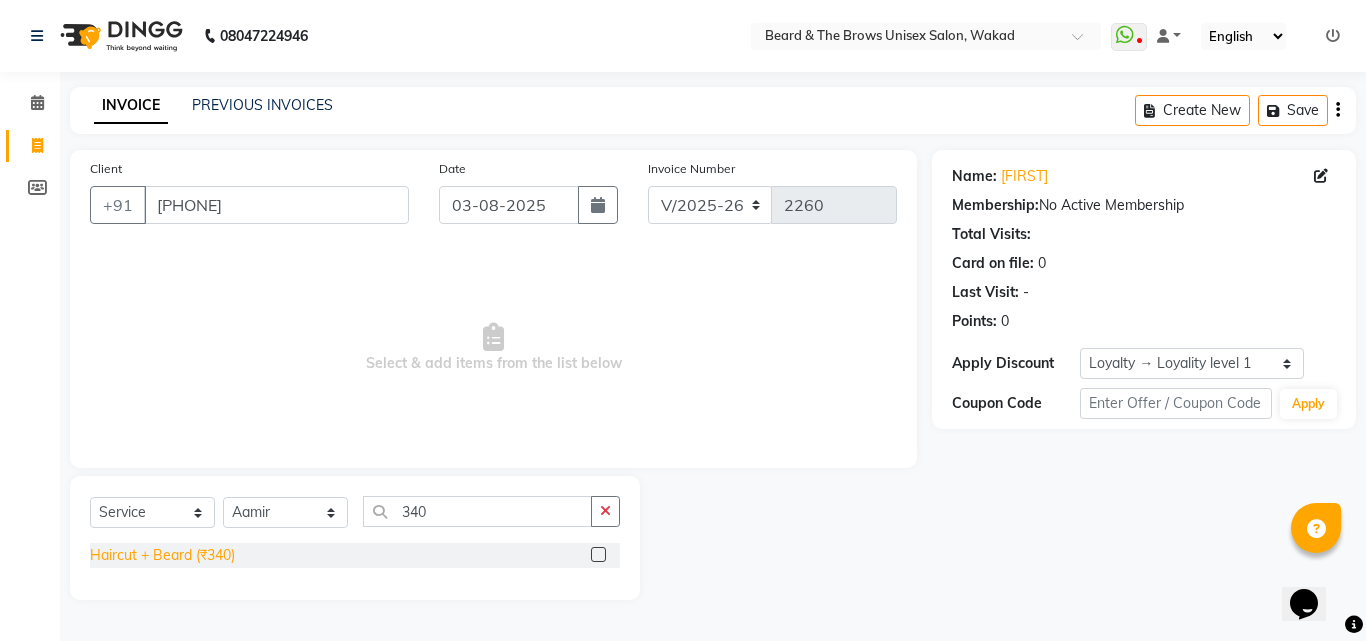 click on "Haircut + Beard (₹340)" 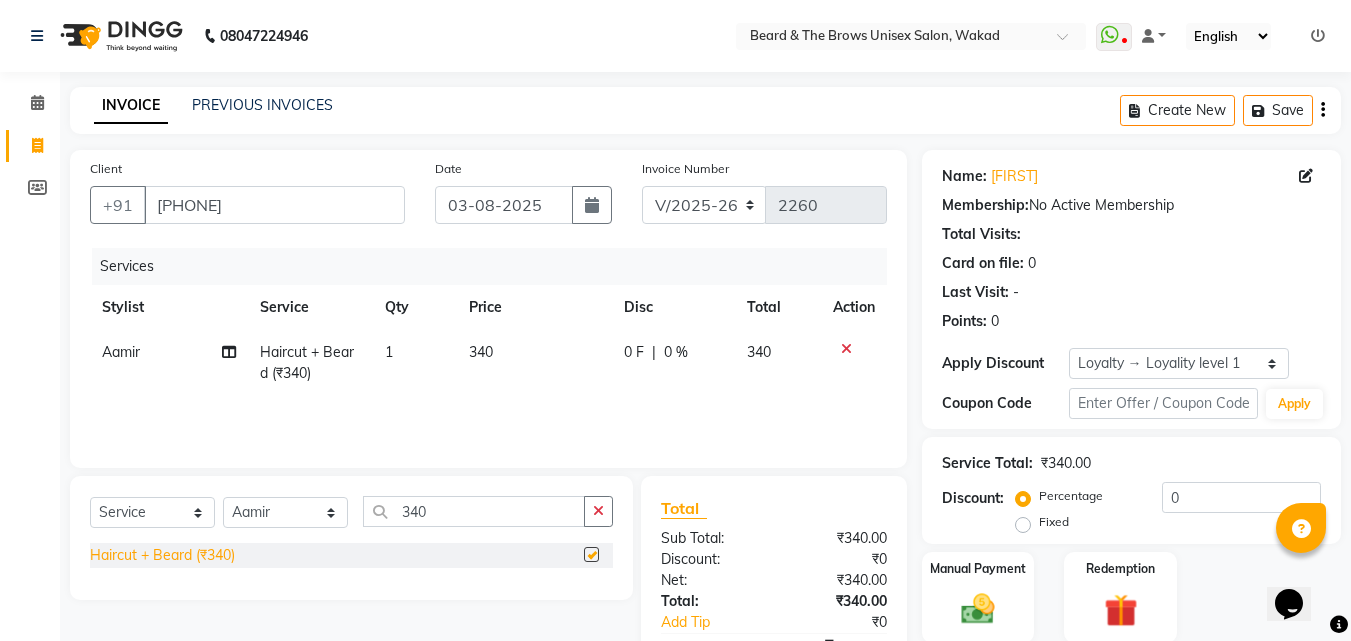 checkbox on "false" 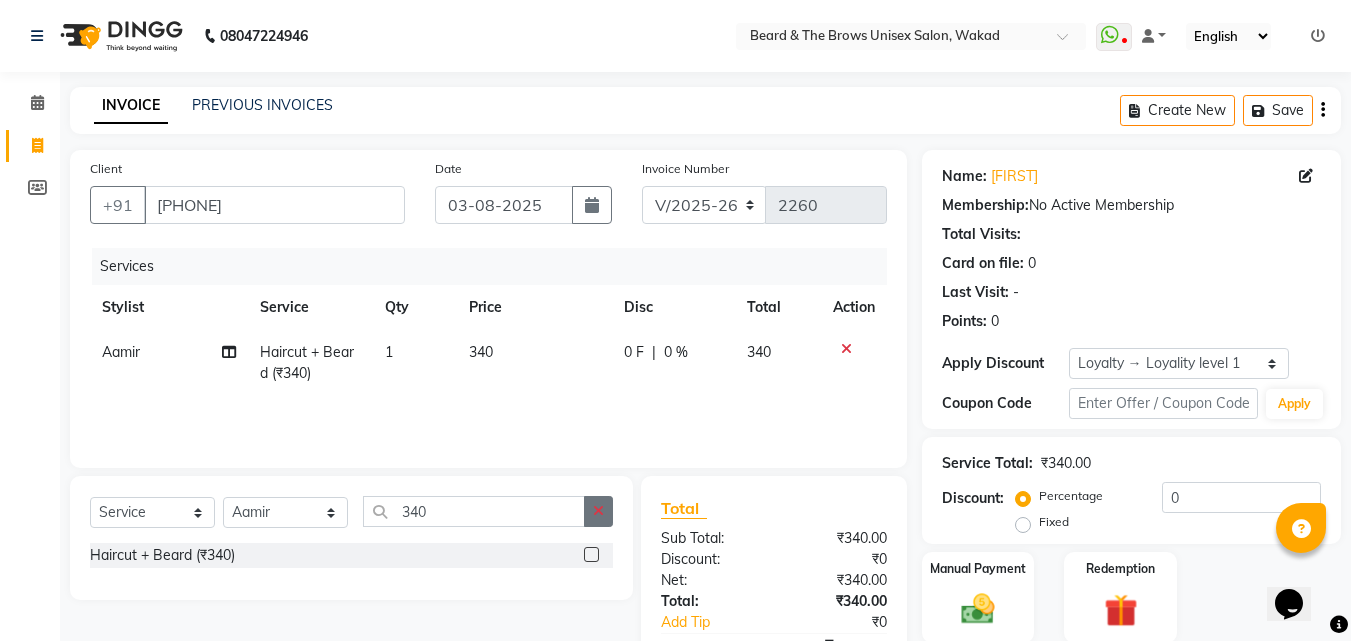 click 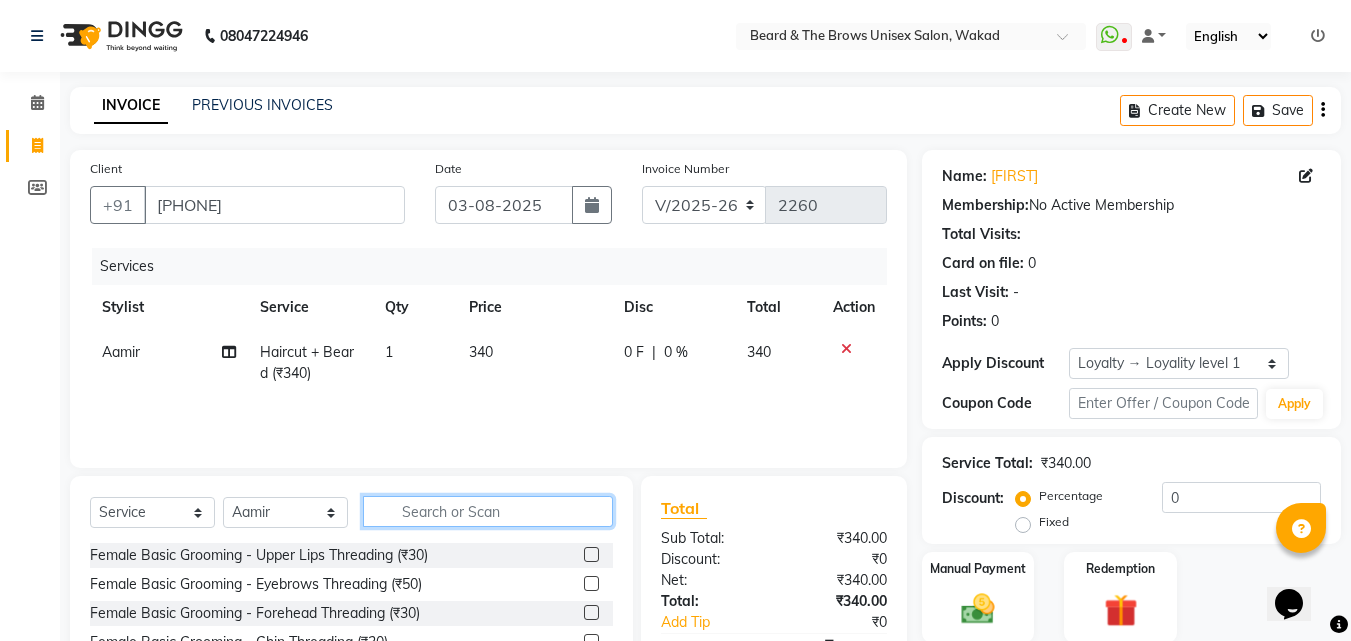 click 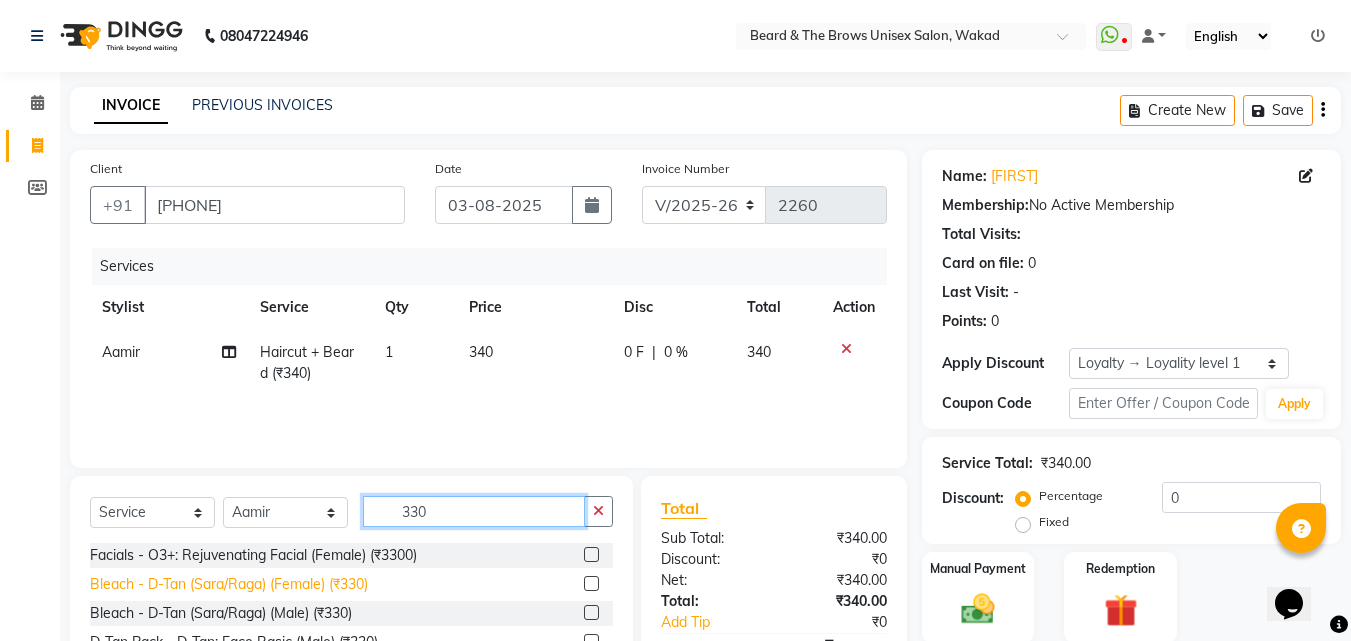 type on "330" 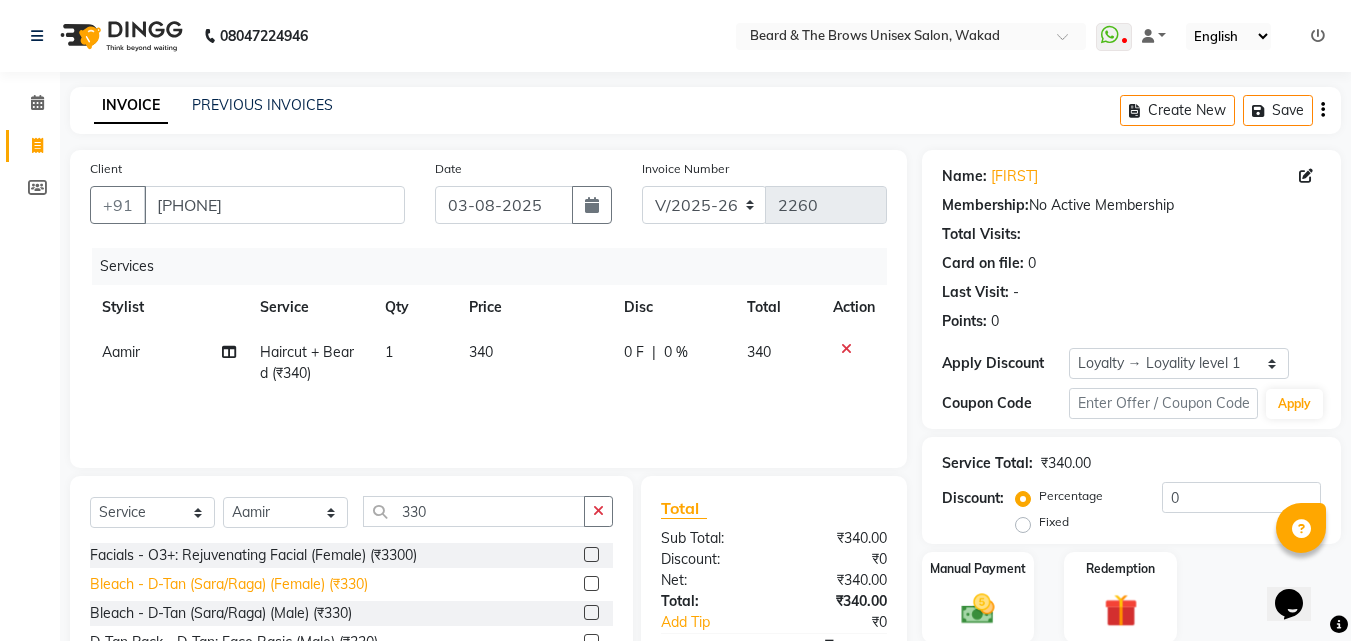 click on "Bleach - D-Tan (Sara/Raga) (Female) (₹330)" 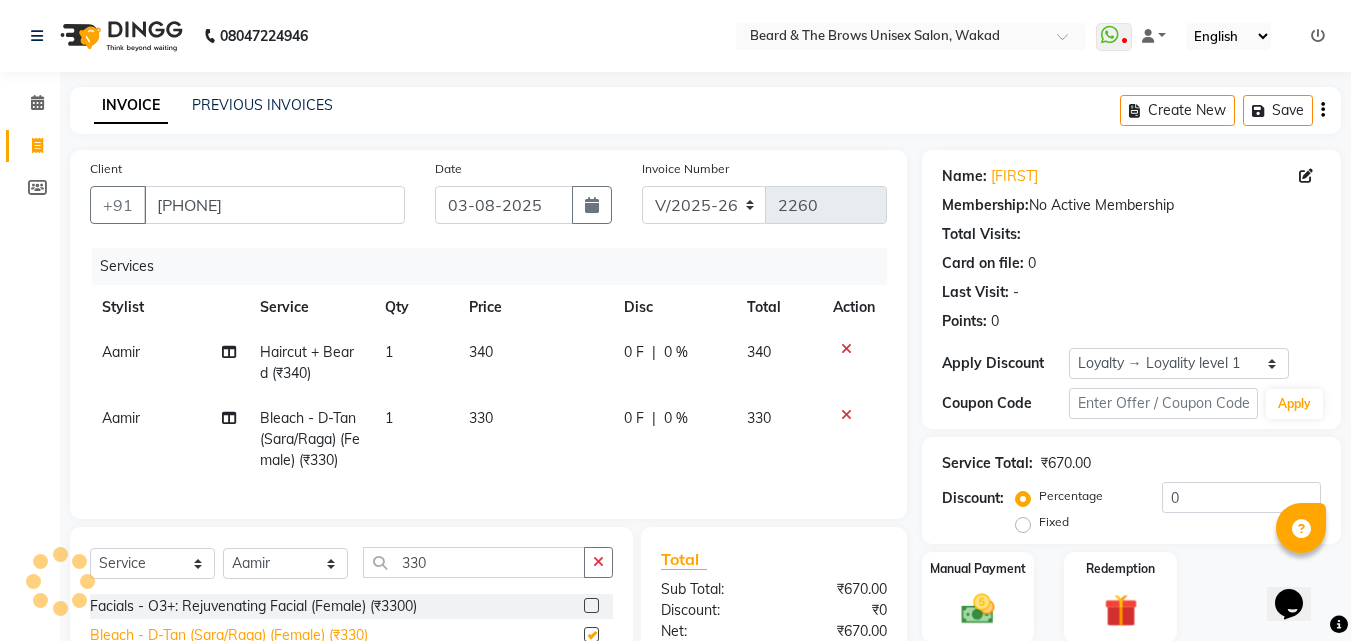 checkbox on "false" 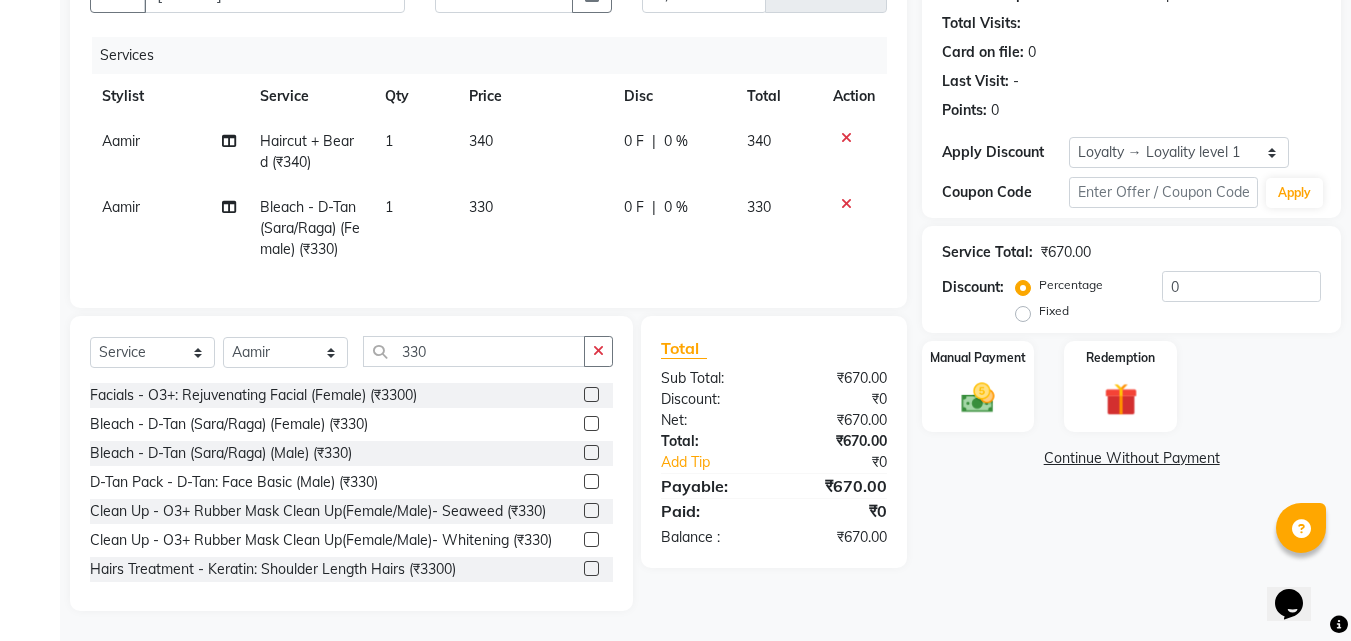 scroll, scrollTop: 0, scrollLeft: 0, axis: both 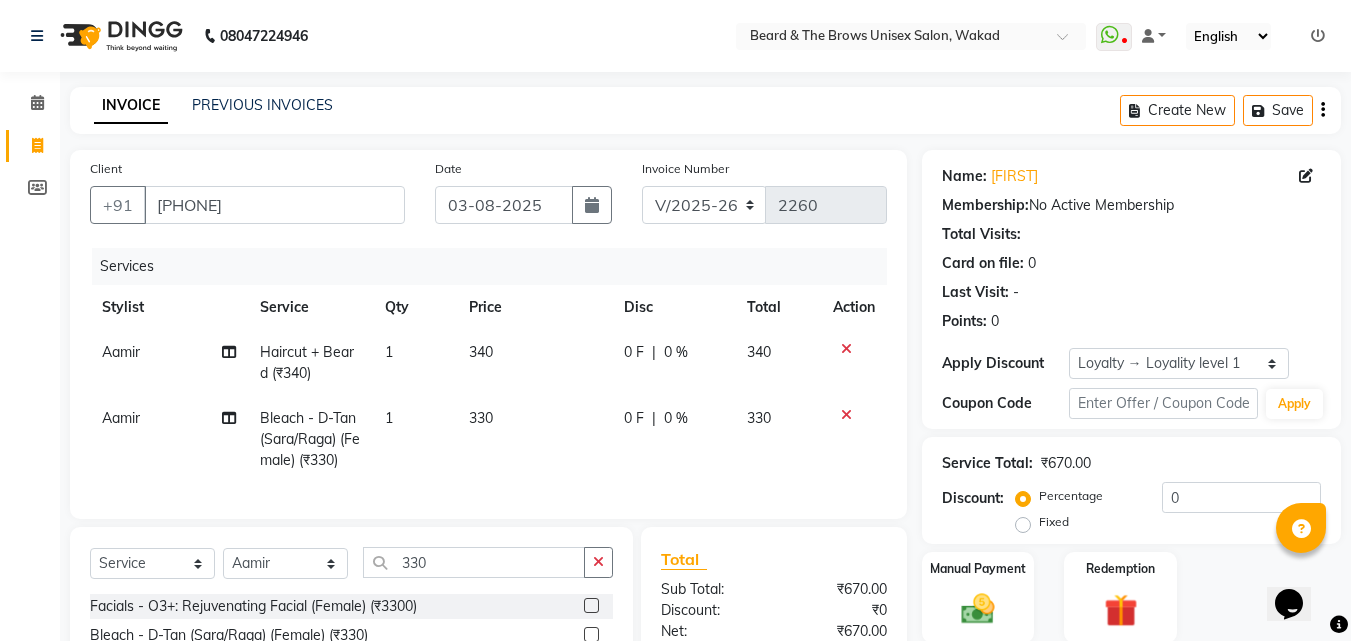 drag, startPoint x: 1023, startPoint y: 521, endPoint x: 1046, endPoint y: 521, distance: 23 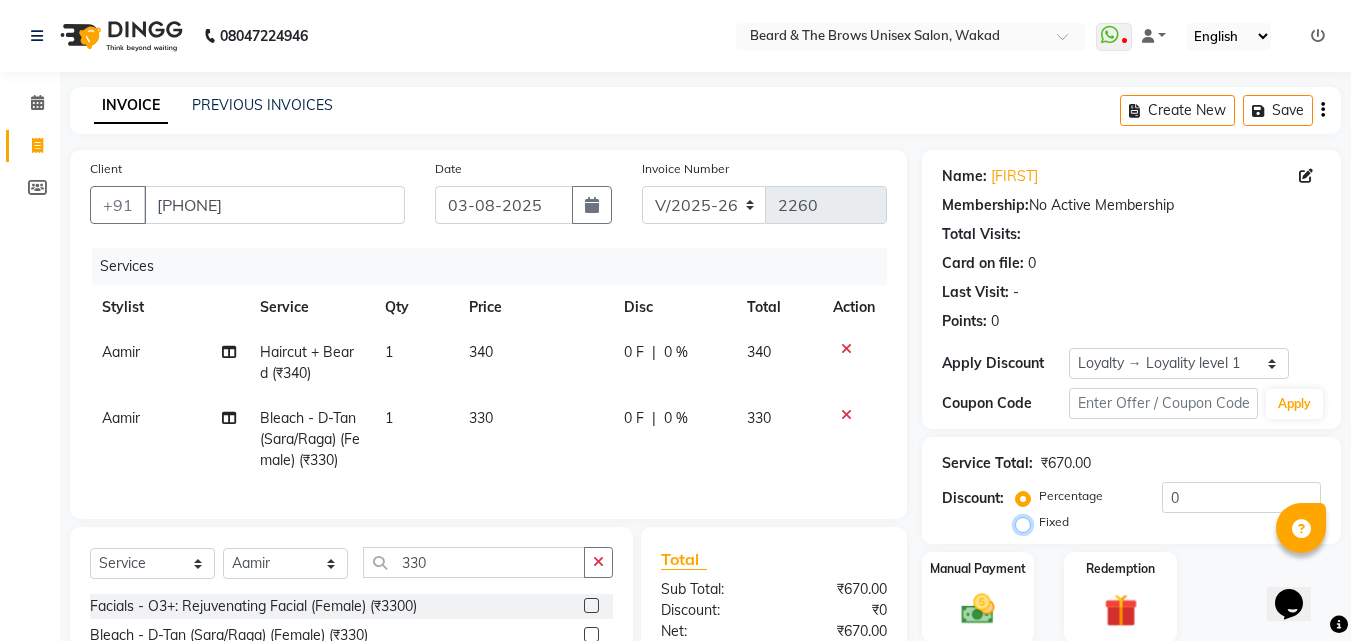 click on "Fixed" at bounding box center [1027, 522] 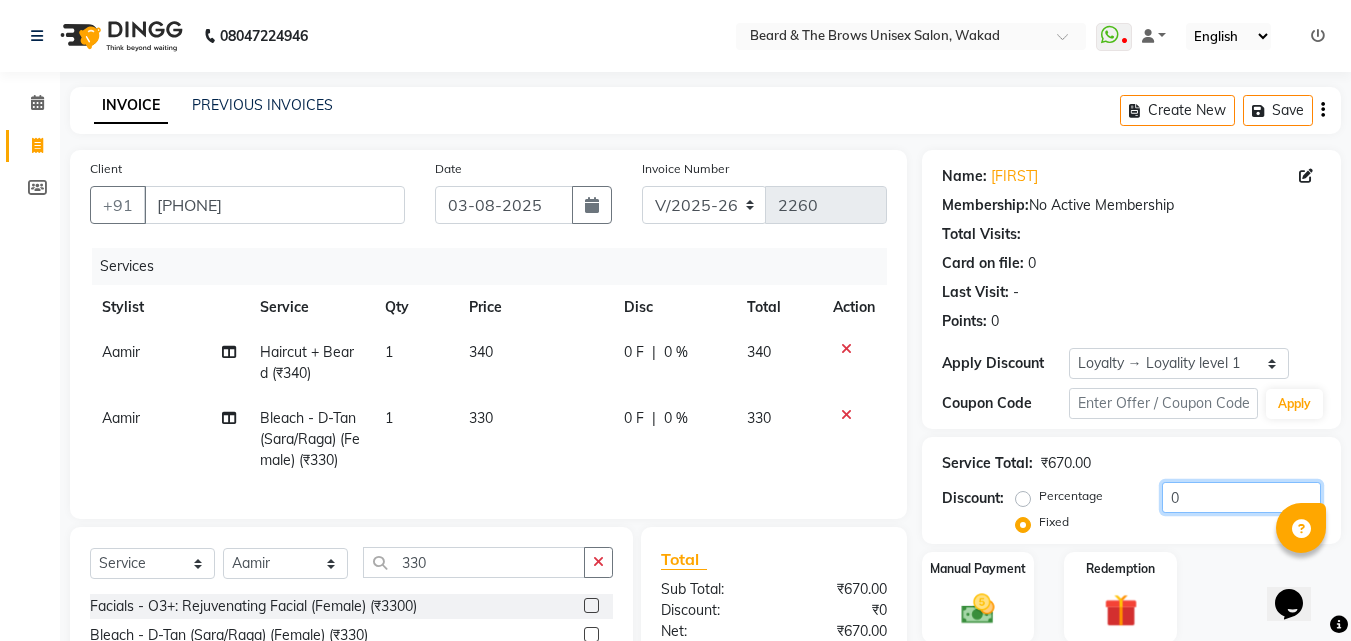 click on "0" 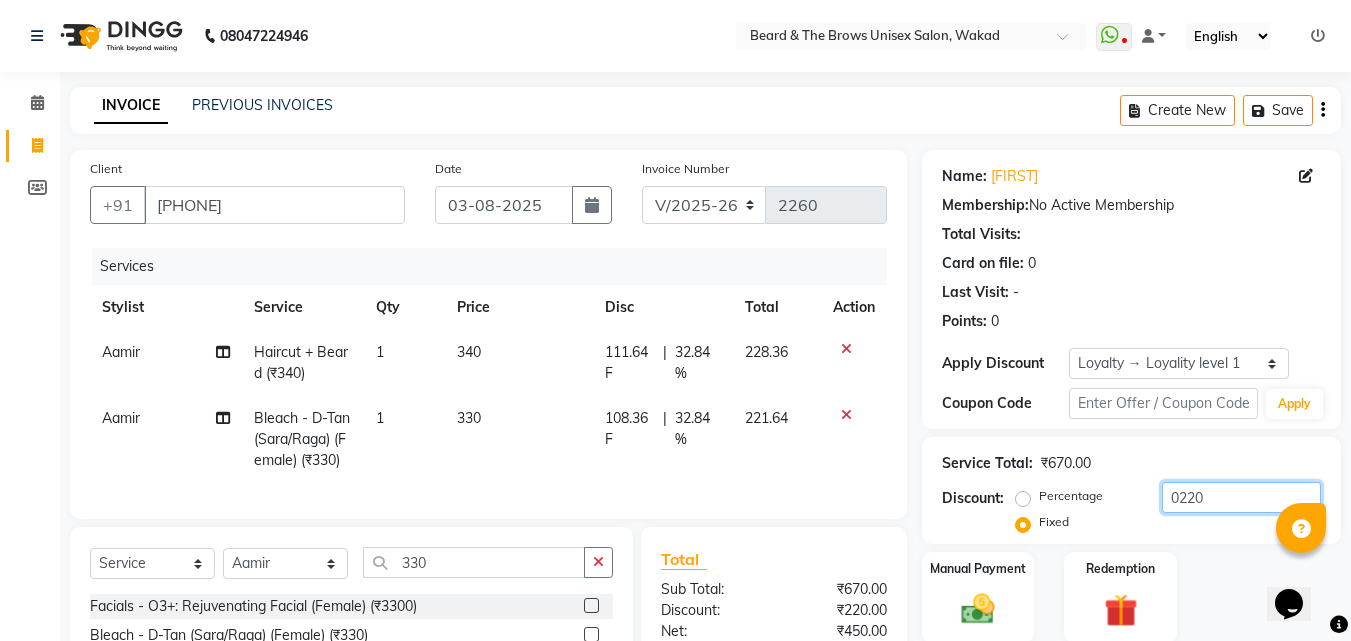 type on "0220" 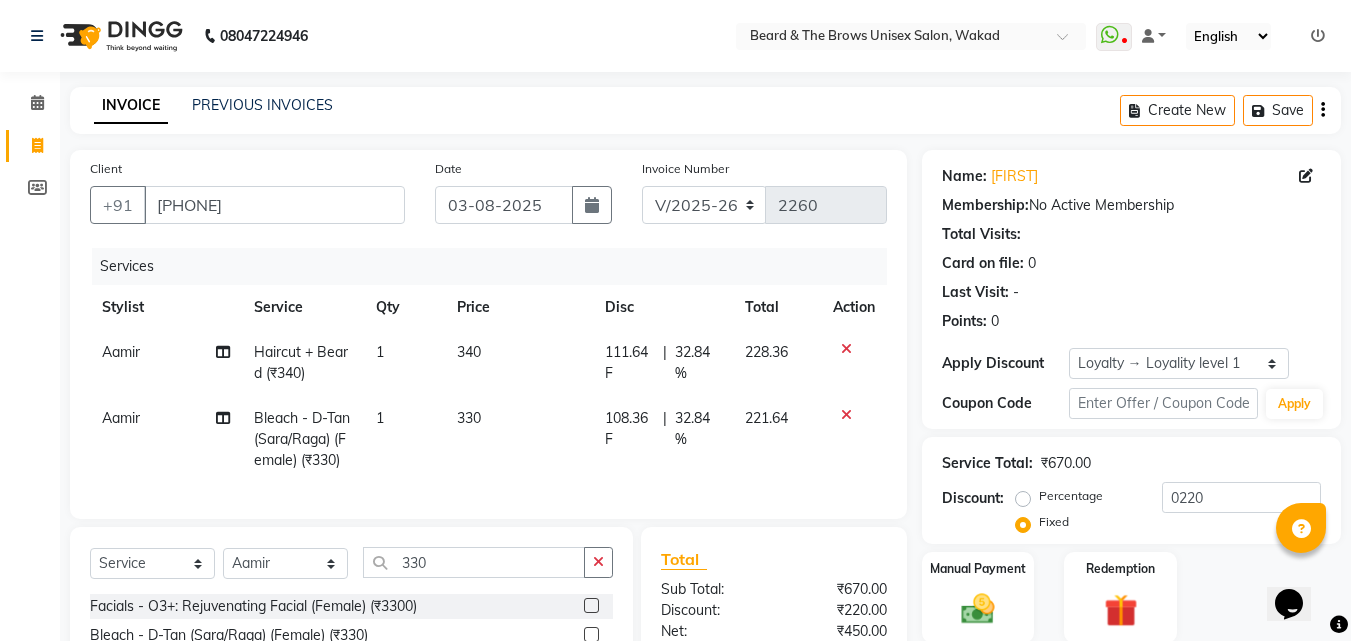 click on "Percentage   Fixed" 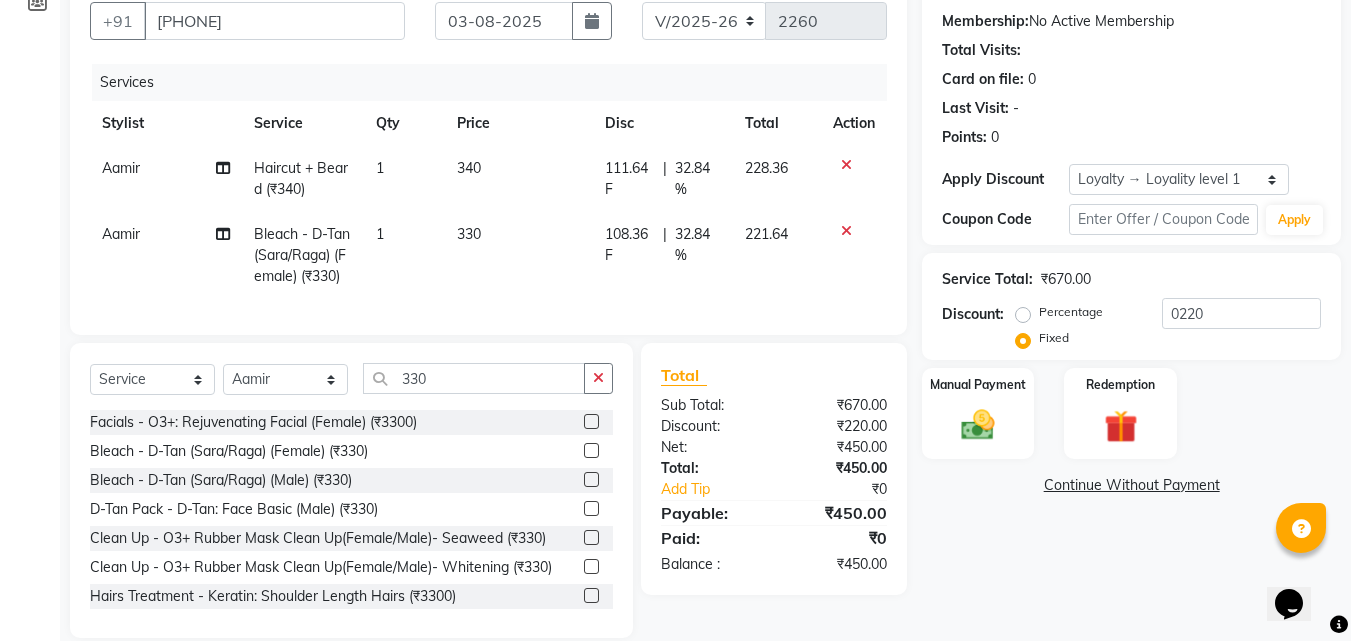 scroll, scrollTop: 226, scrollLeft: 0, axis: vertical 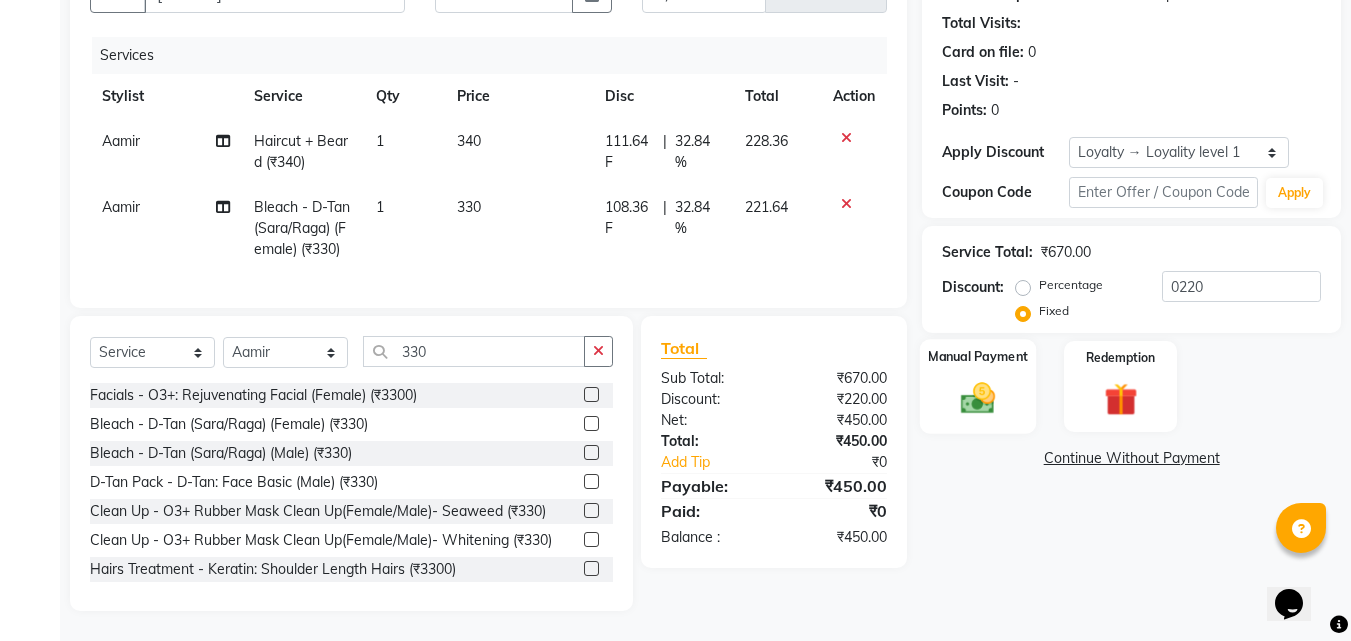 click 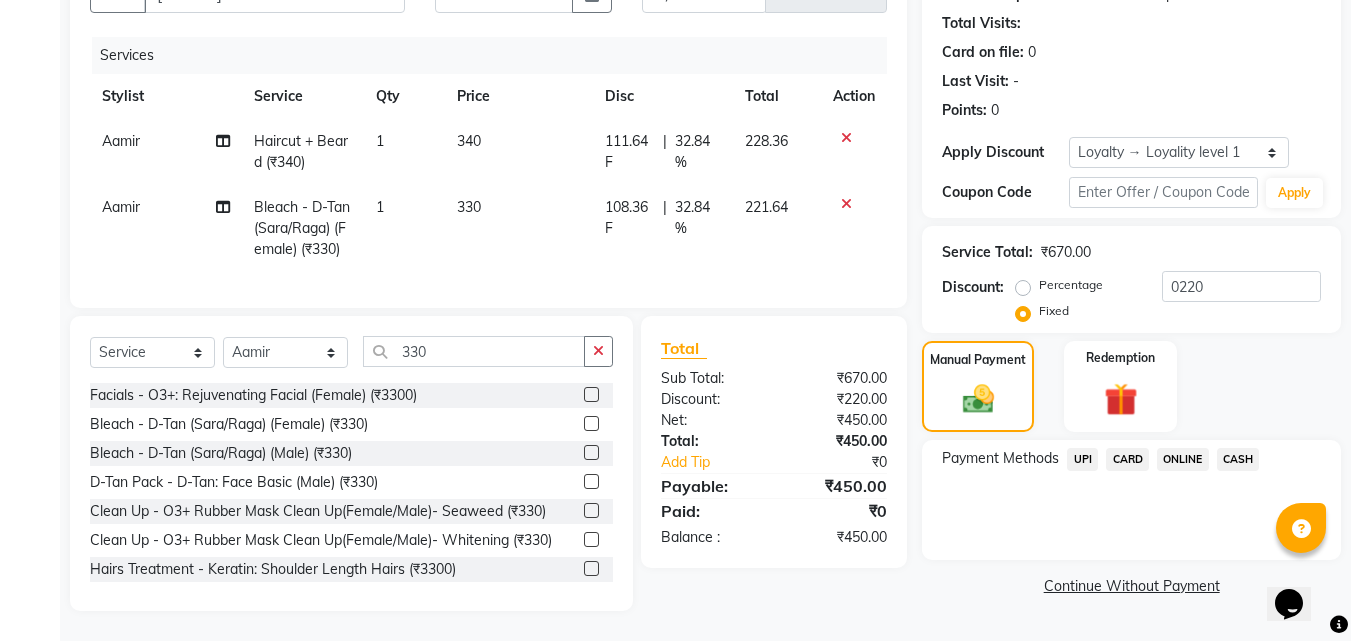 click on "UPI" 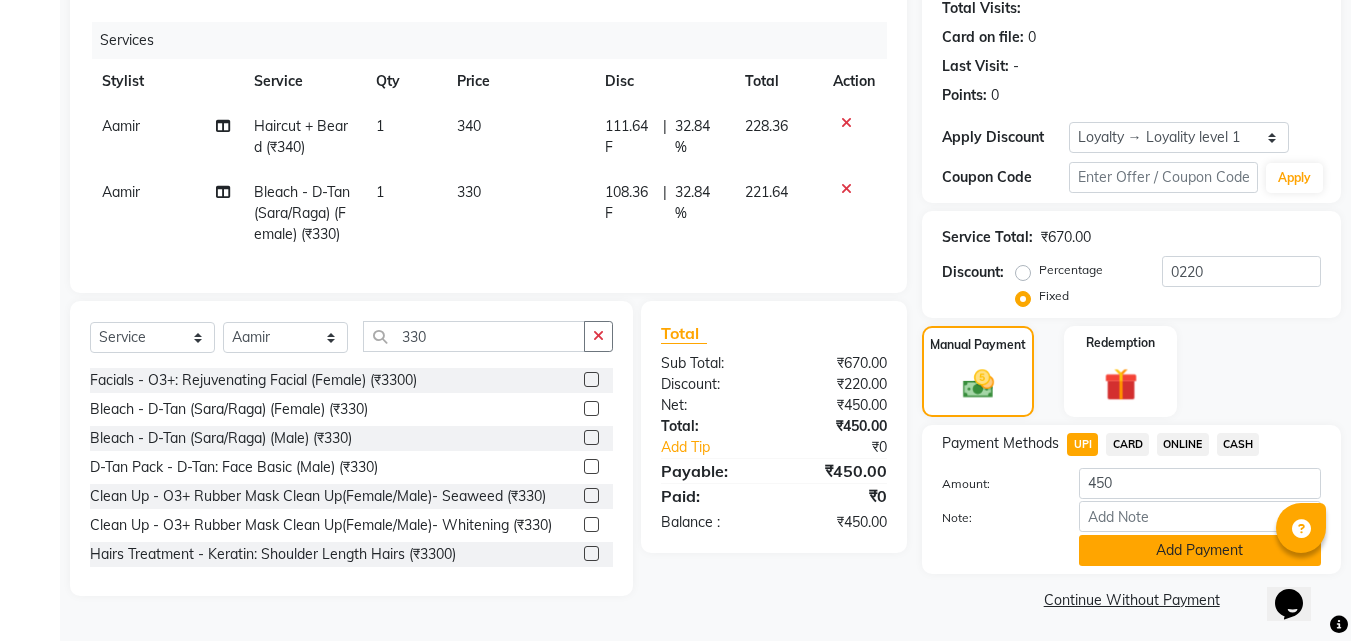 click on "Add Payment" 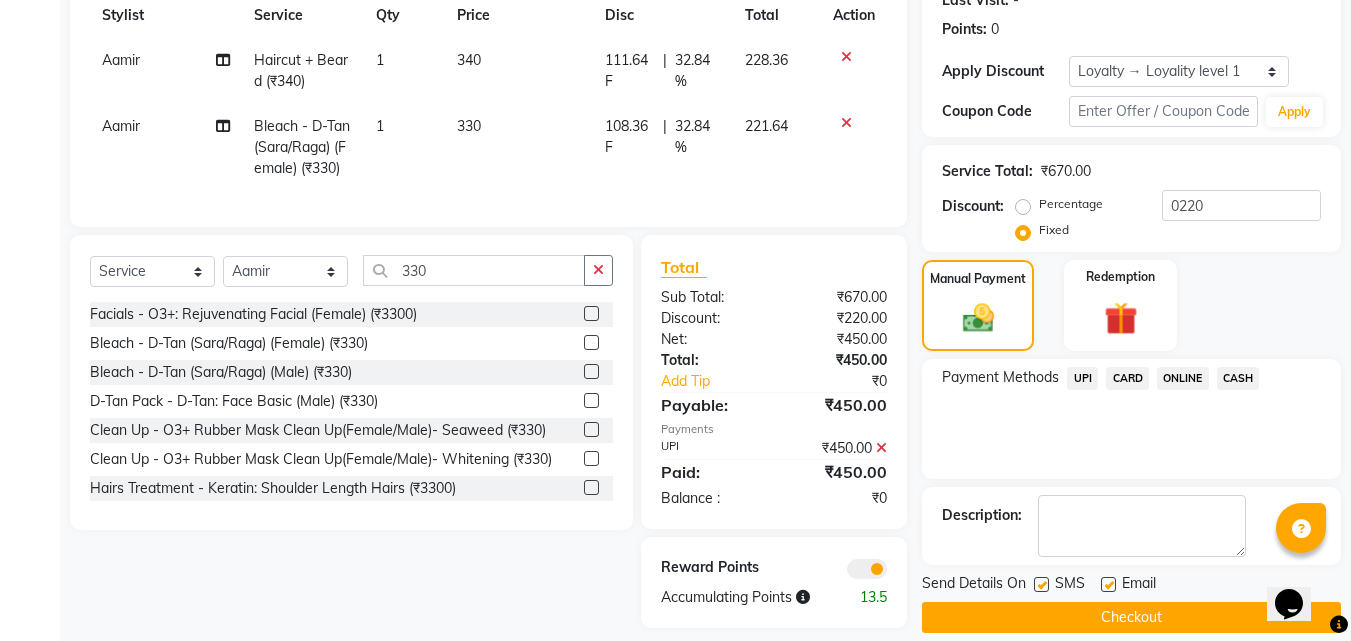 scroll, scrollTop: 324, scrollLeft: 0, axis: vertical 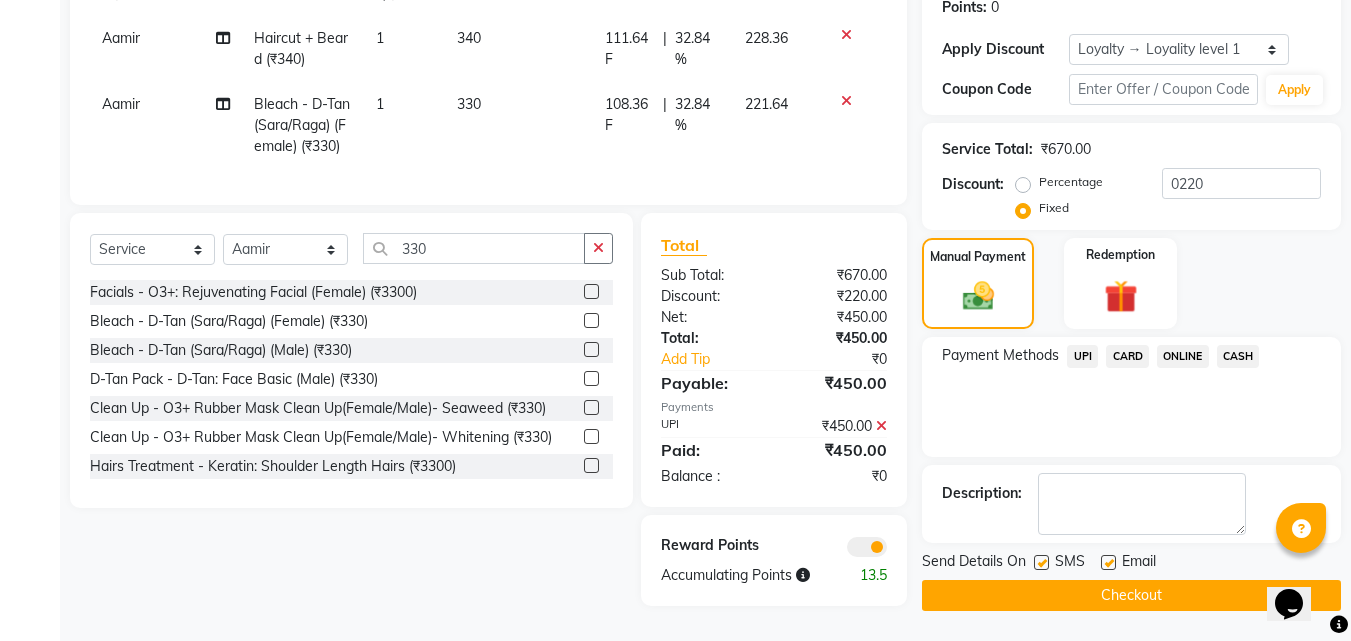 click 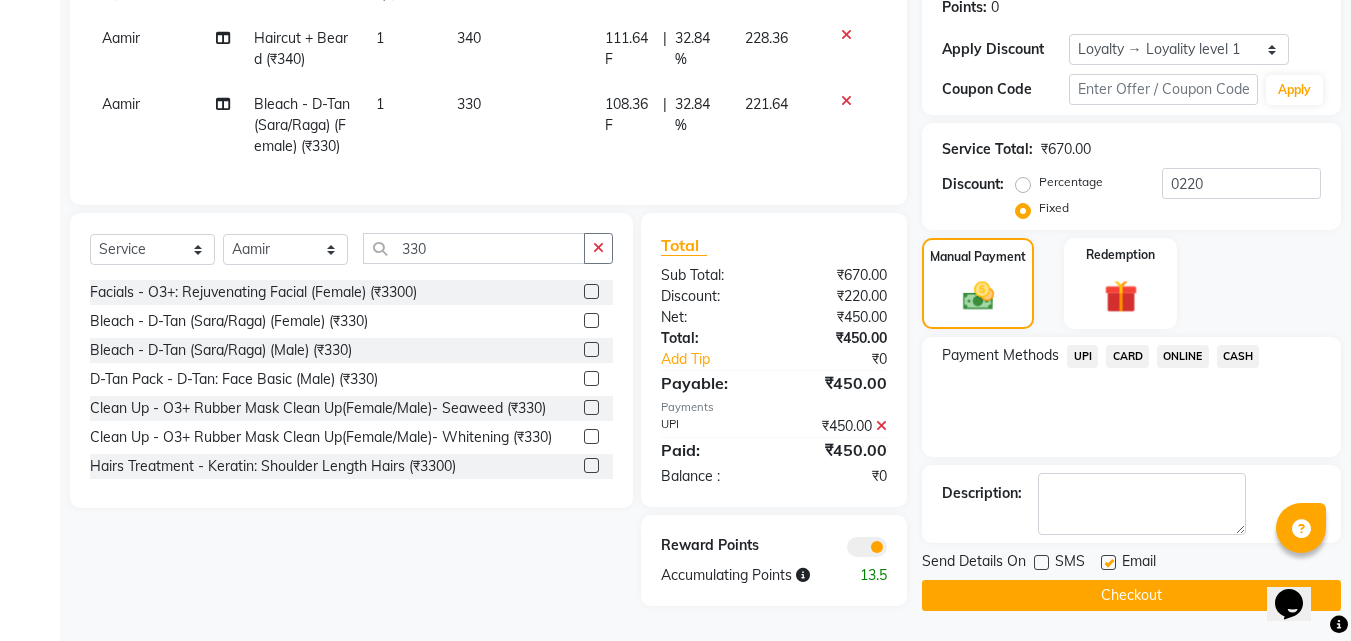 click on "Checkout" 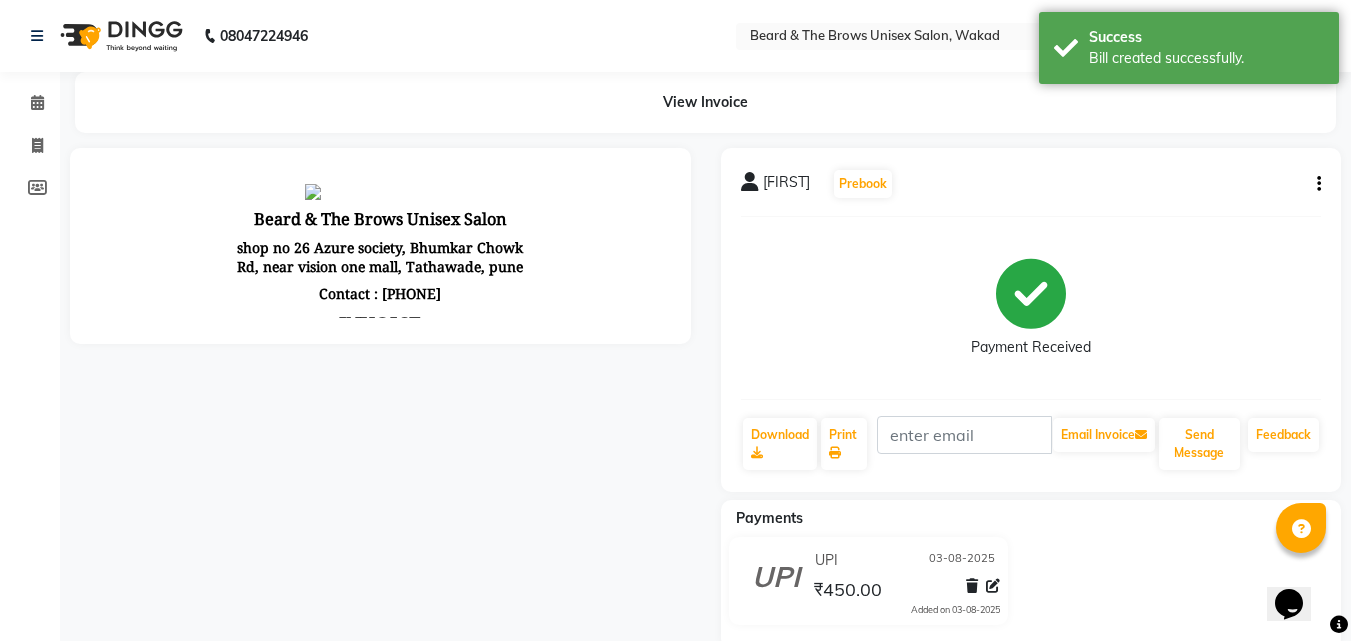 scroll, scrollTop: 0, scrollLeft: 0, axis: both 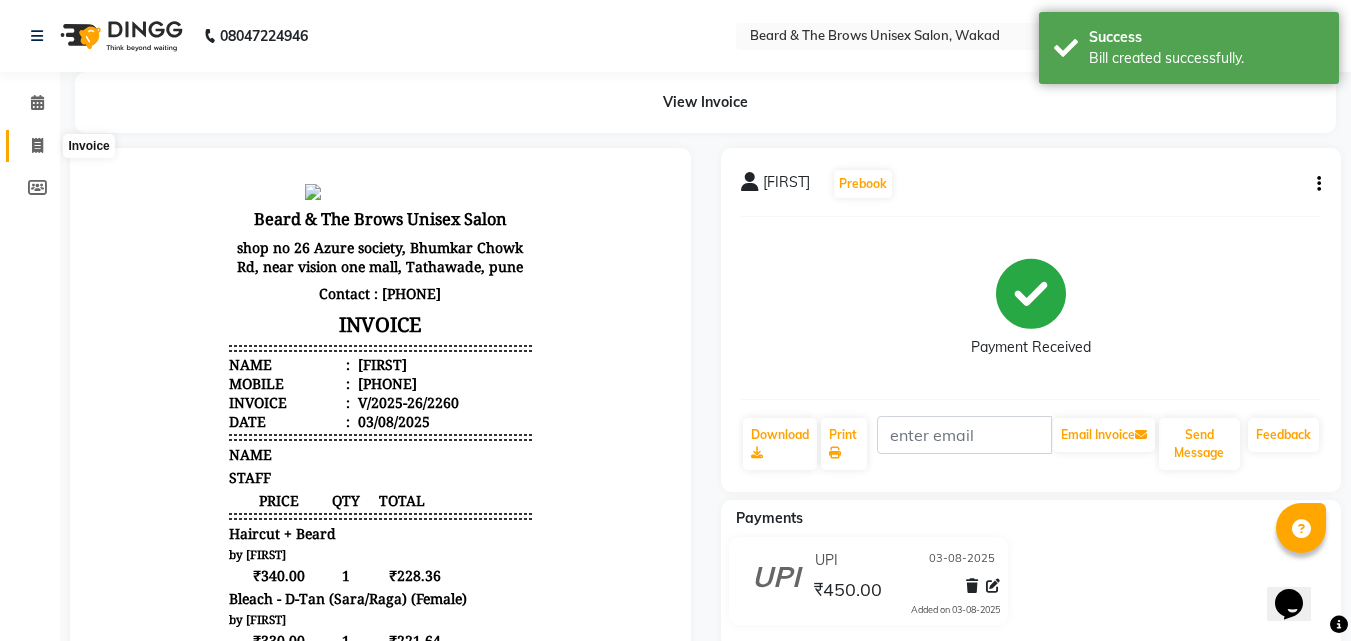 click 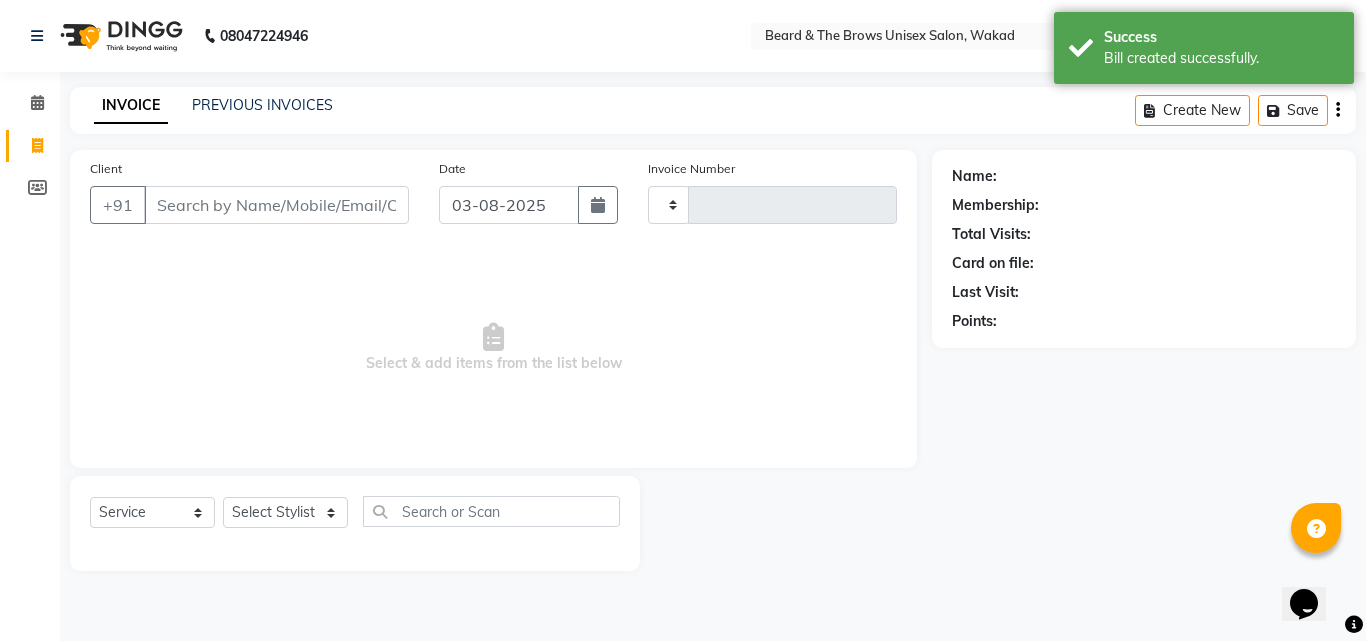 type on "2261" 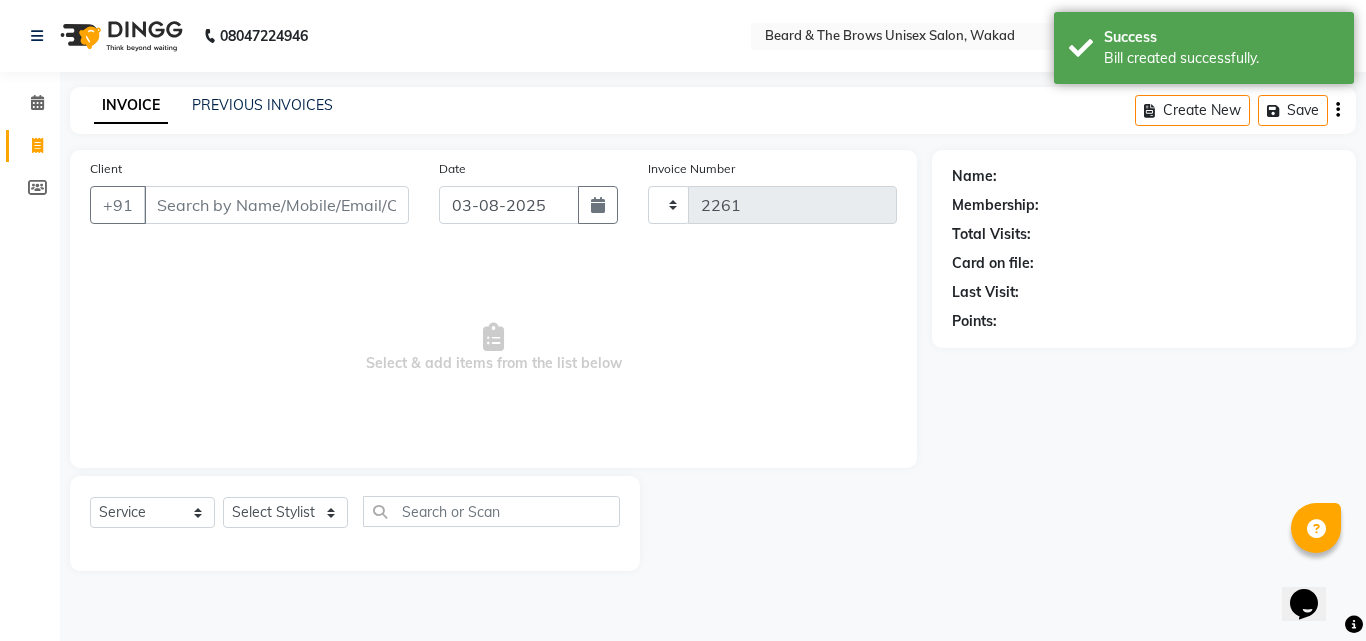 select on "872" 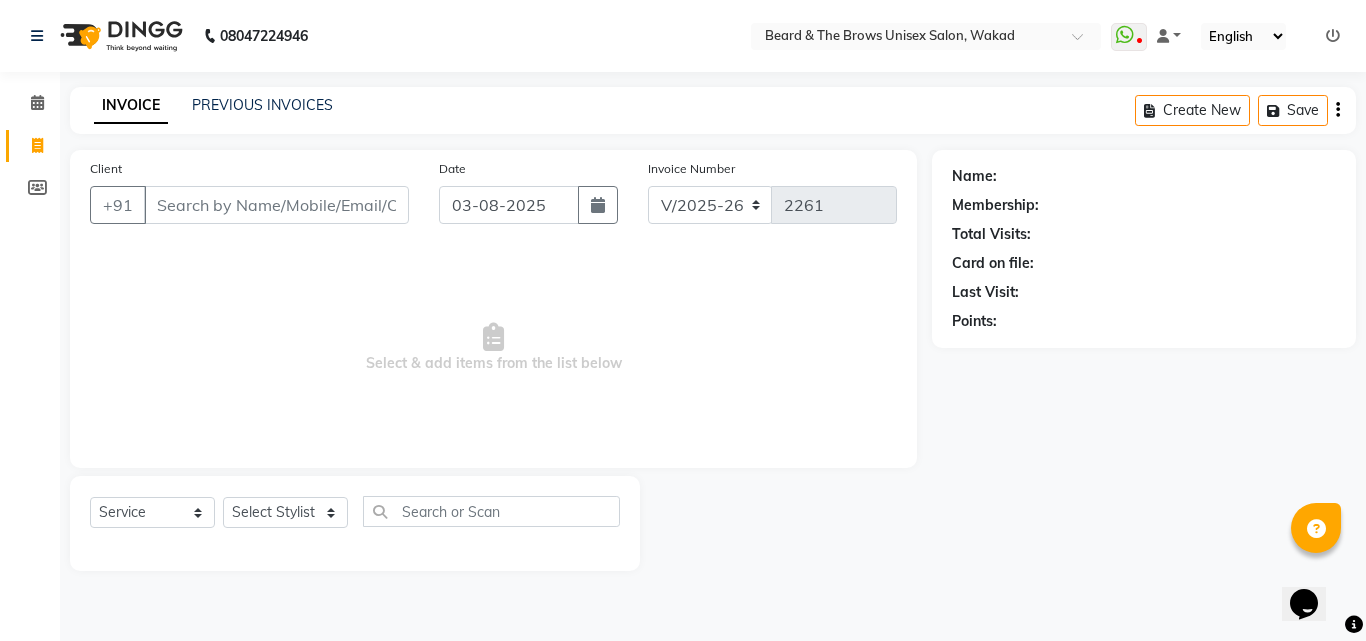 click on "Client" at bounding box center (276, 205) 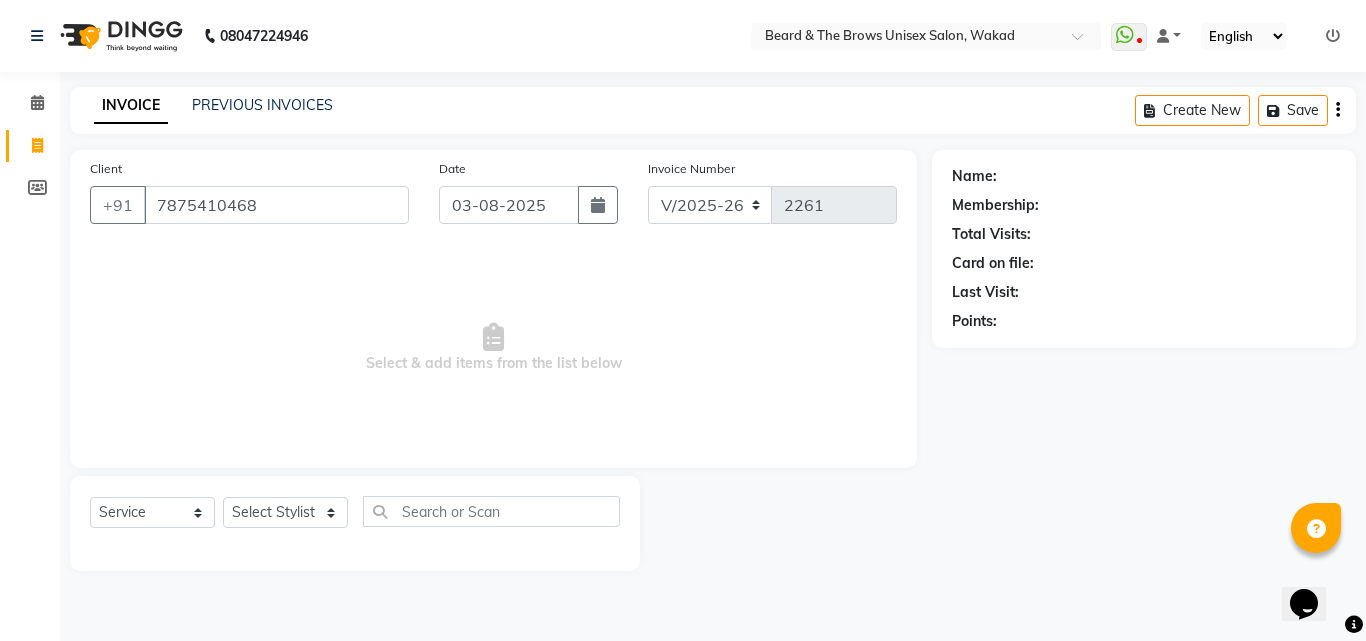 type on "7875410468" 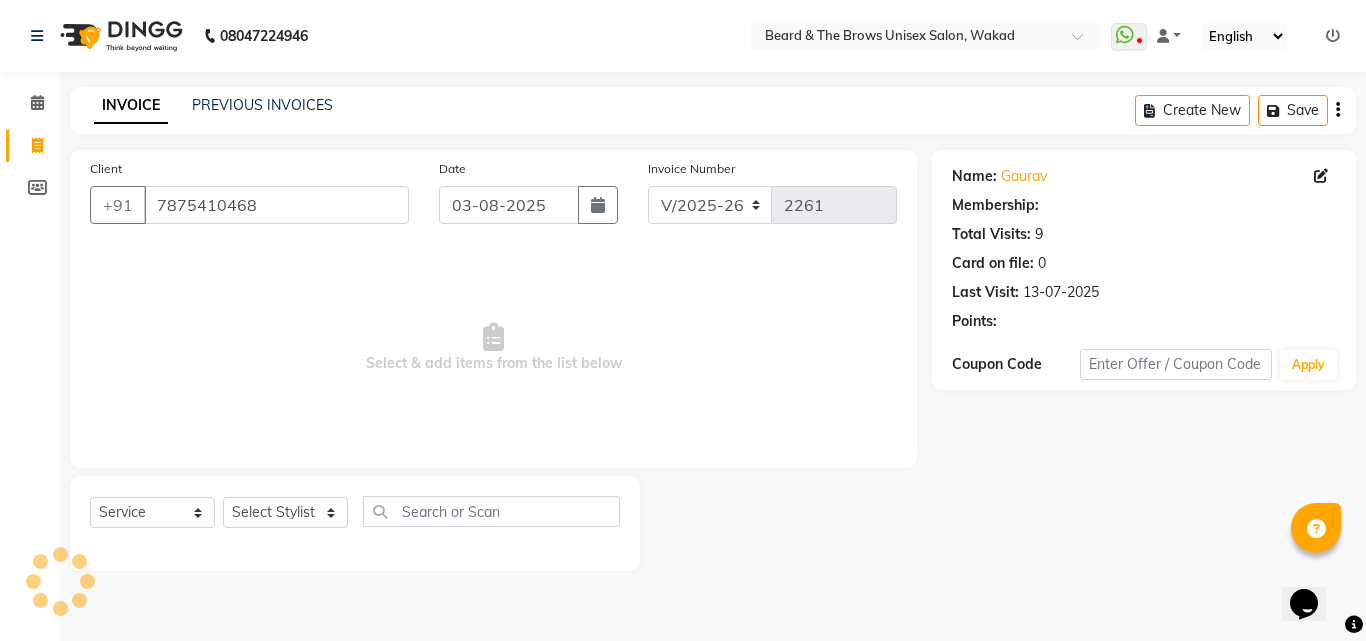select on "1: Object" 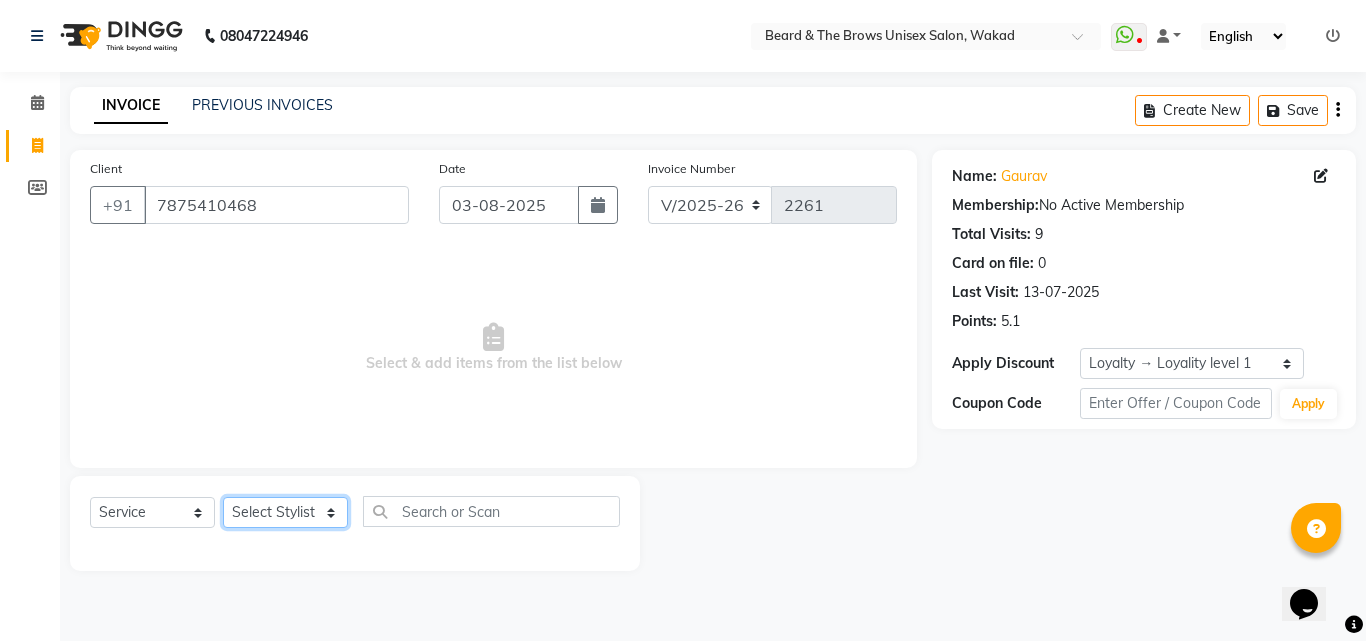 click on "Select Stylist [FIRST] [LAST] manager [FIRST] [LAST] [TITLE] owner [FIRST] [LAST]" 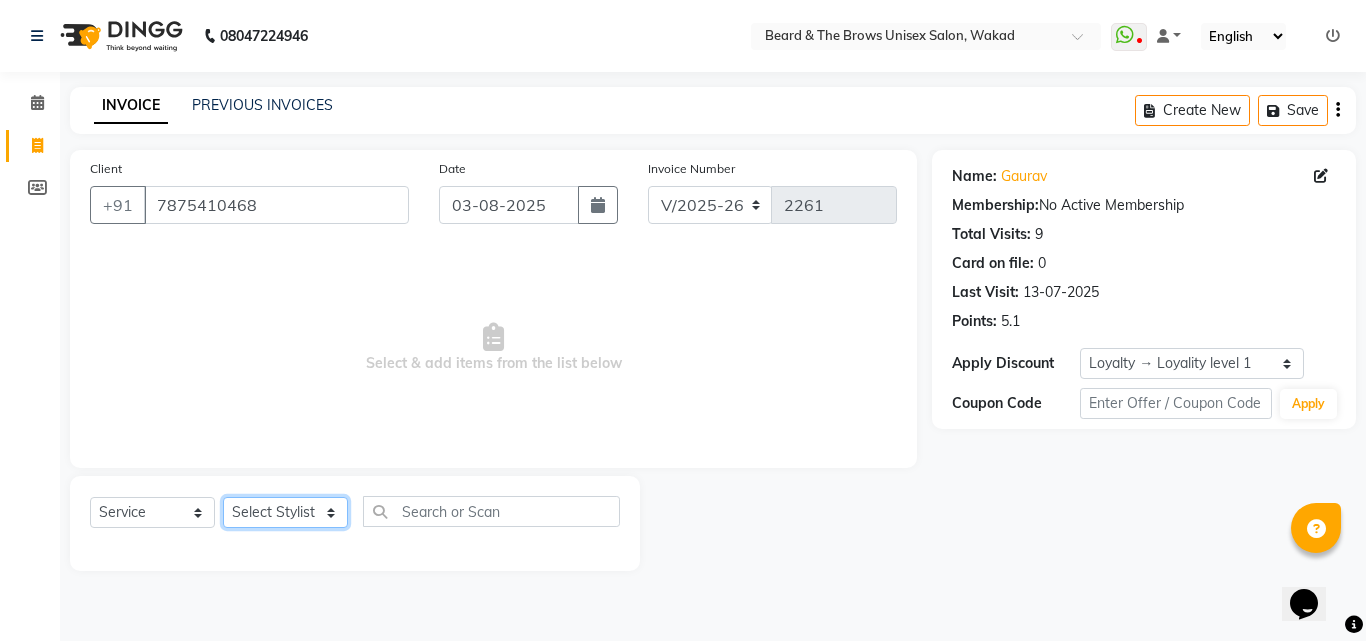 select on "15229" 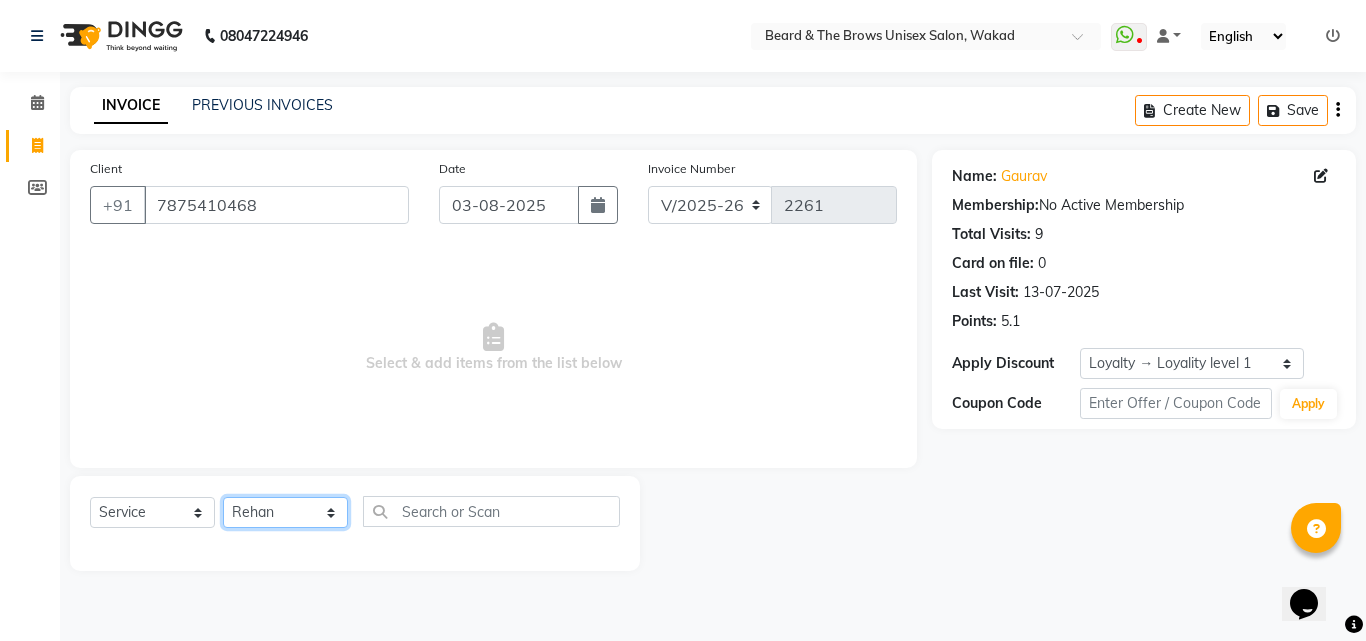 click on "Select Stylist [FIRST] [LAST] manager [FIRST] [LAST] [TITLE] owner [FIRST] [LAST]" 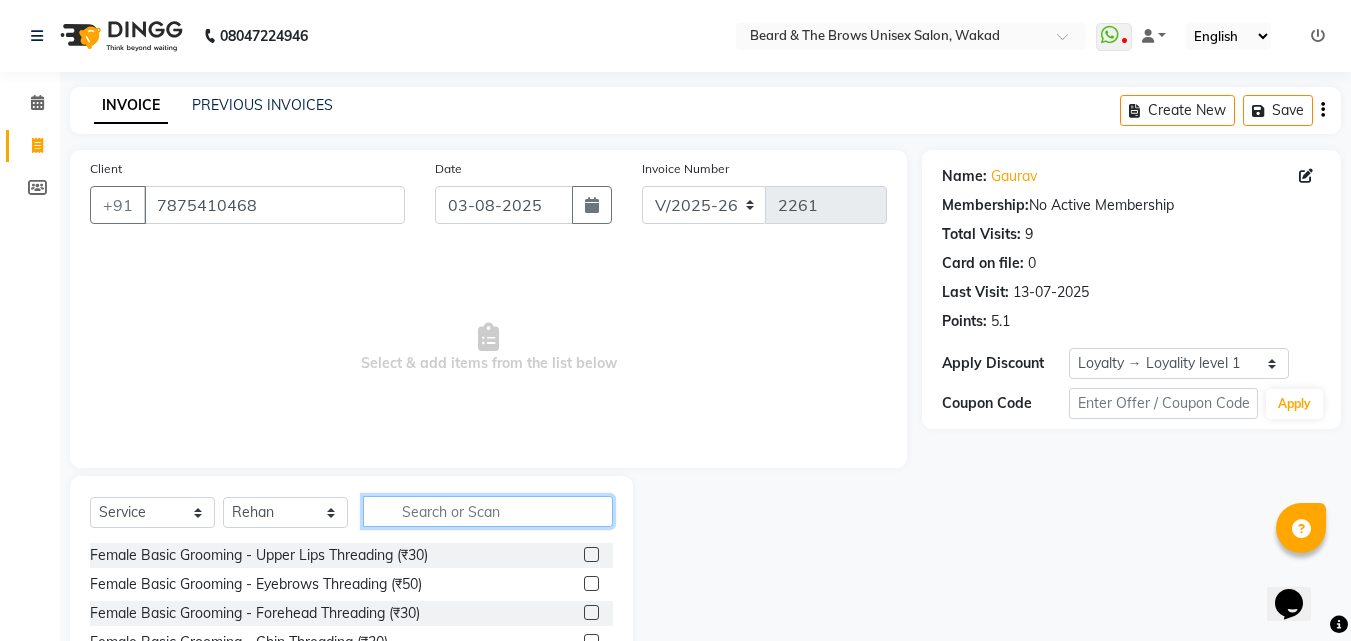 click 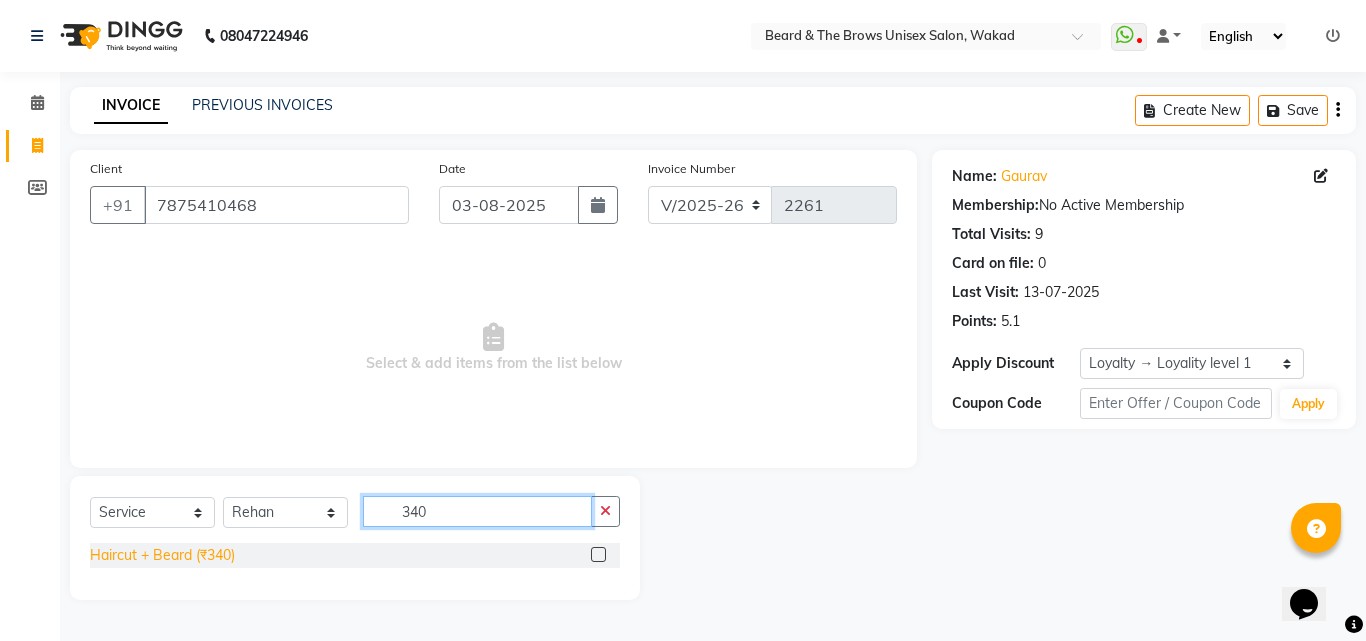 type on "340" 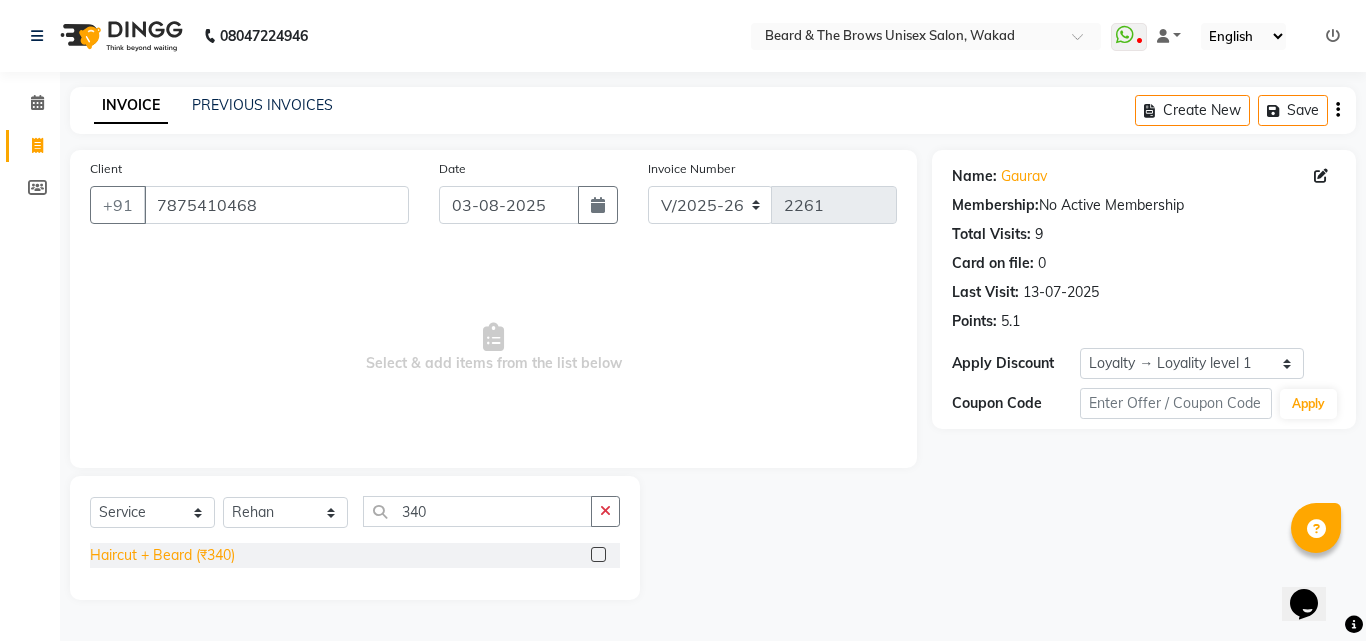 click on "Haircut + Beard (₹340)" 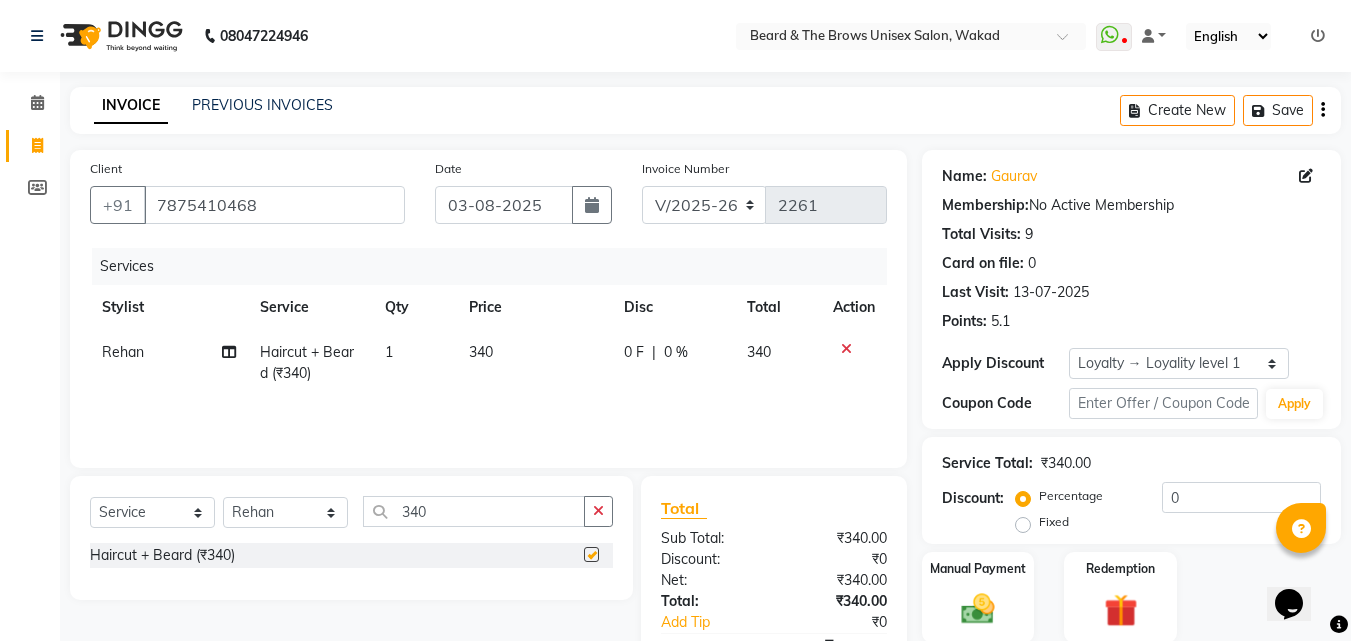 checkbox on "false" 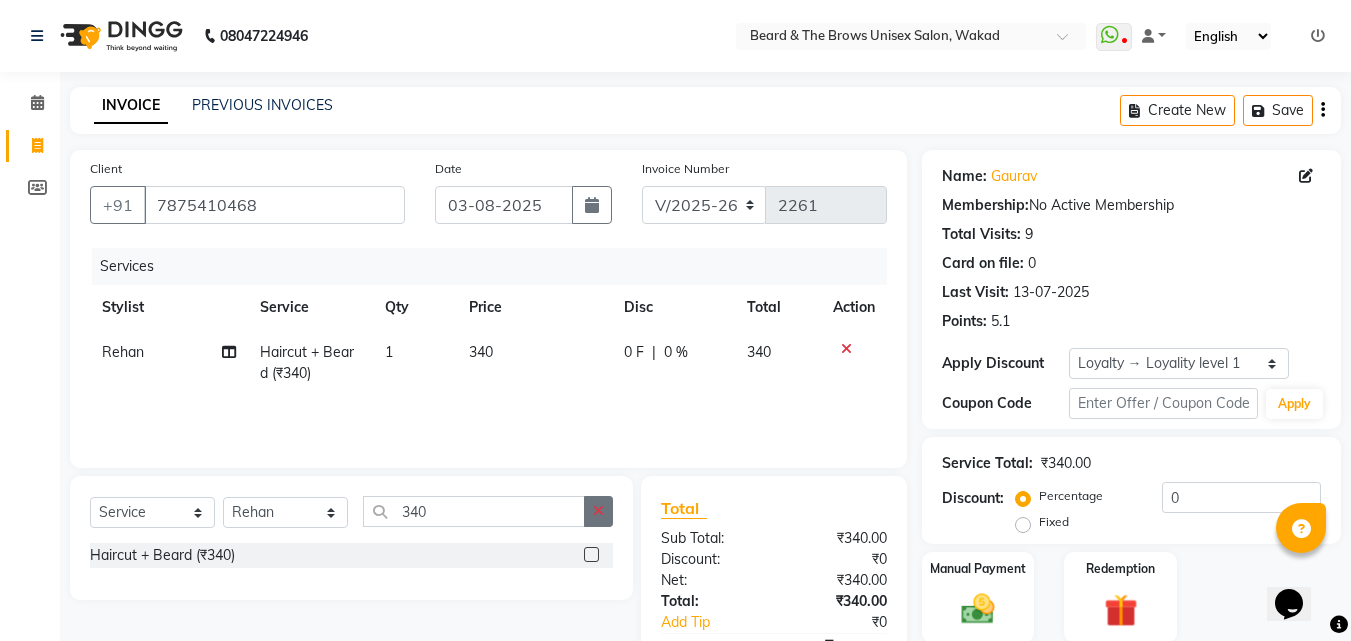 click 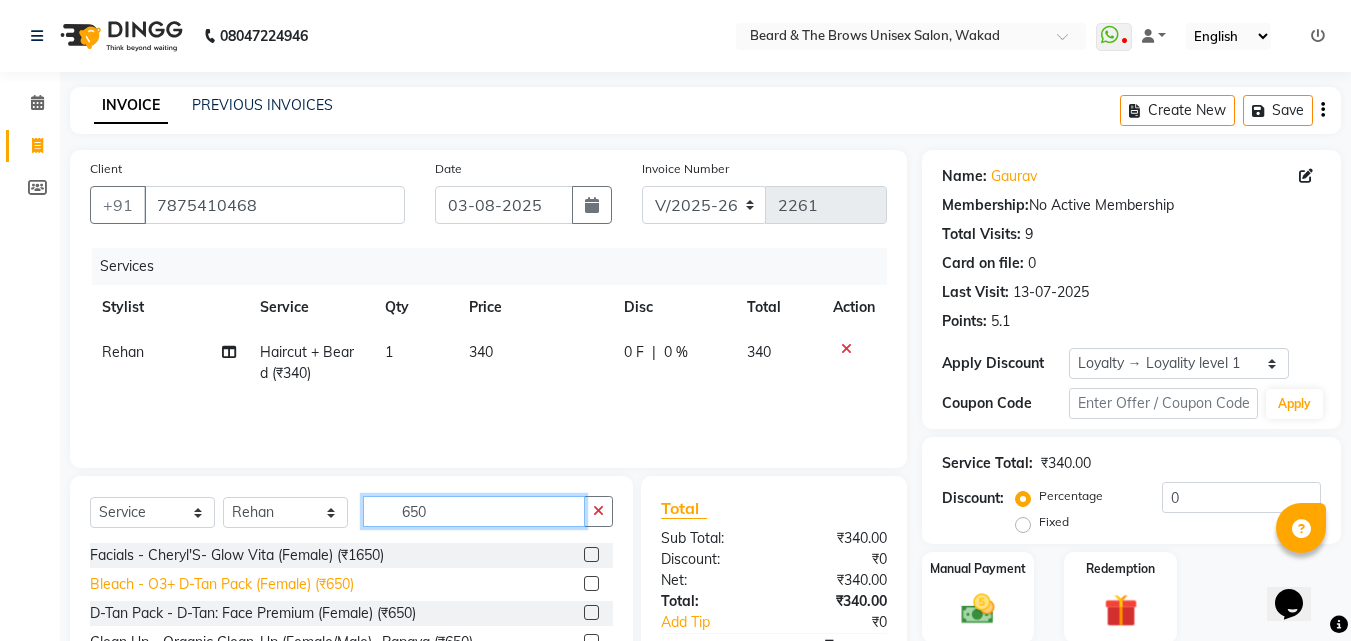 type on "650" 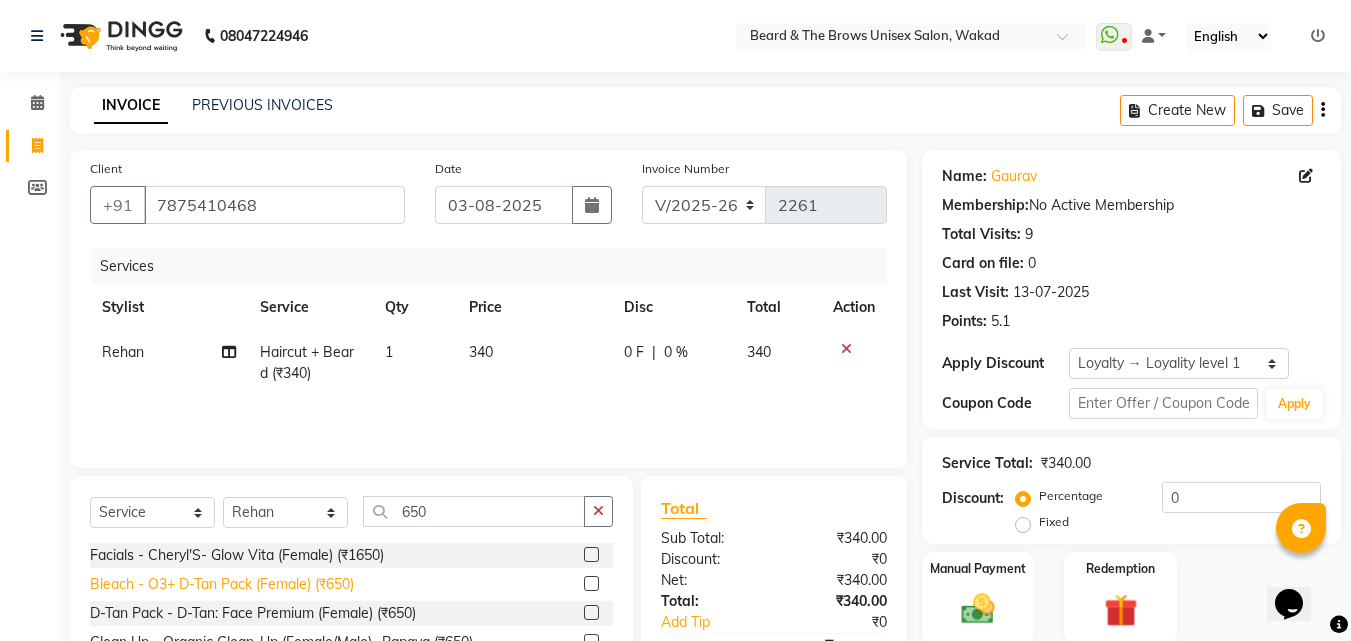 click on "Bleach - O3+ D-Tan Pack (Female) (₹650)" 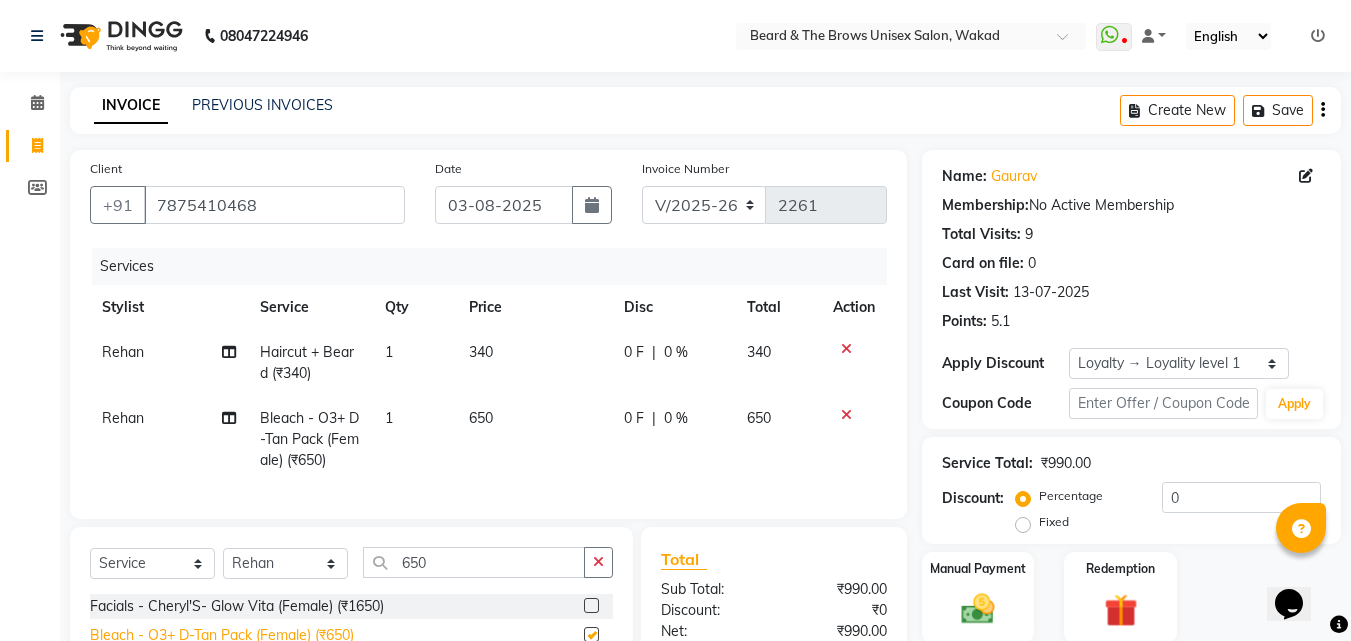 checkbox on "false" 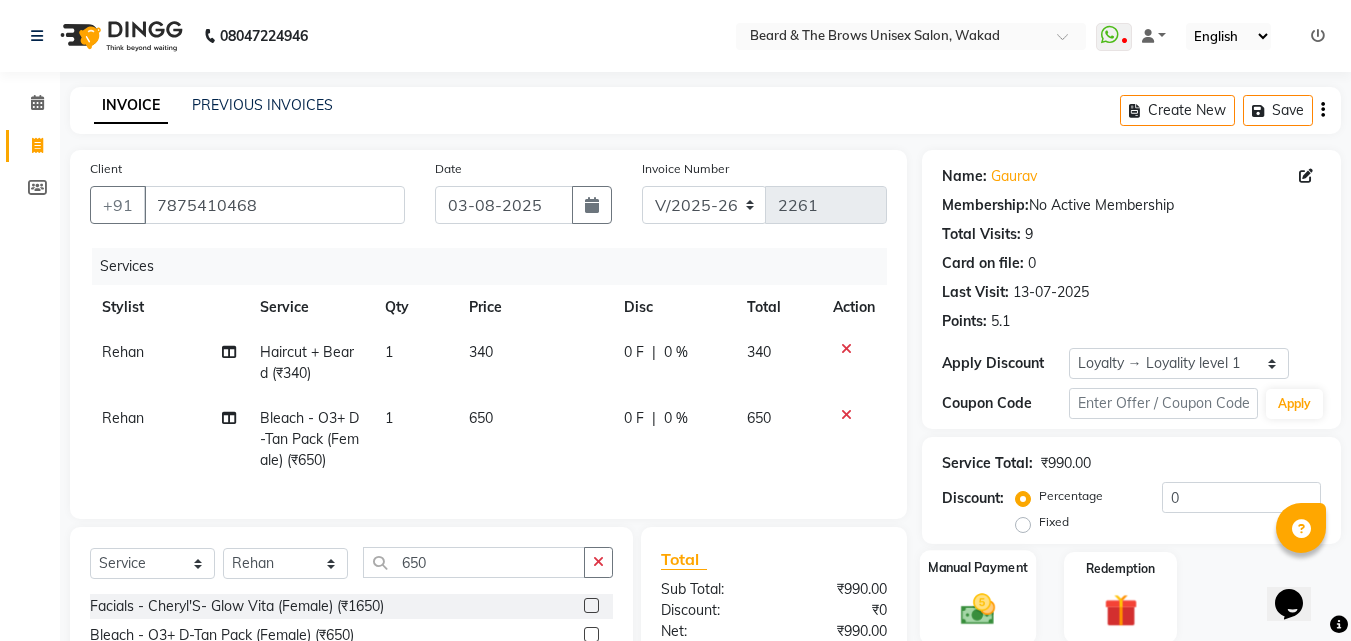 click on "Manual Payment" 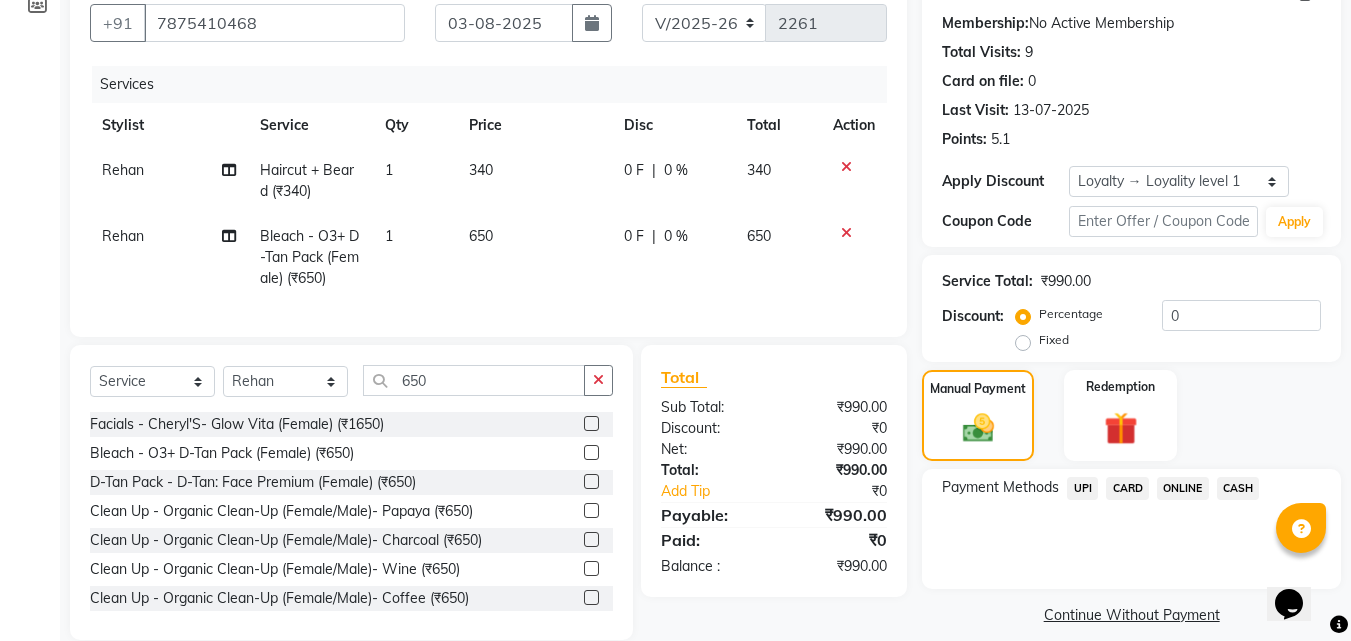 scroll, scrollTop: 226, scrollLeft: 0, axis: vertical 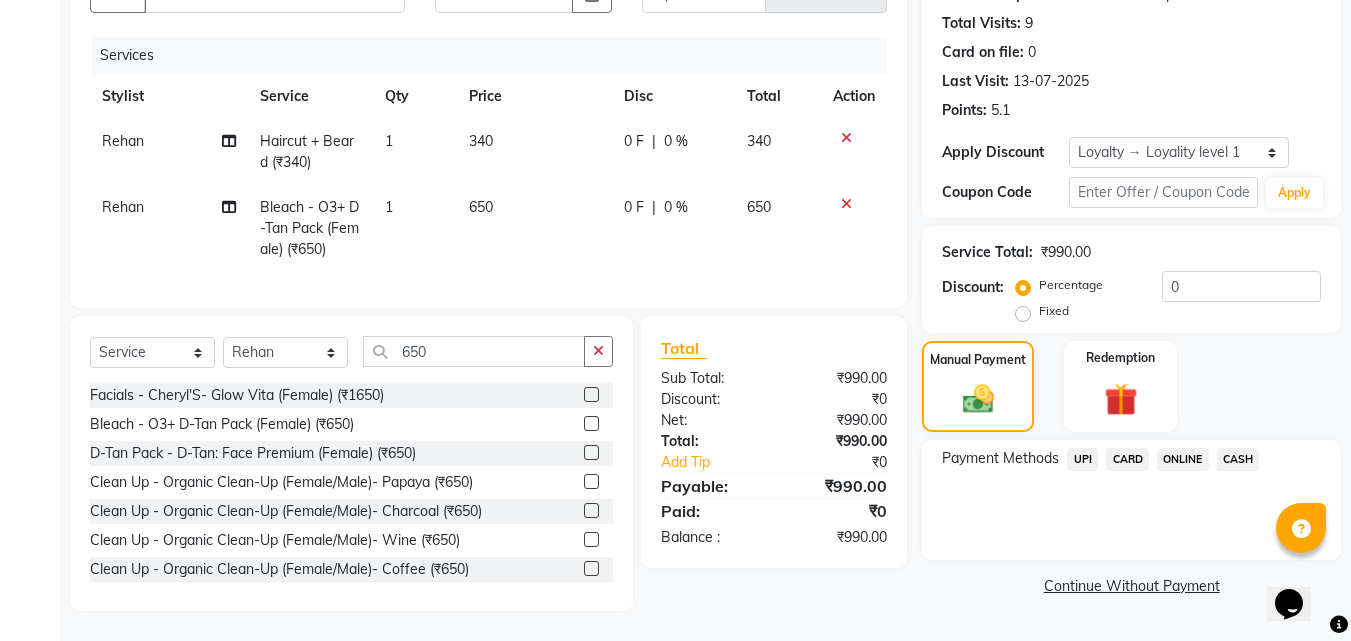 click on "UPI" 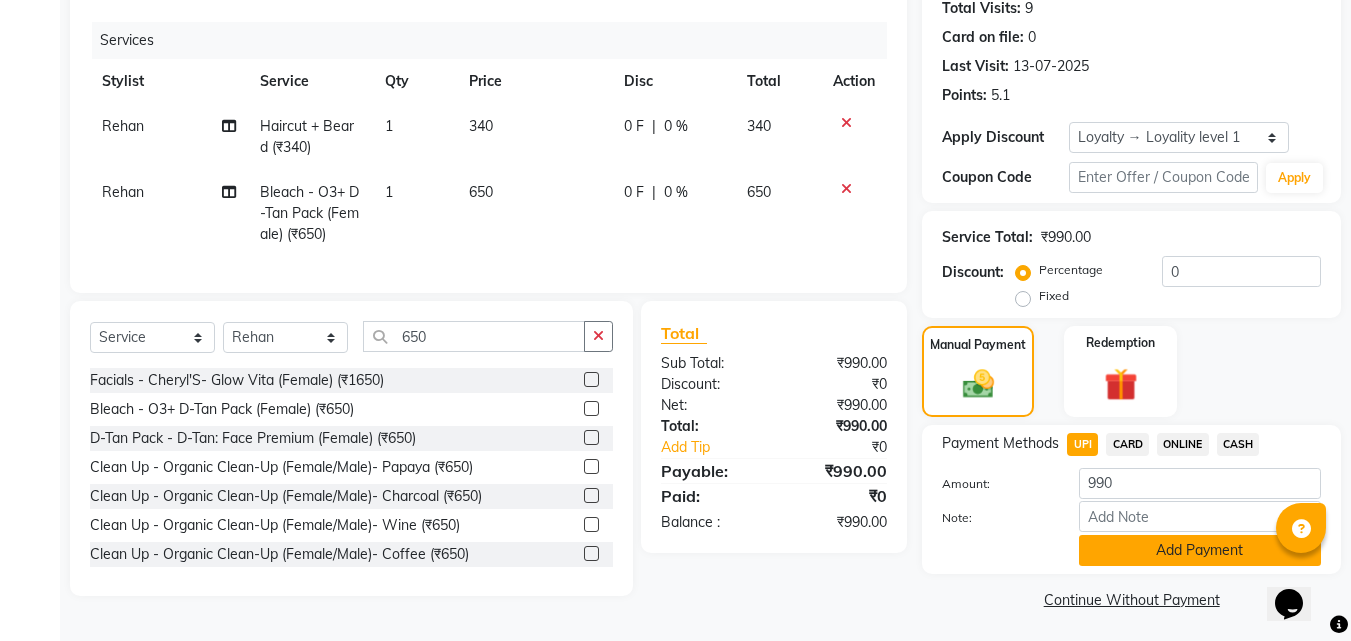 click on "Add Payment" 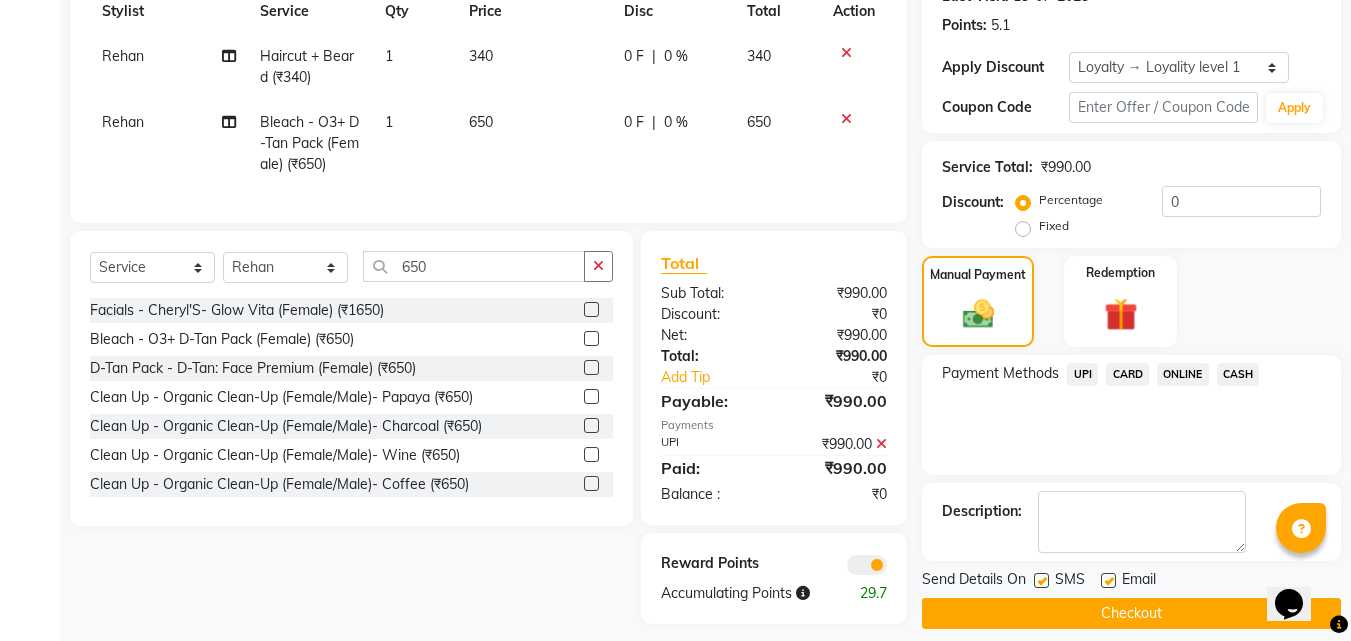scroll, scrollTop: 324, scrollLeft: 0, axis: vertical 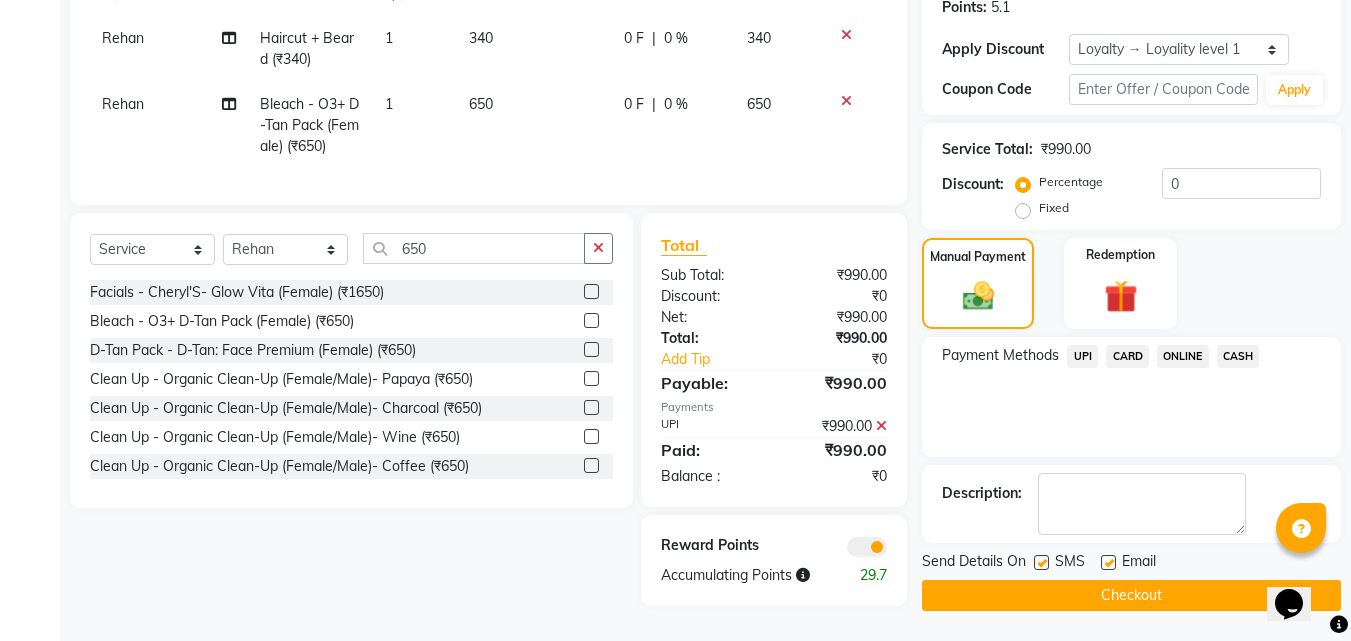 click 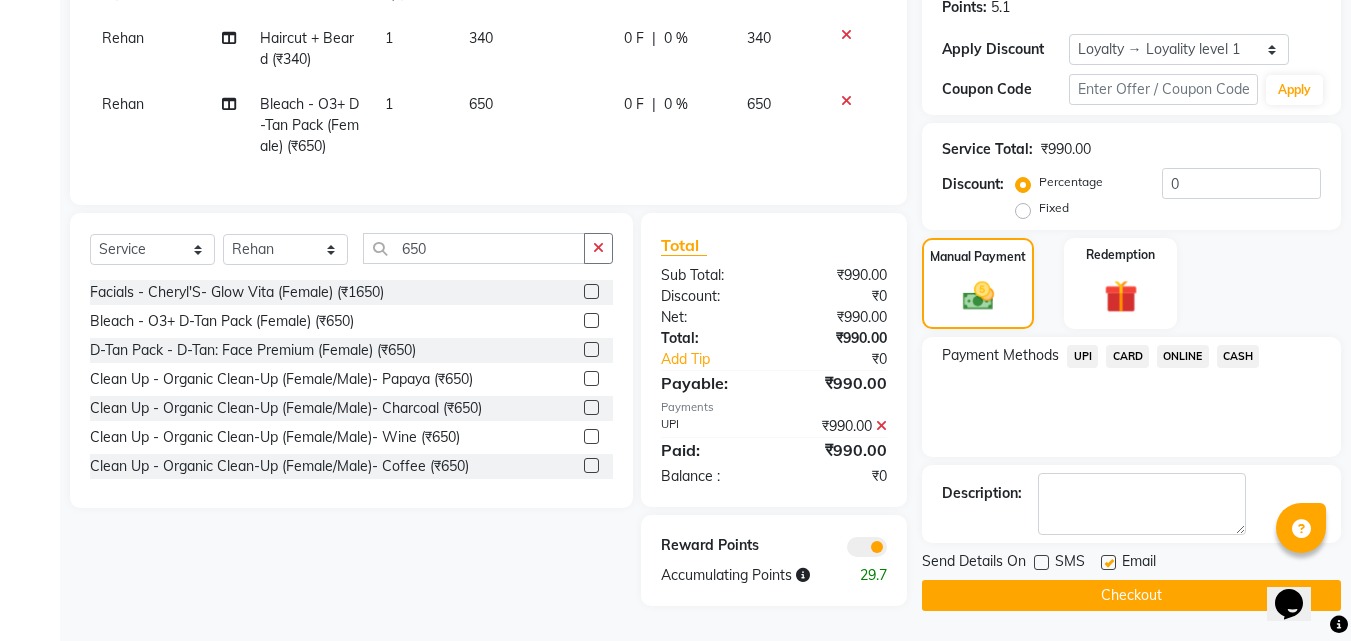 click on "Checkout" 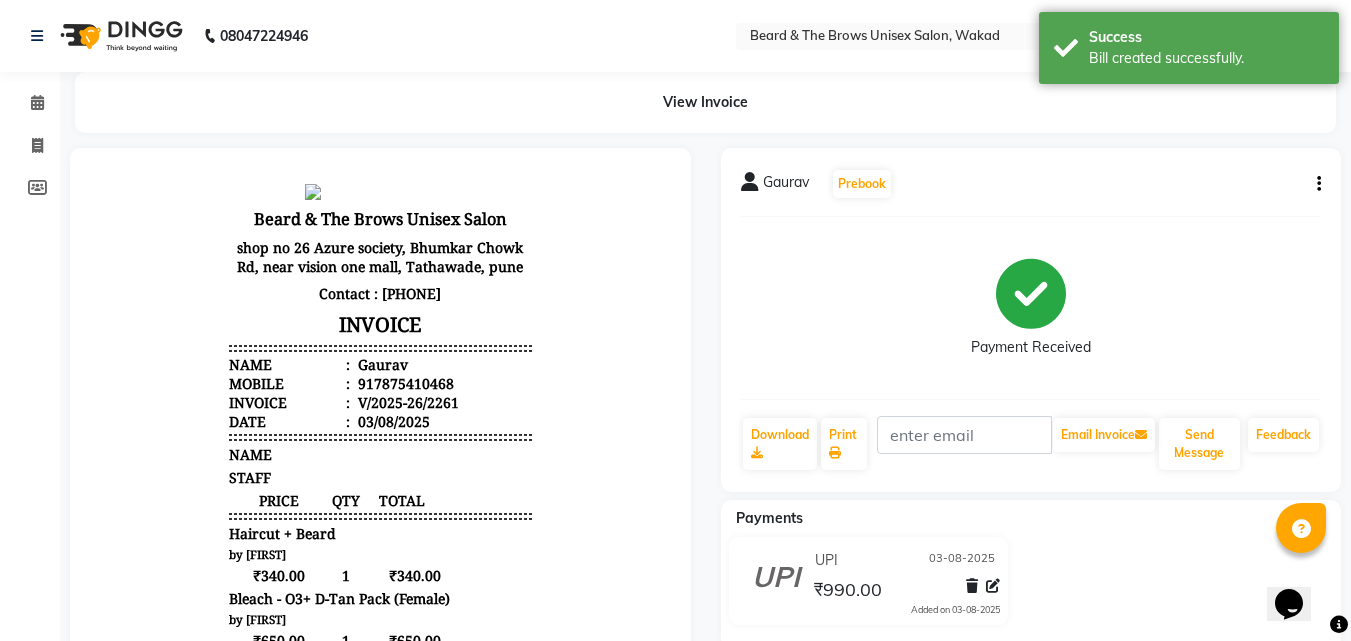 scroll, scrollTop: 0, scrollLeft: 0, axis: both 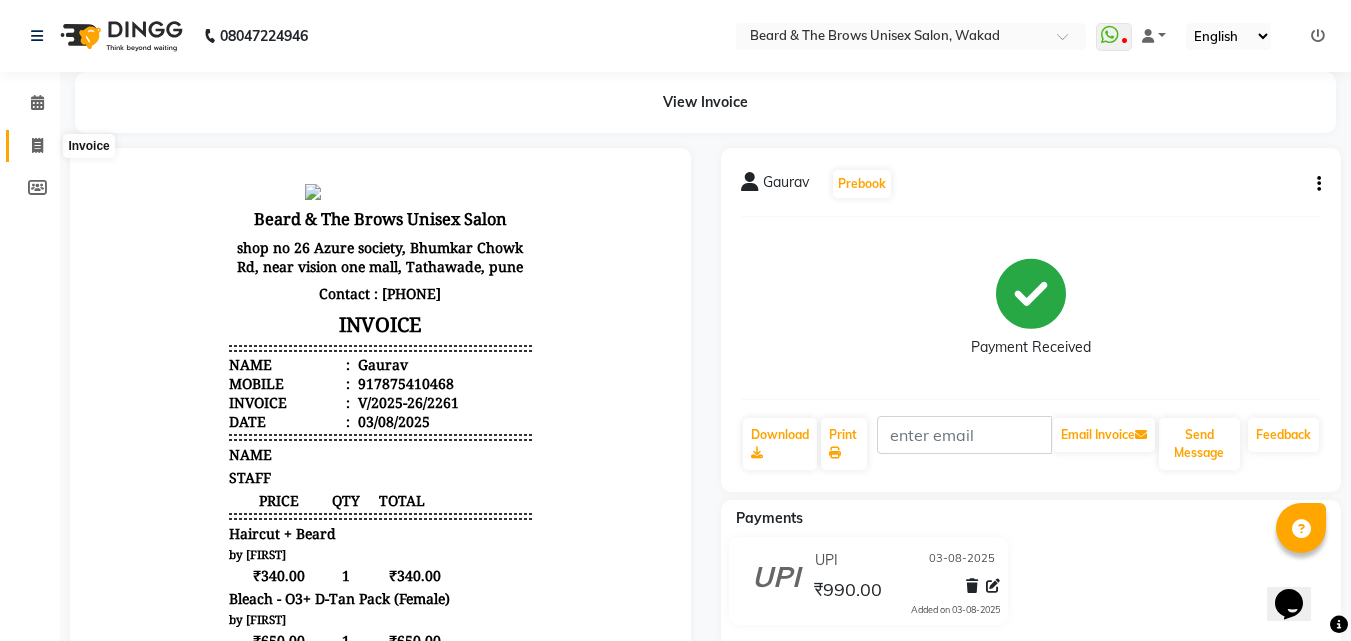 click 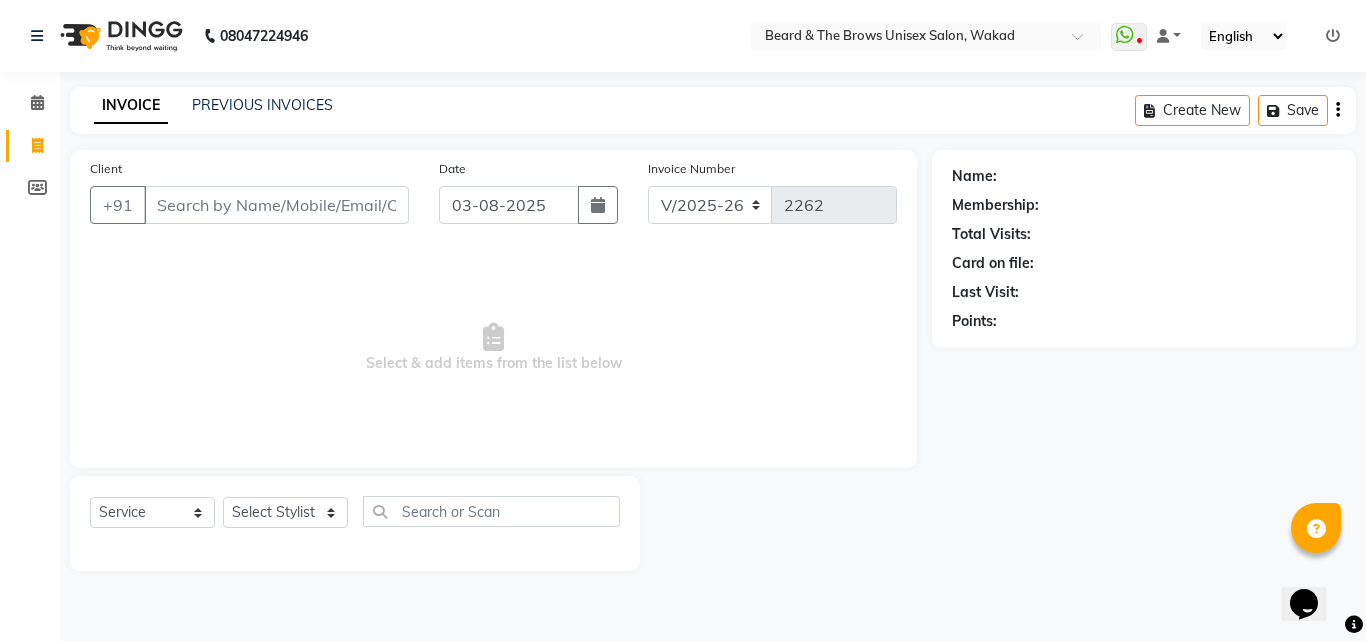 drag, startPoint x: 193, startPoint y: 200, endPoint x: 219, endPoint y: 195, distance: 26.476404 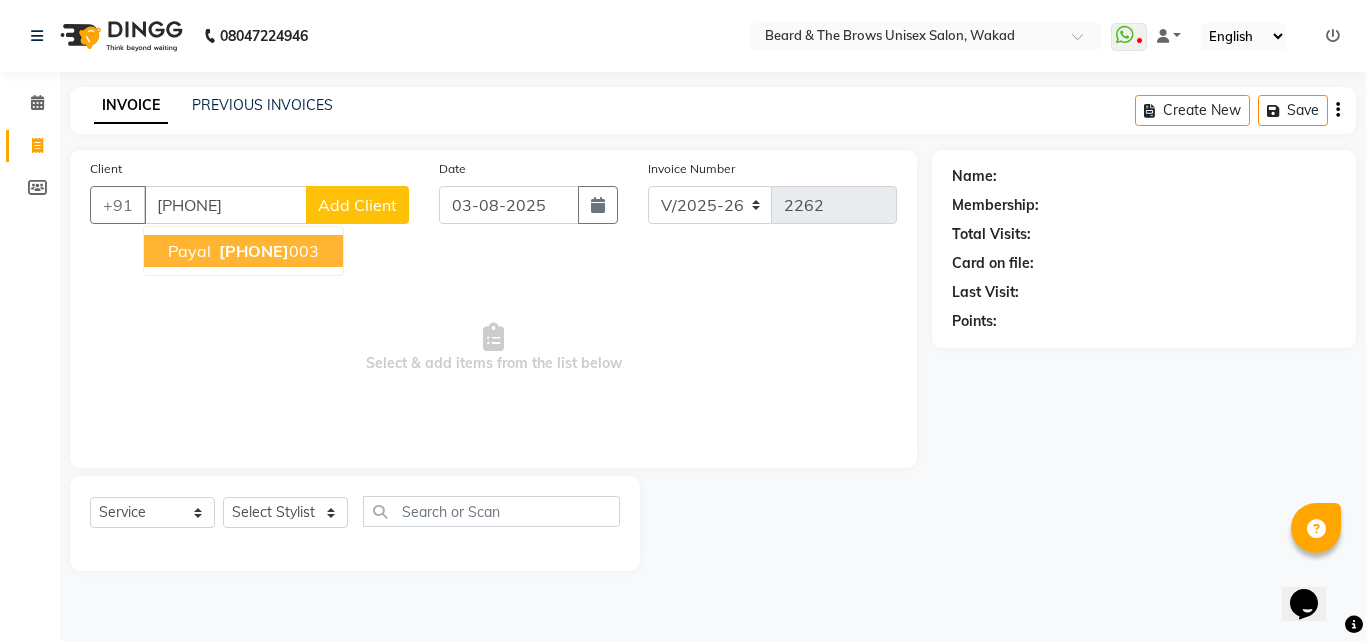 click on "[PHONE]" at bounding box center [267, 251] 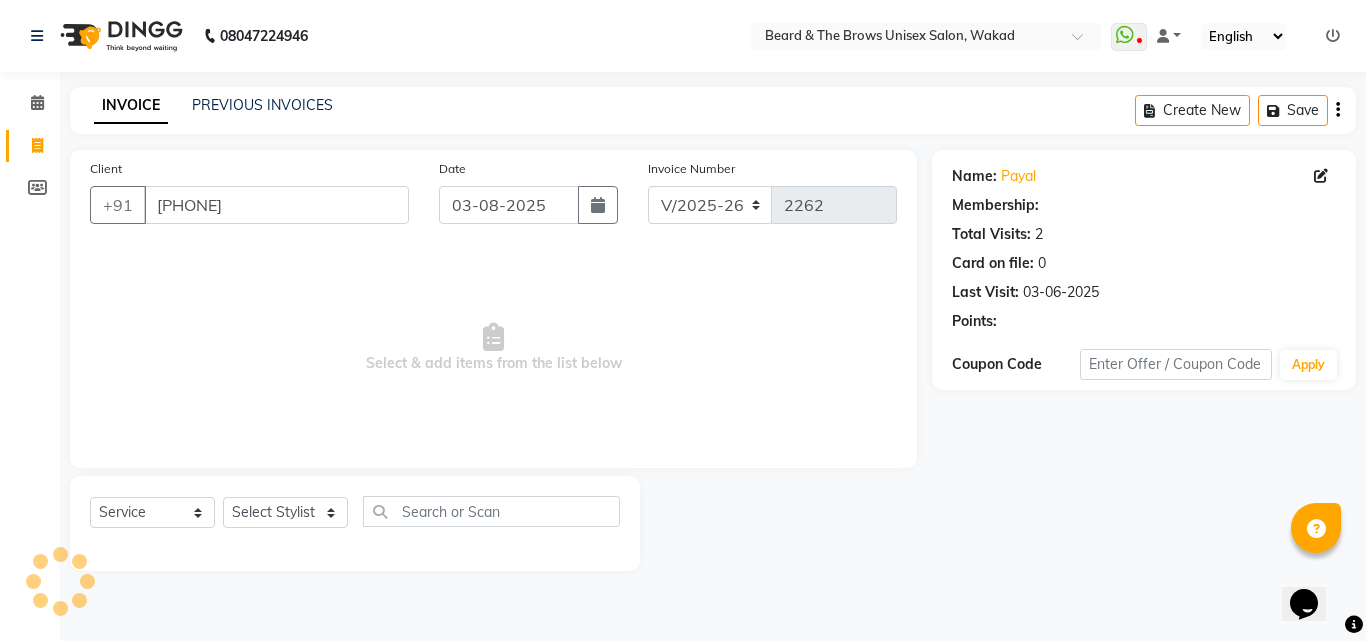select on "1: Object" 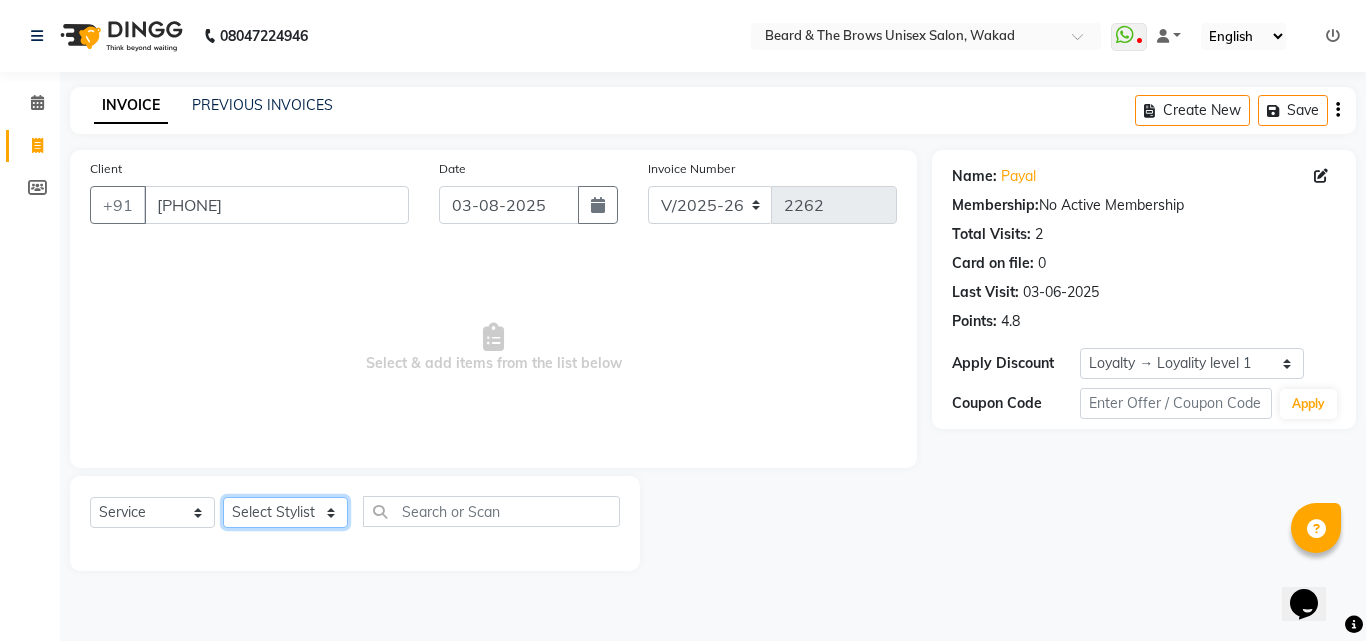 click on "Select Stylist [FIRST] [LAST] manager [FIRST] [LAST] [TITLE] owner [FIRST] [LAST]" 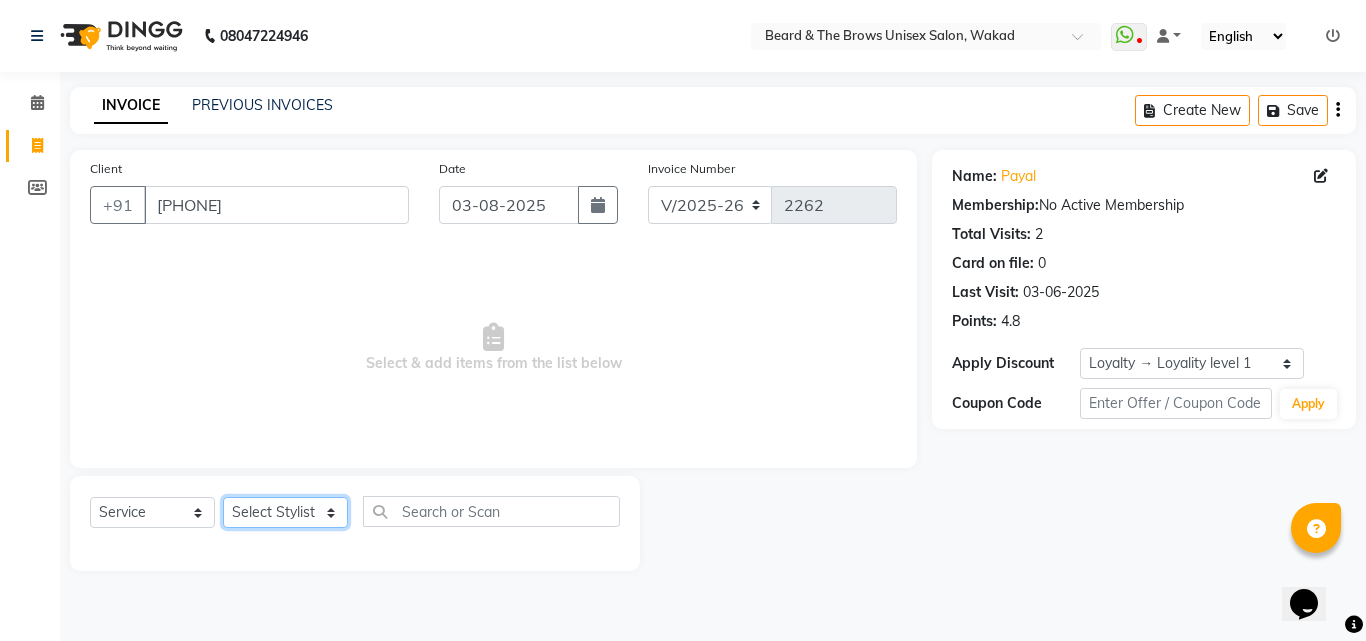 select on "35213" 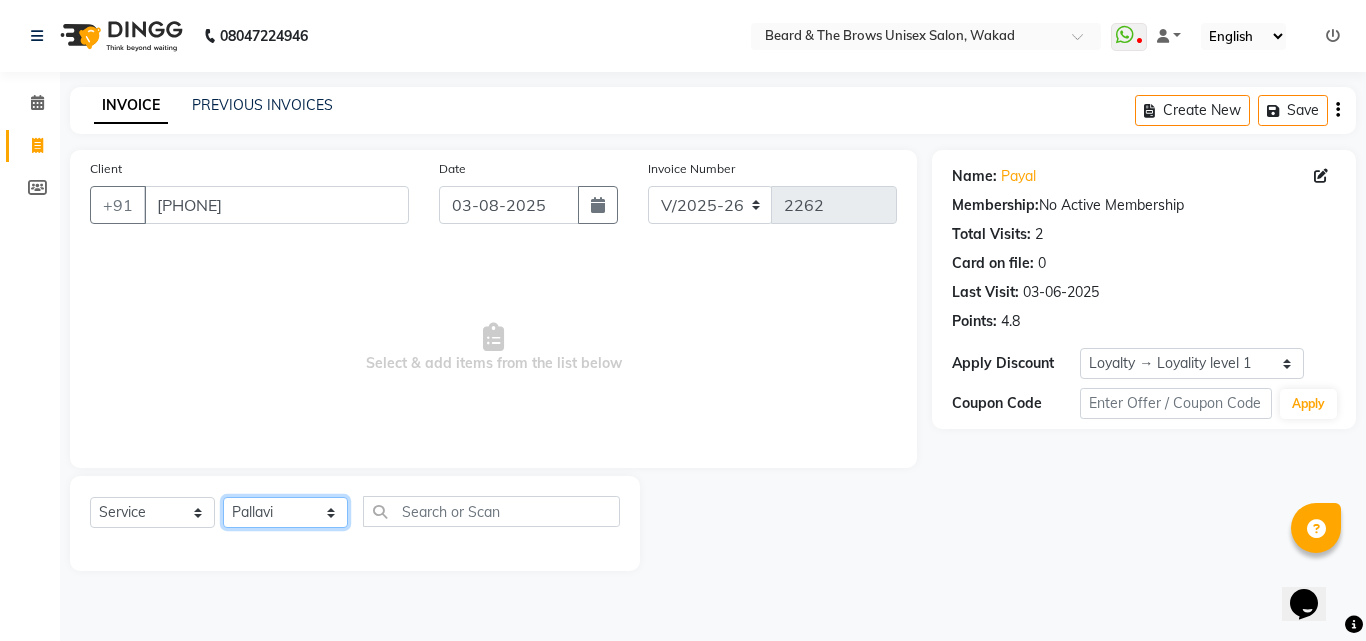 click on "Select Stylist [FIRST] [LAST] manager [FIRST] [LAST] [TITLE] owner [FIRST] [LAST]" 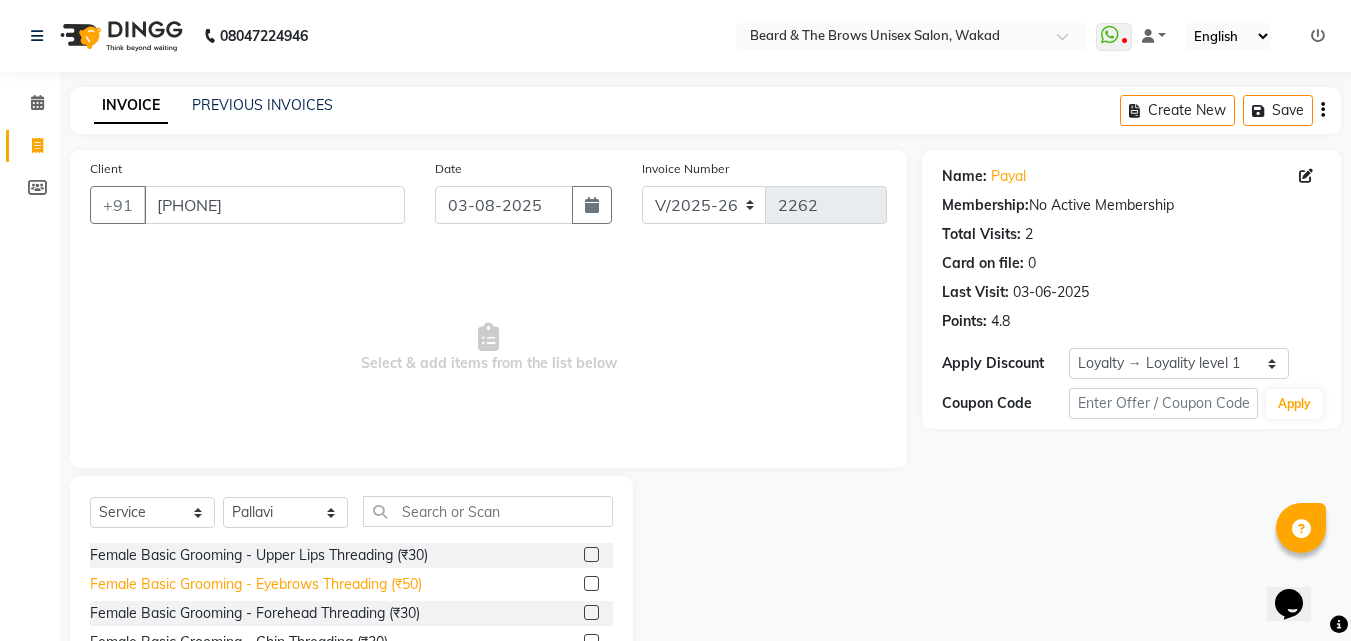 click on "Female Basic Grooming - Eyebrows Threading (₹50)" 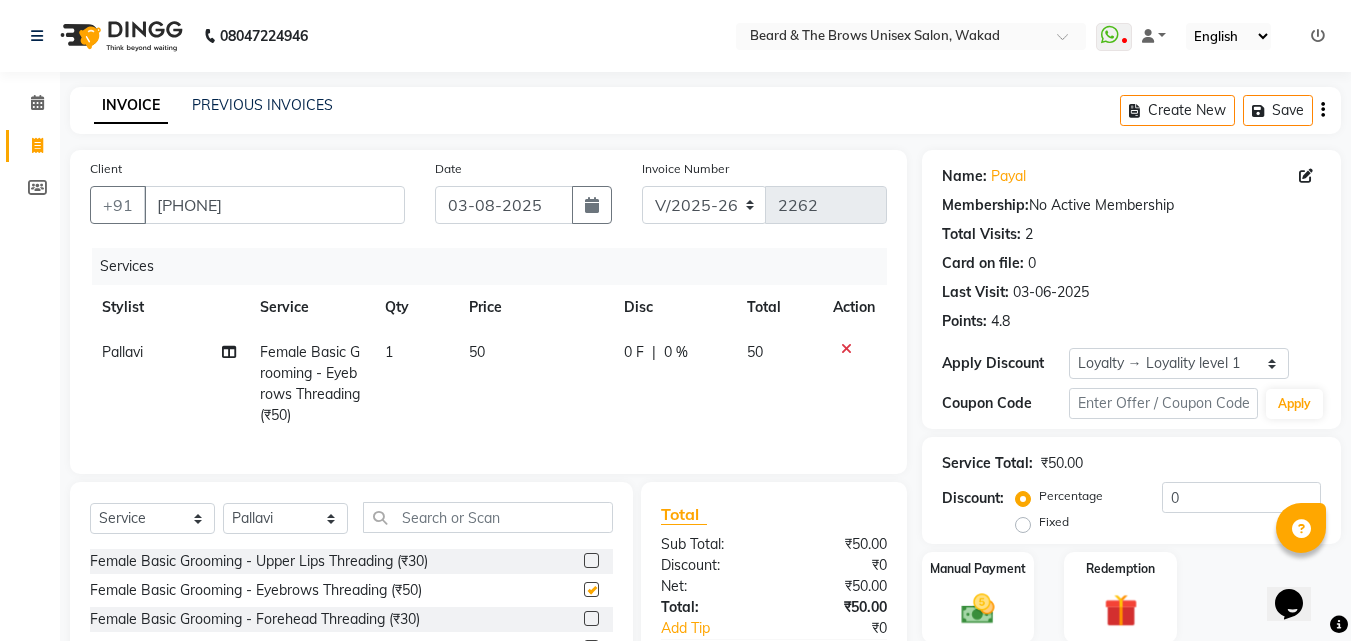 checkbox on "false" 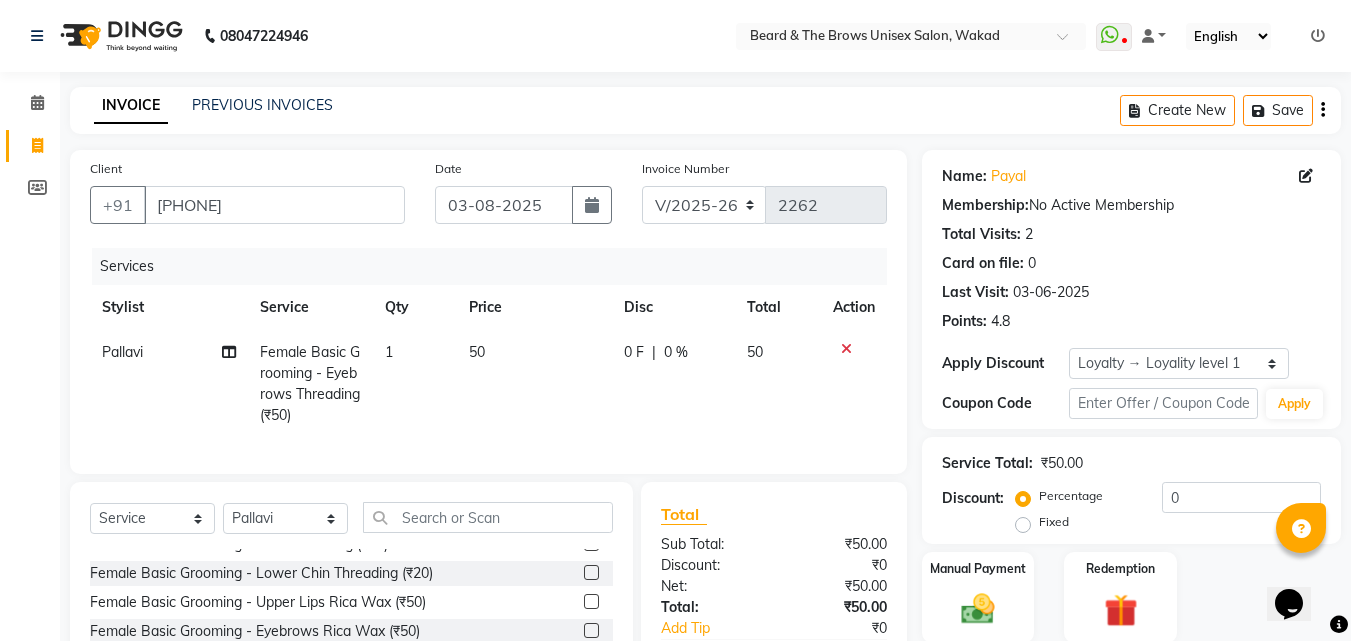 scroll, scrollTop: 175, scrollLeft: 0, axis: vertical 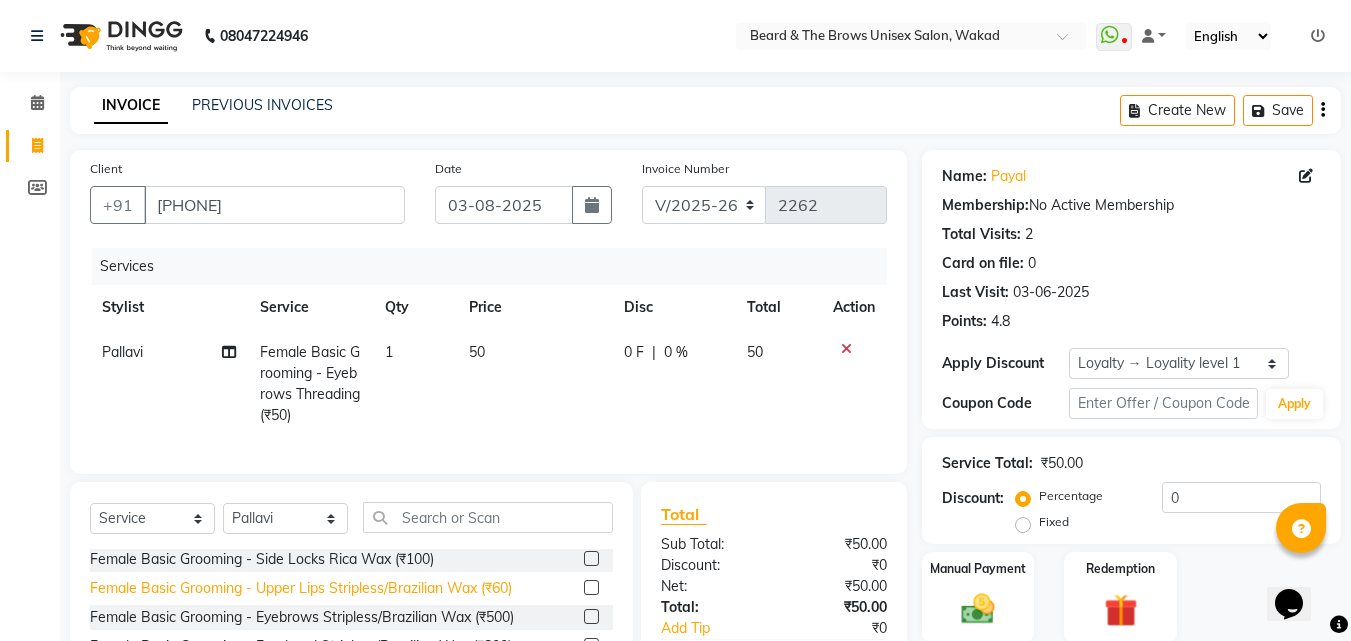 click on "Female Basic Grooming - Upper Lips Stripless/Brazilian Wax (₹60)" 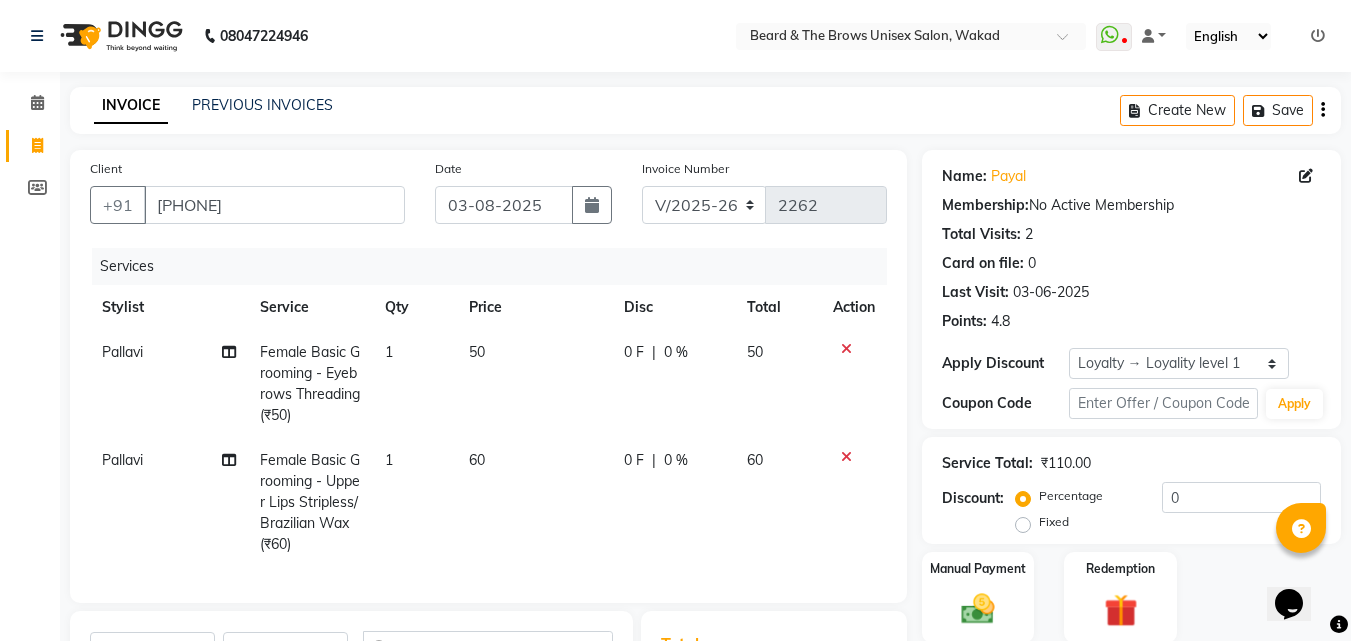checkbox on "false" 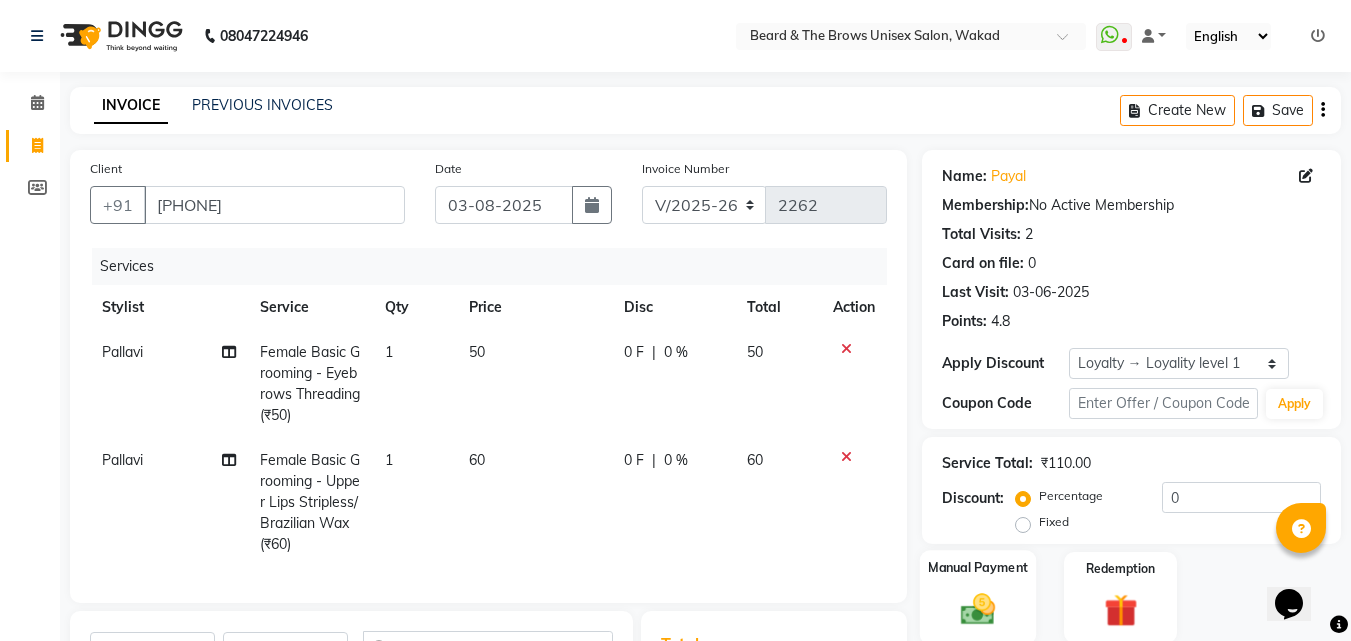 click on "Manual Payment" 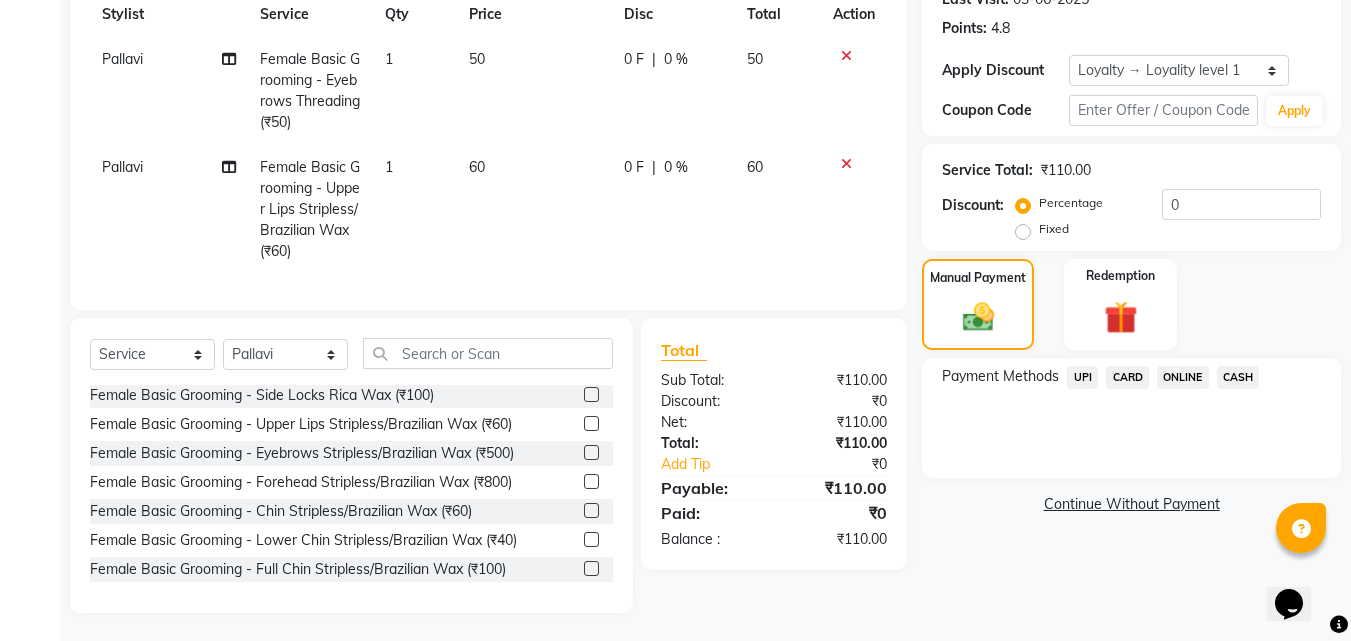 scroll, scrollTop: 310, scrollLeft: 0, axis: vertical 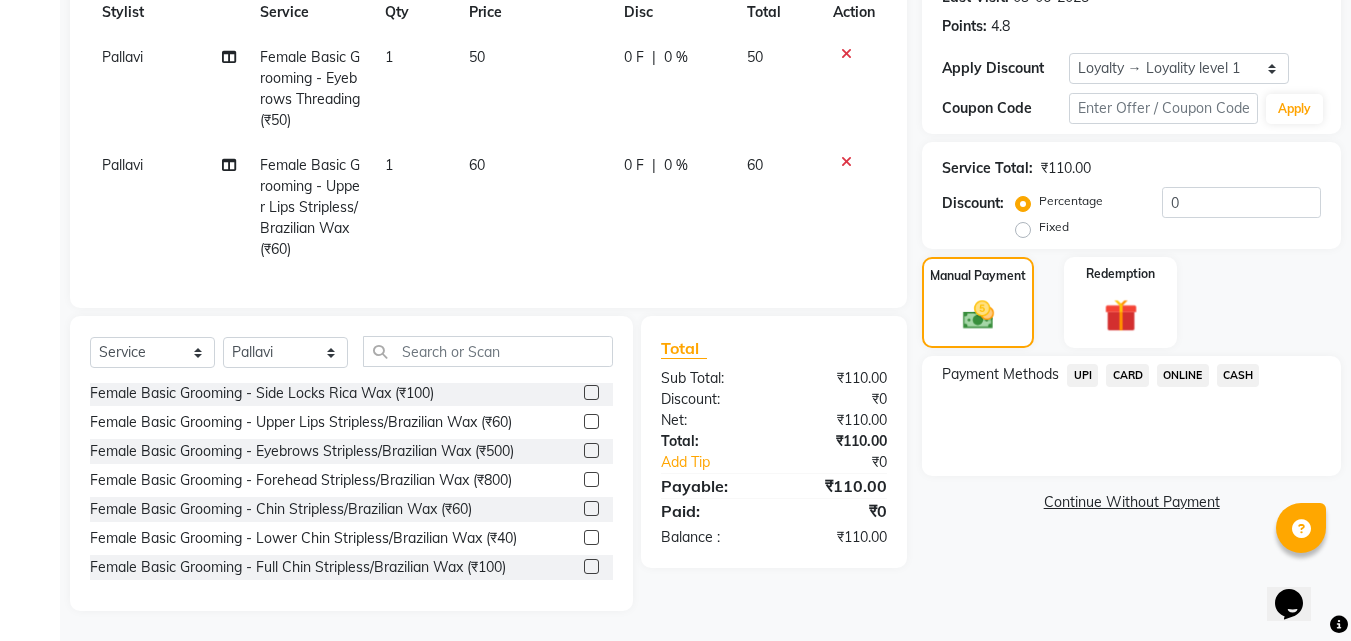 drag, startPoint x: 1084, startPoint y: 361, endPoint x: 1076, endPoint y: 372, distance: 13.601471 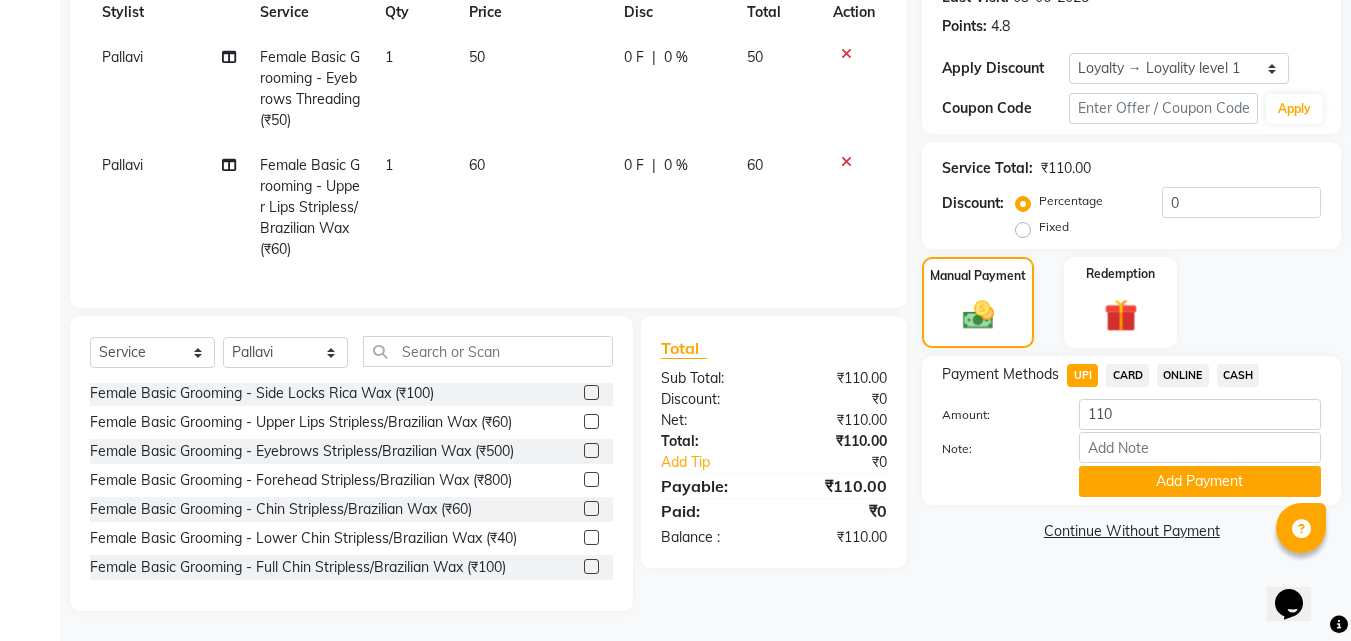 drag, startPoint x: 1103, startPoint y: 462, endPoint x: 1090, endPoint y: 547, distance: 85.98837 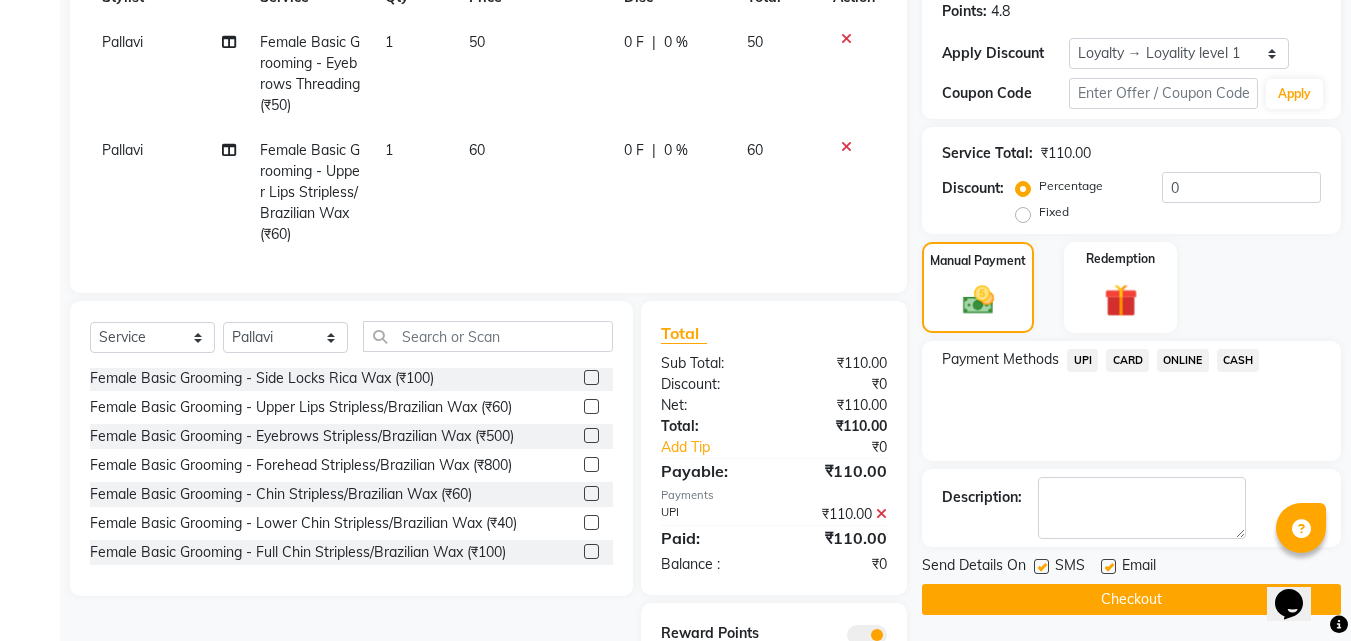 click 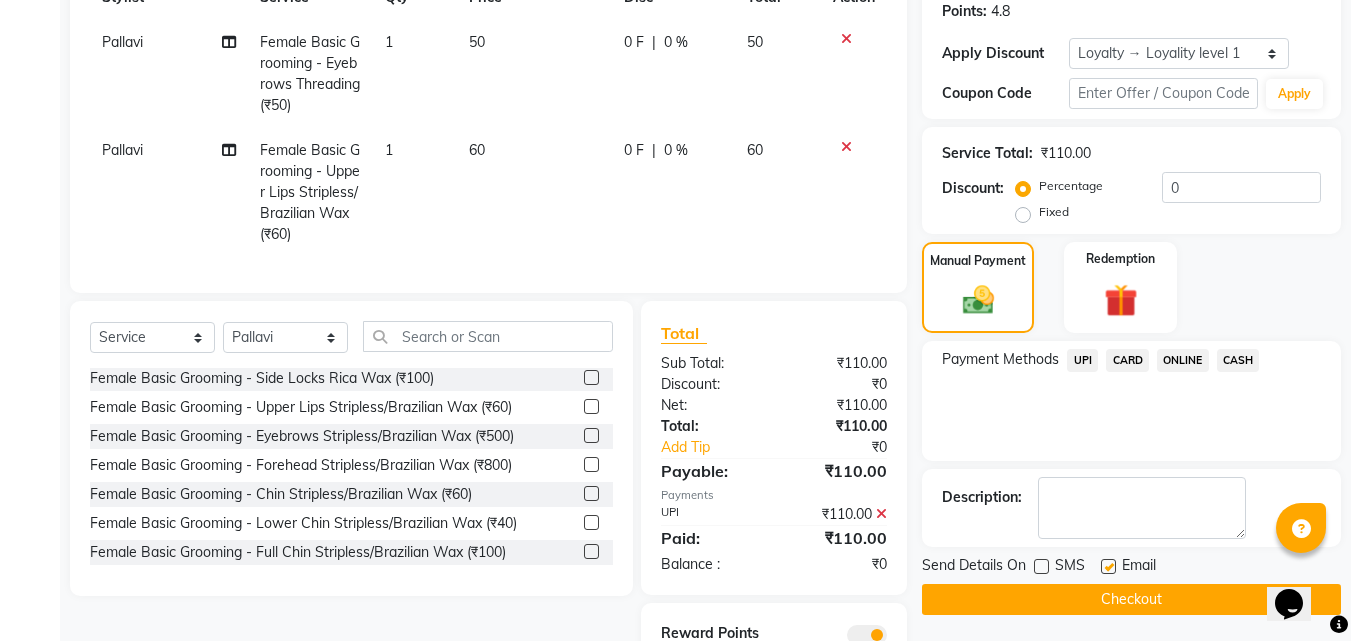 click on "Checkout" 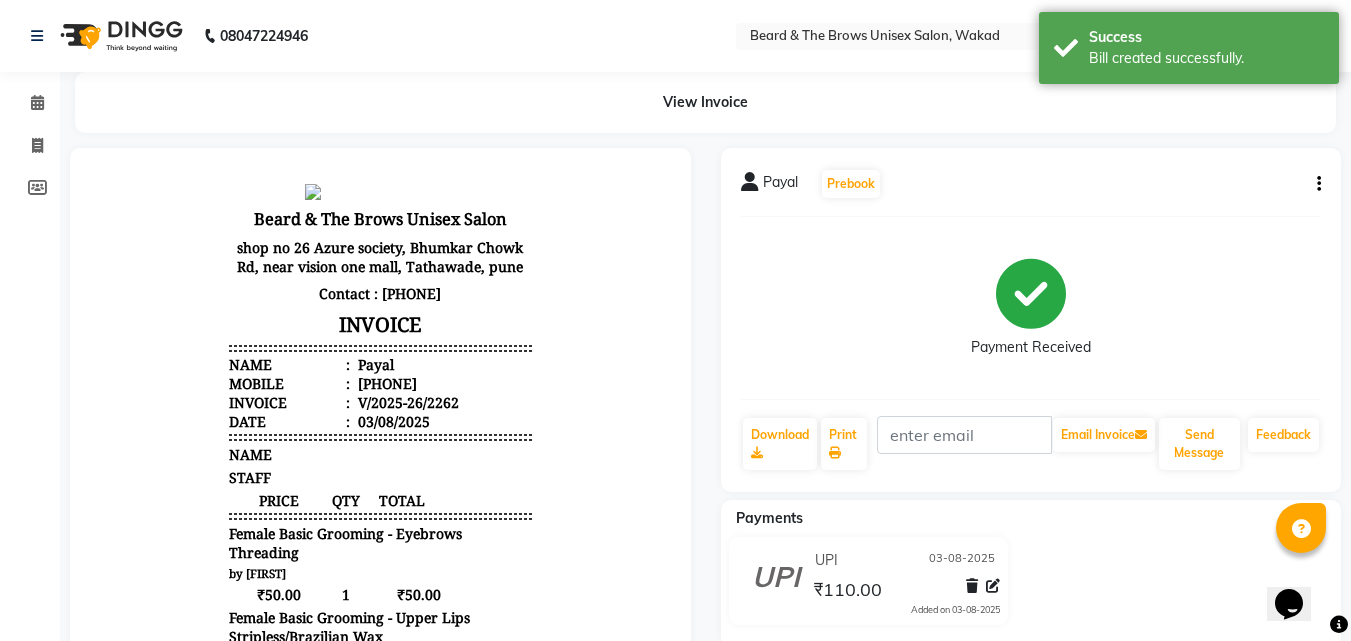scroll, scrollTop: 0, scrollLeft: 0, axis: both 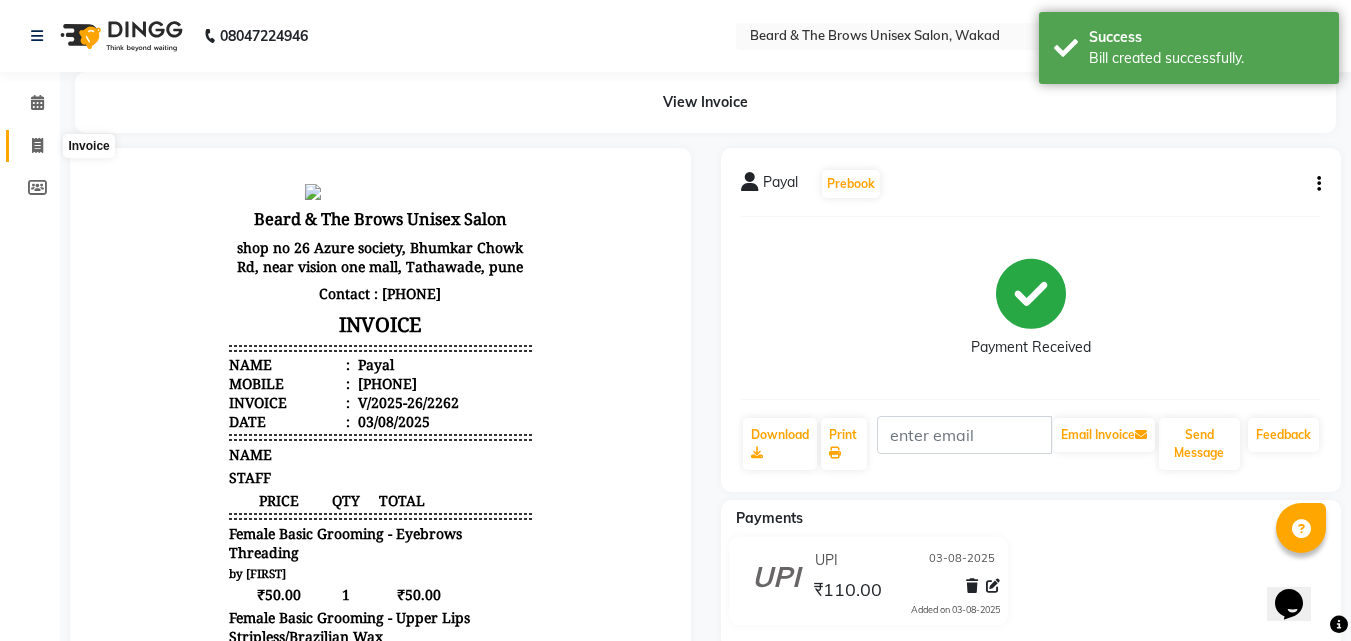 click 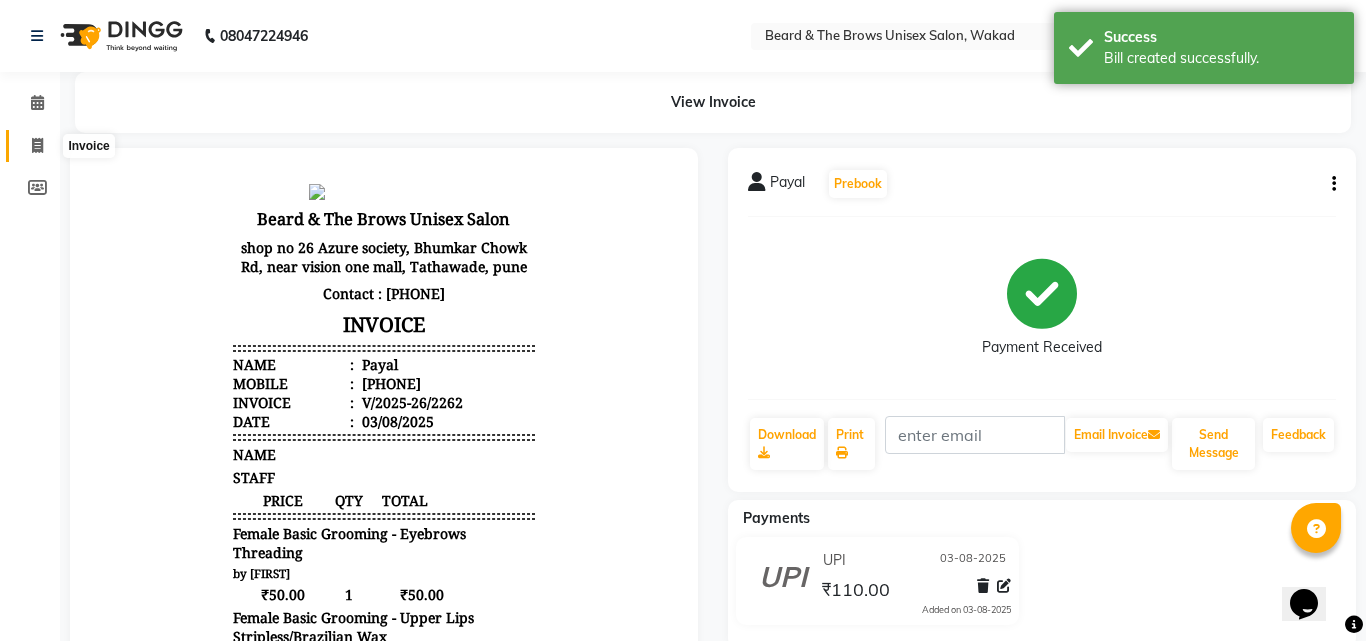 select on "872" 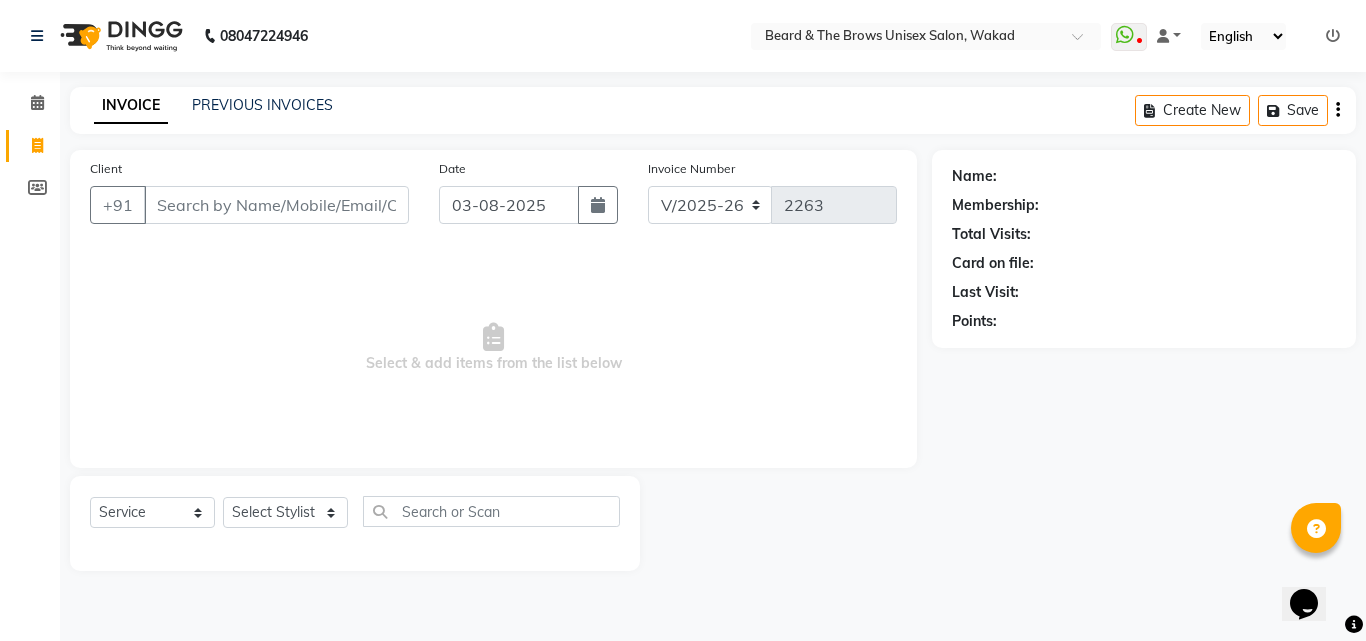 click on "Client" at bounding box center (276, 205) 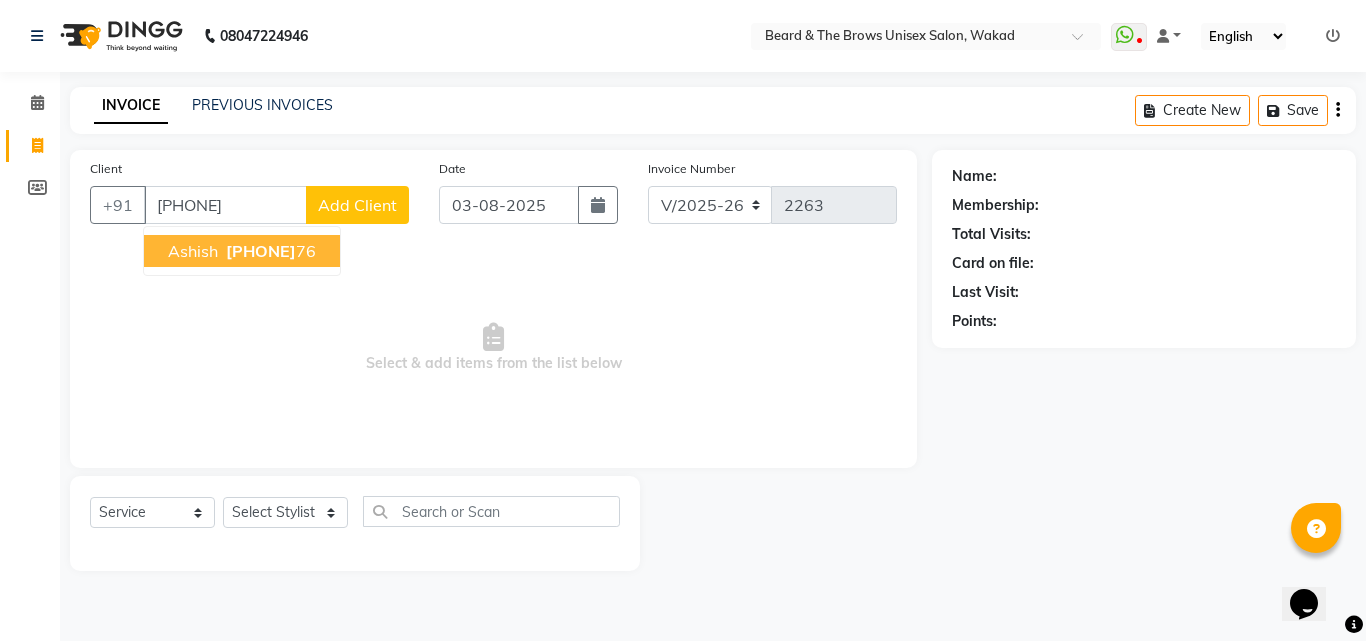 click on "[PHONE]" at bounding box center (261, 251) 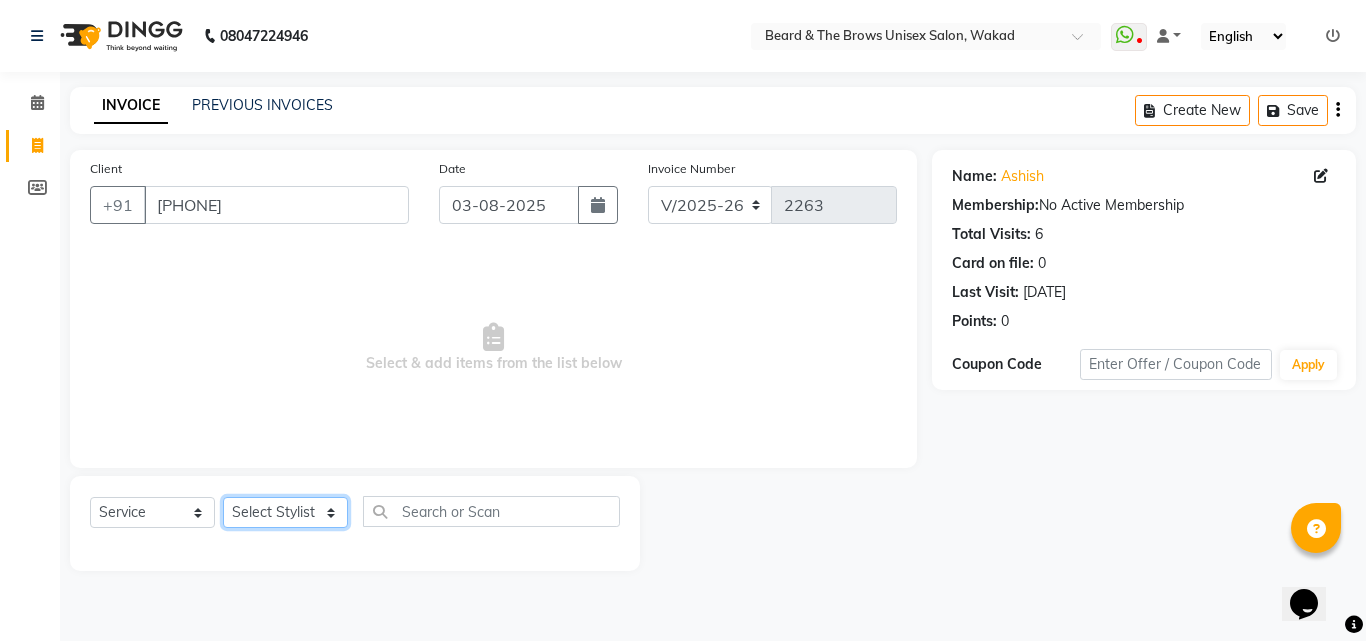 click on "Select Stylist [FIRST] [LAST] manager [FIRST] [LAST] [TITLE] owner [FIRST] [LAST]" 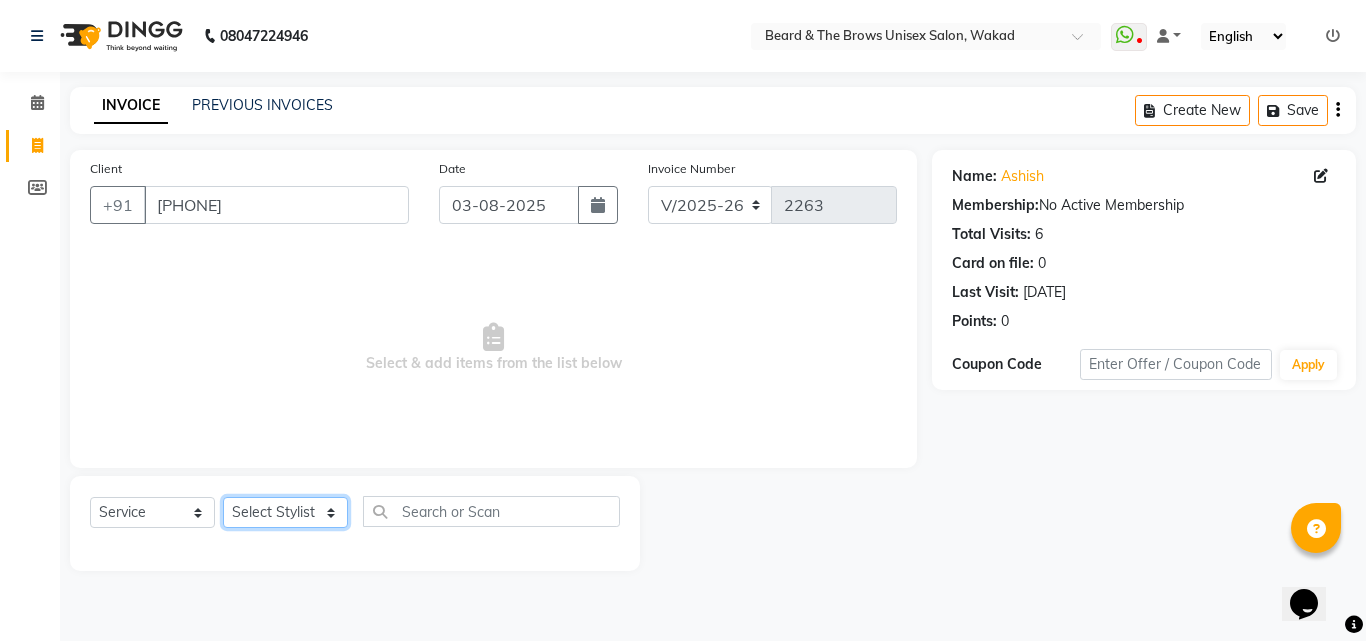 select on "72450" 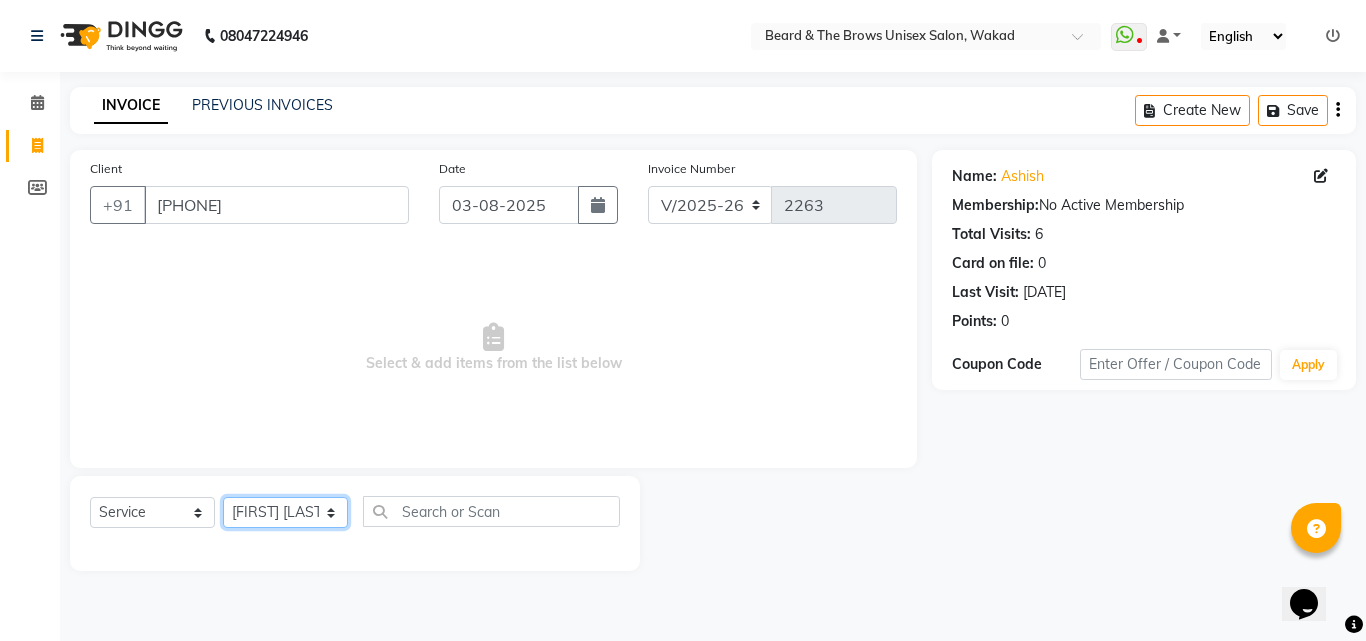click on "Select Stylist [FIRST] [LAST] manager [FIRST] [LAST] [TITLE] owner [FIRST] [LAST]" 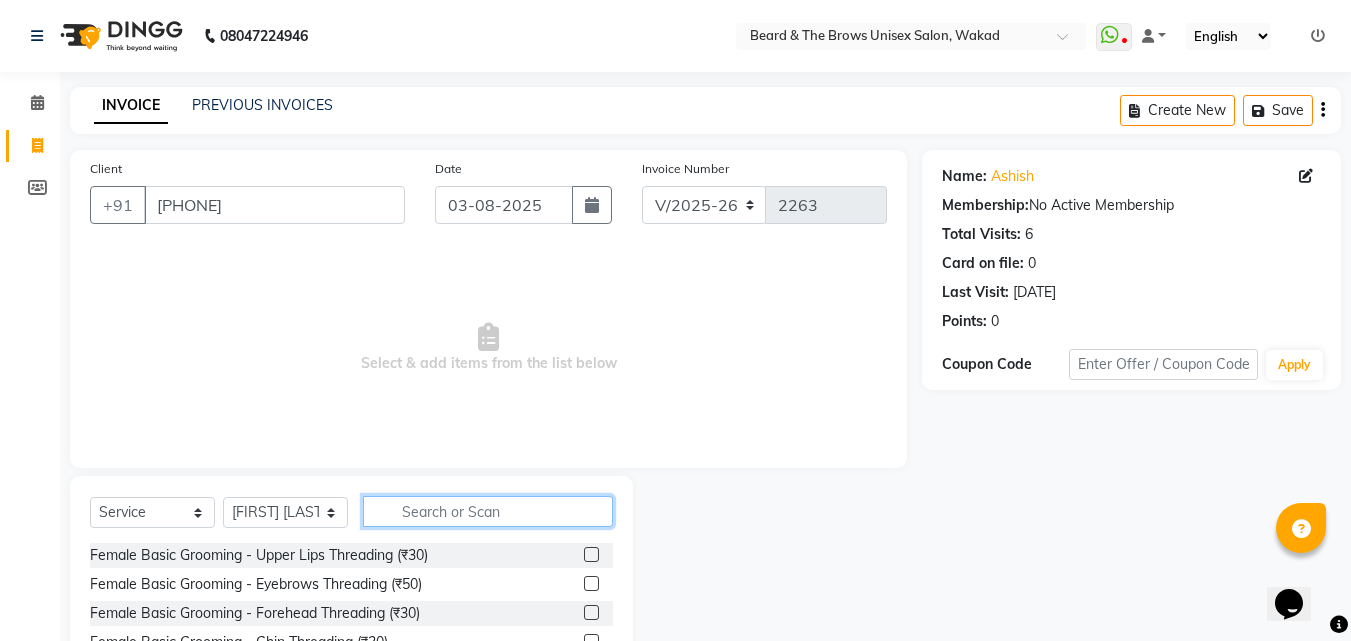 drag, startPoint x: 475, startPoint y: 513, endPoint x: 496, endPoint y: 435, distance: 80.77747 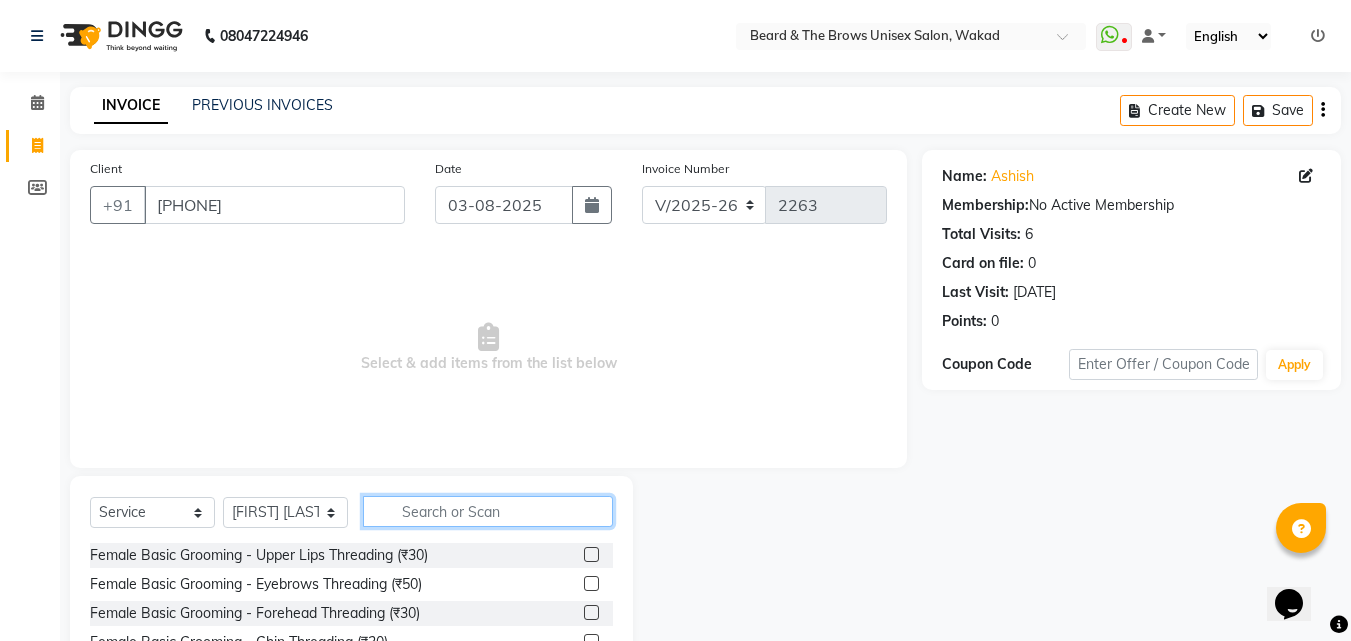 click on "Select  Service  Product  Membership  Package Voucher Prepaid Gift Card  Select Stylist [FIRST] [LAST] manager [FIRST] [LAST] [TITLE] owner [FIRST] [LAST] Female Basic Grooming - Upper Lips Threading (₹30)  Female Basic Grooming - Eyebrows Threading (₹50)  Female Basic Grooming - Forehead Threading (₹30)  Female Basic Grooming - Chin Threading (₹30)  Female Basic Grooming - Lower Chin Threading (₹20)  Female Basic Grooming - Upper Lips Rica Wax (₹50)  Female Basic Grooming - Eyebrows Rica Wax (₹50)  Female Basic Grooming - Forehead Rica Wax (₹50)  Female Basic Grooming - Chin Rica Wax (₹50)  Female Basic Grooming - Lower Chin Rica Wax (₹30)  Female Basic Grooming - Full Chin Rica Wax (₹70)  Female Basic Grooming - Full Face Rica Wax (₹250)  Female Basic Grooming - Side Locks Rica Wax (₹100)  Female Basic Grooming - Upper Lips Stripless/Brazilian Wax (₹60)  Female Basic Grooming - Eyebrows Stripless/Brazilian Wax (₹500)  Hair Cut + Beard (₹320)  Eye + Upl + Fh (₹110)" 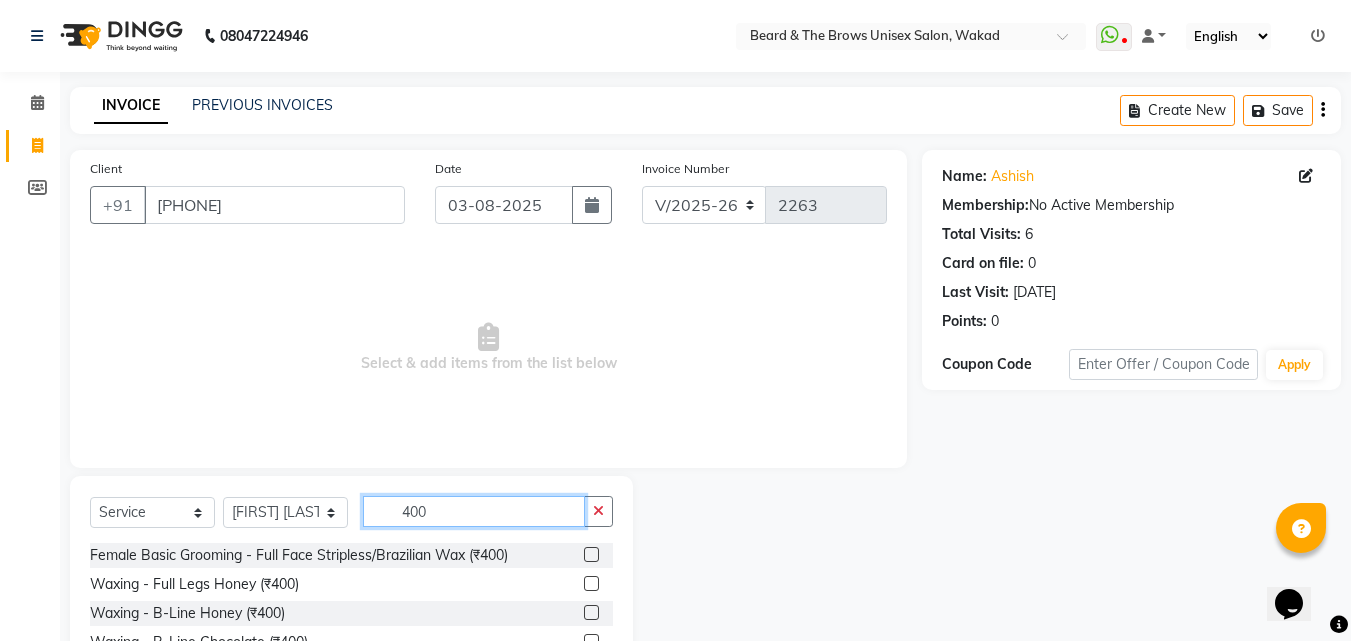 scroll, scrollTop: 400, scrollLeft: 0, axis: vertical 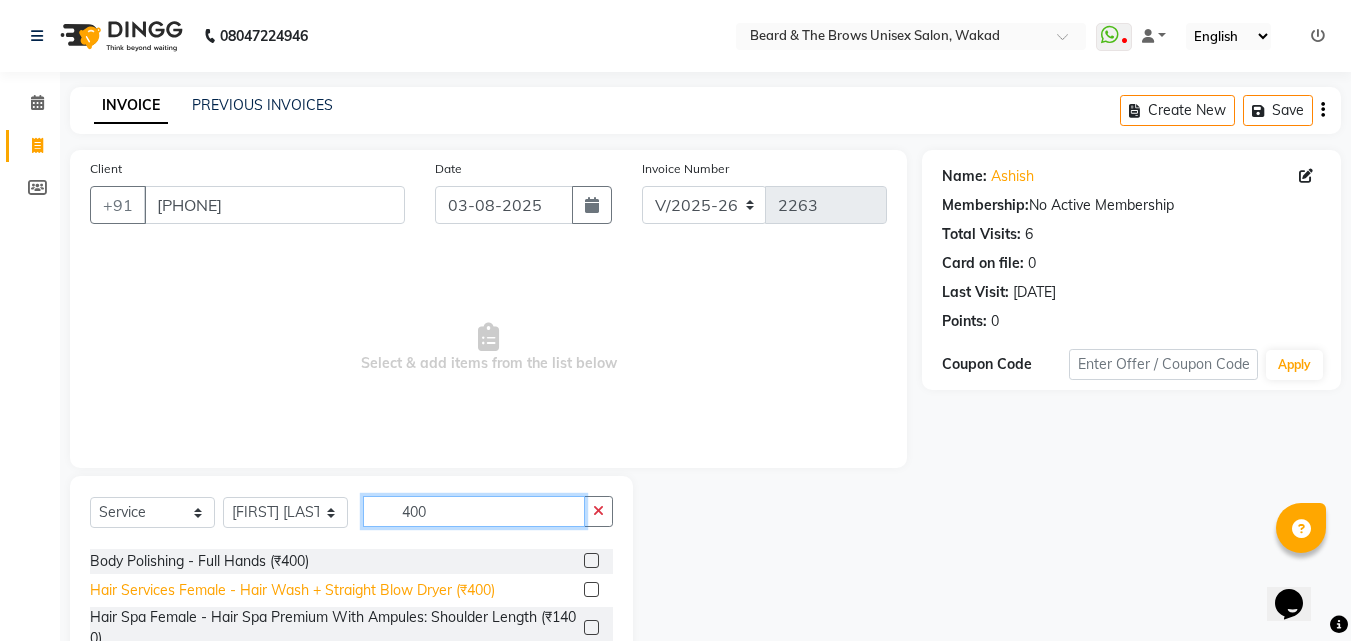 type on "400" 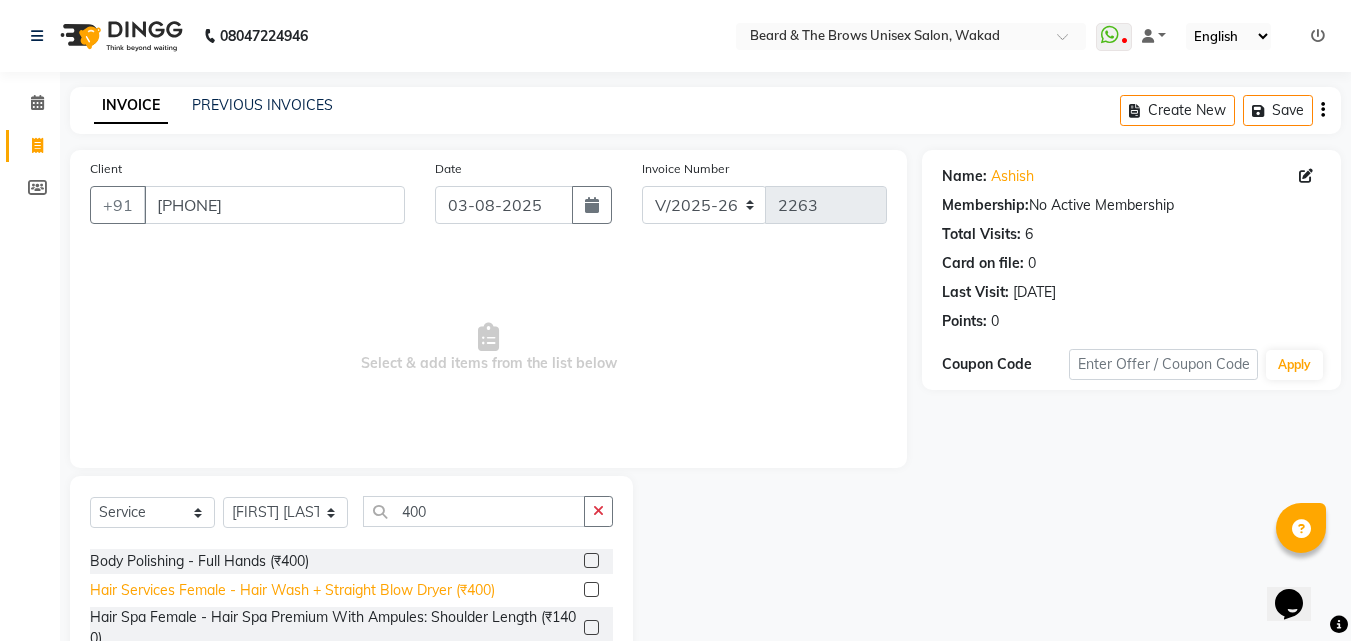 click on "Hair Services Female - Hair Wash + Straight Blow Dryer (₹400)" 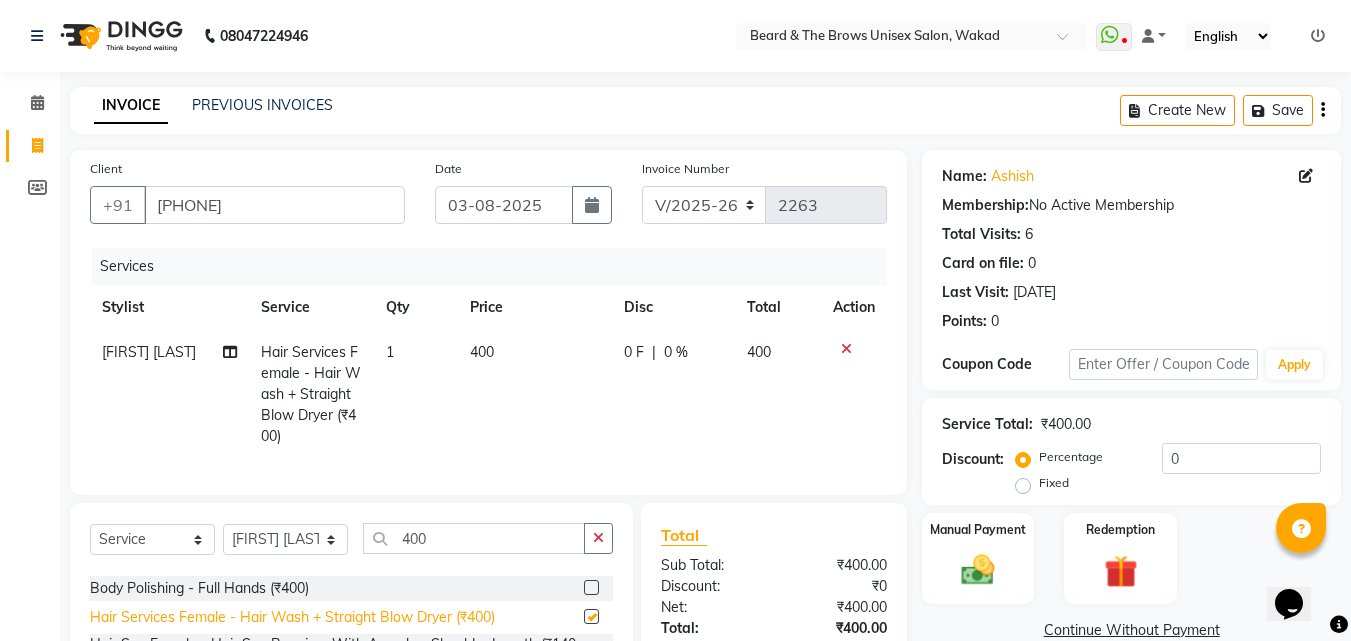 checkbox on "false" 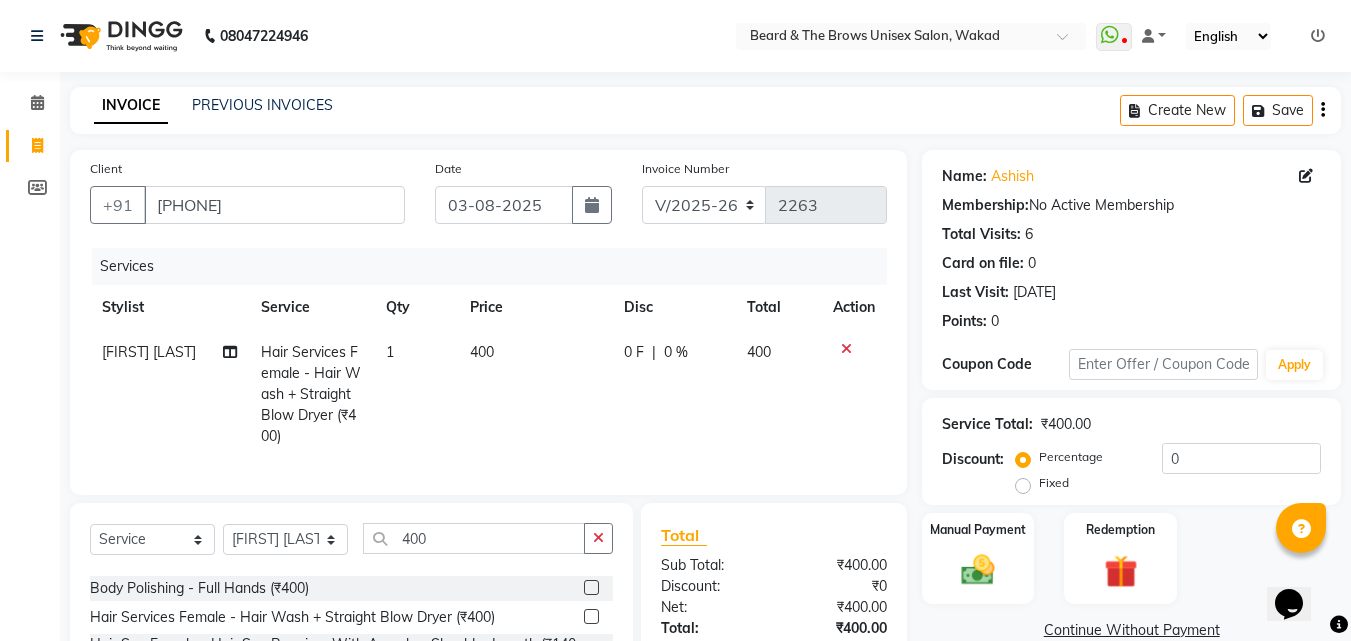 drag, startPoint x: 587, startPoint y: 548, endPoint x: 532, endPoint y: 554, distance: 55.326305 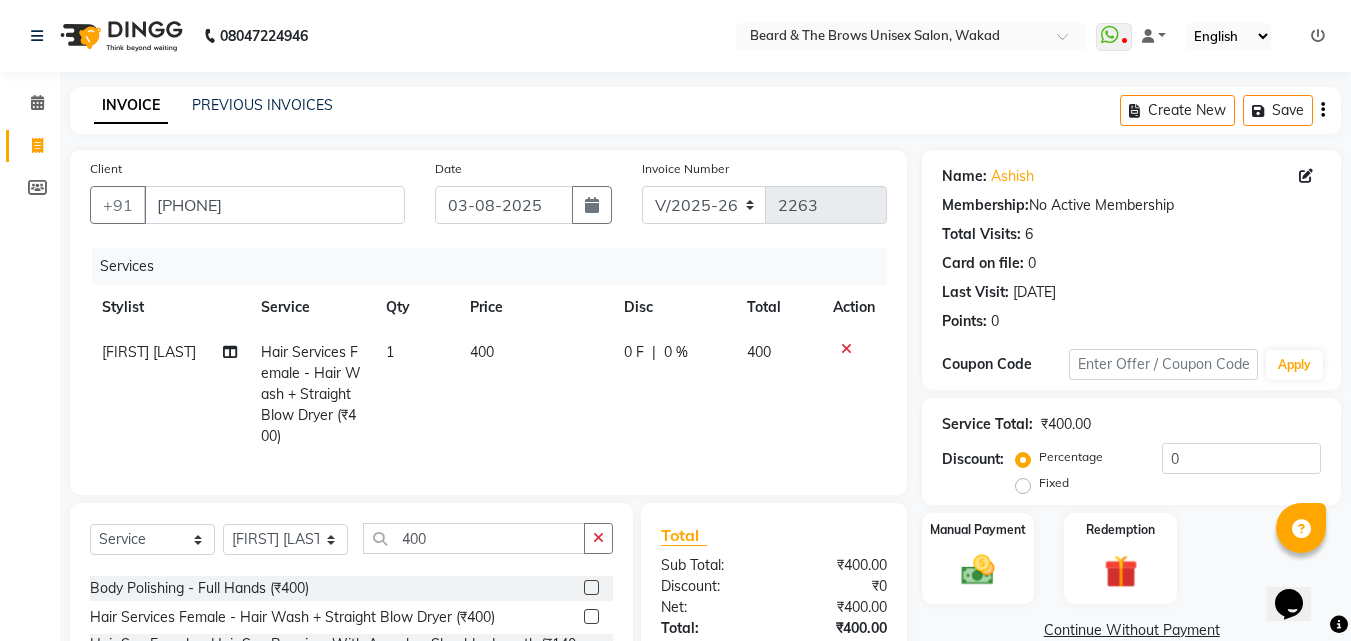 drag, startPoint x: 594, startPoint y: 547, endPoint x: 508, endPoint y: 547, distance: 86 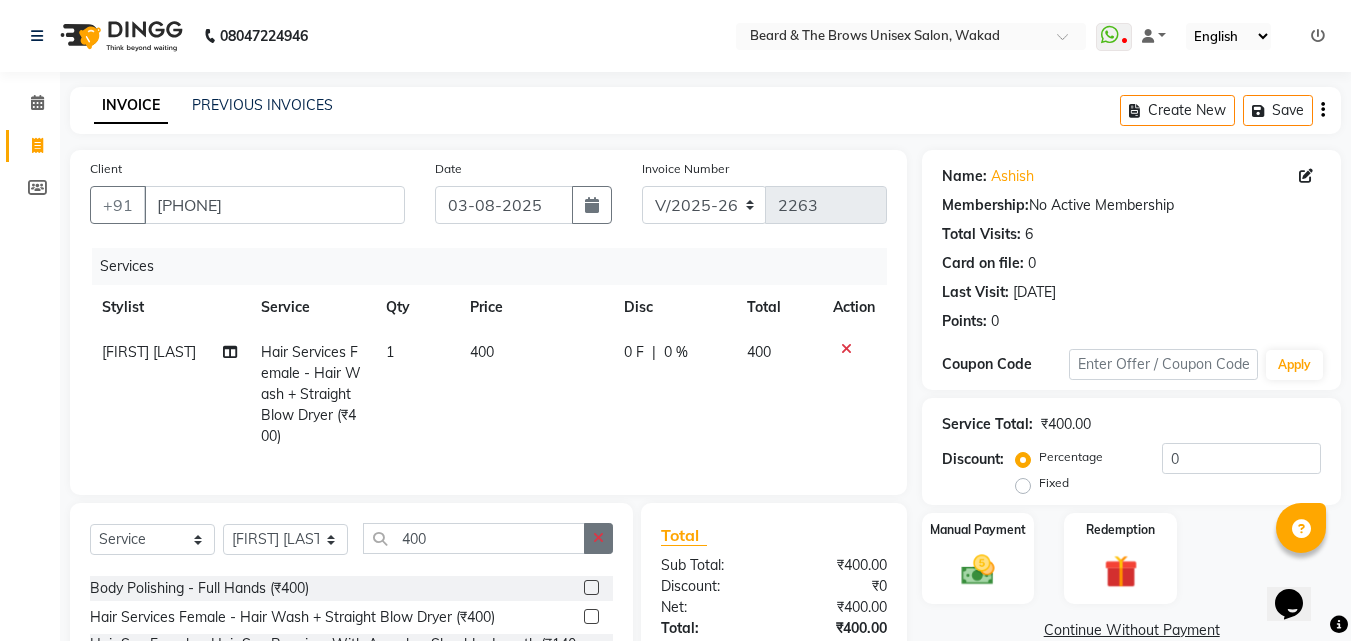click 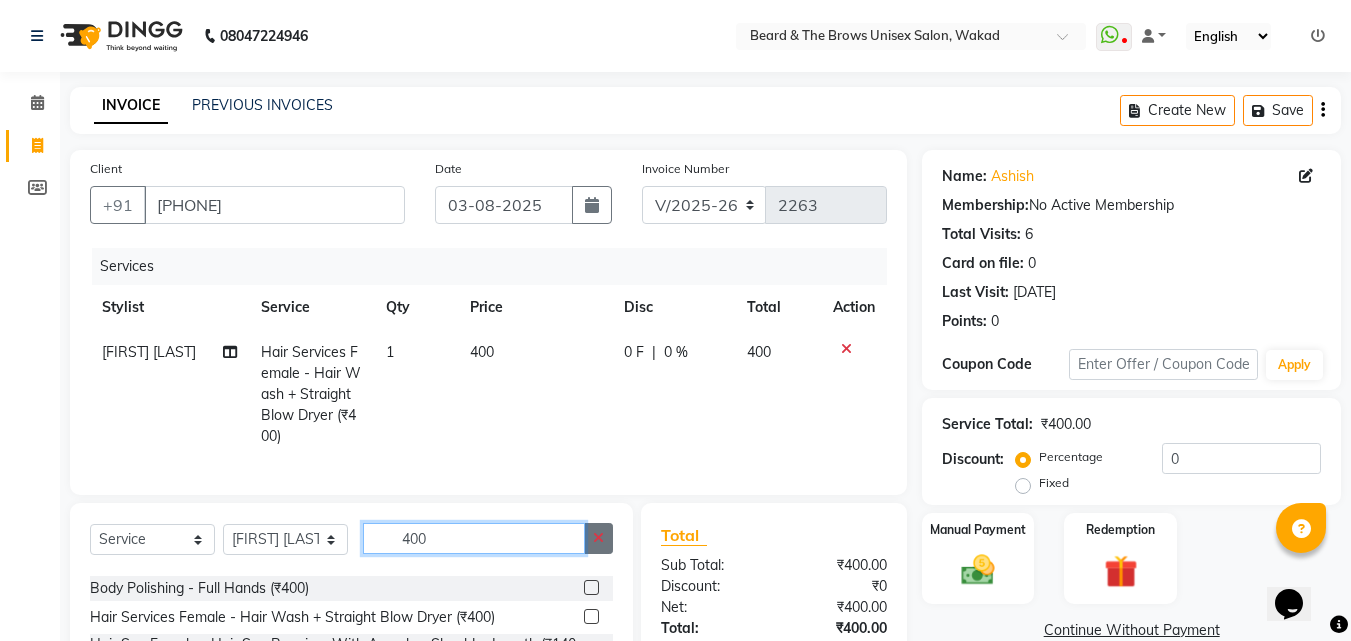 type 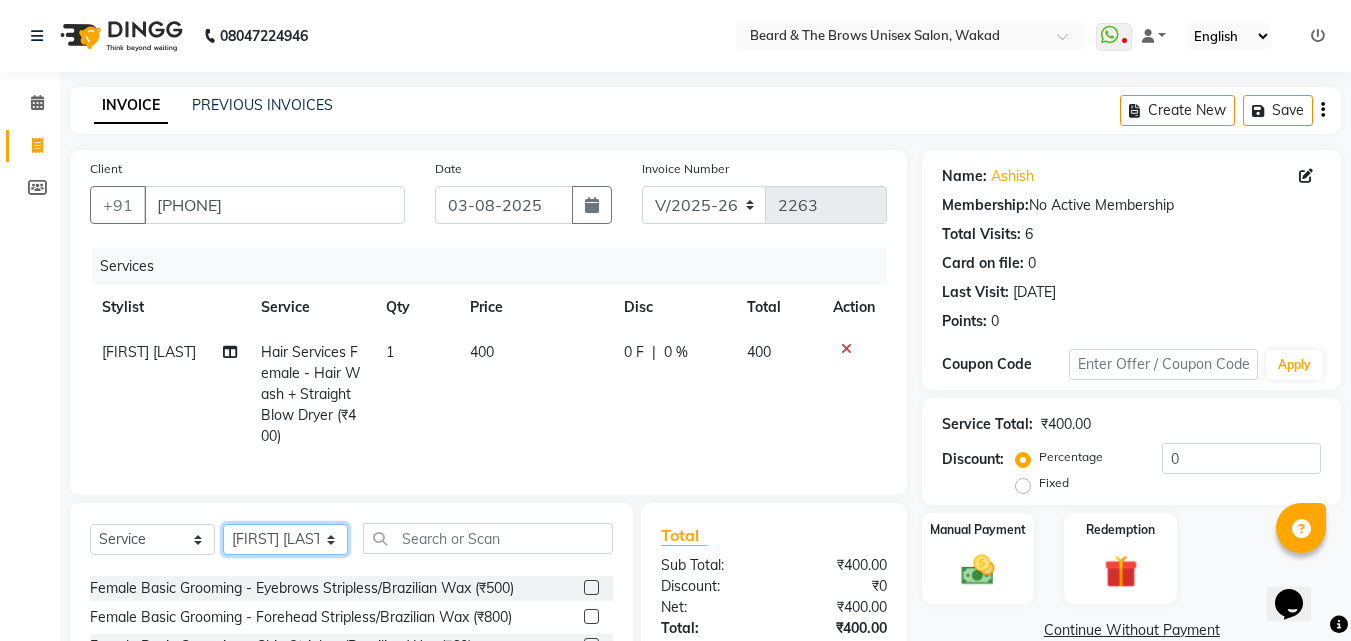 click on "Select Stylist [FIRST] [LAST] manager [FIRST] [LAST] [TITLE] owner [FIRST] [LAST]" 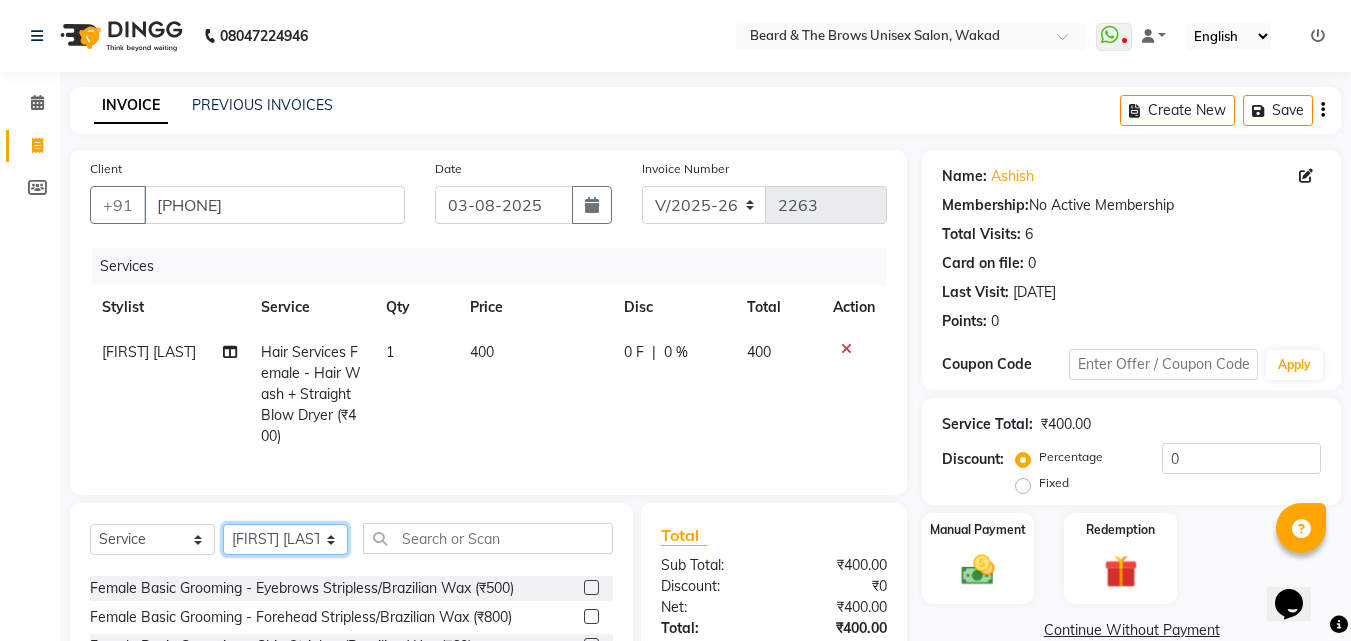 select on "85998" 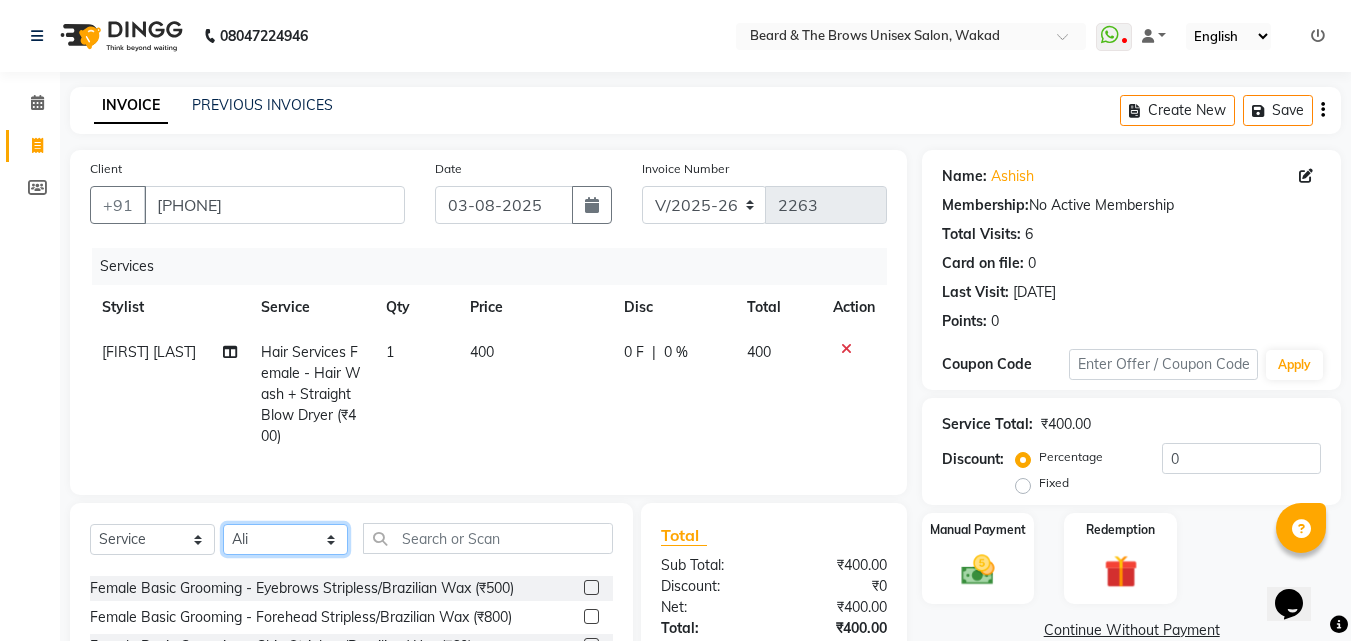 click on "Select Stylist [FIRST] [LAST] manager [FIRST] [LAST] [TITLE] owner [FIRST] [LAST]" 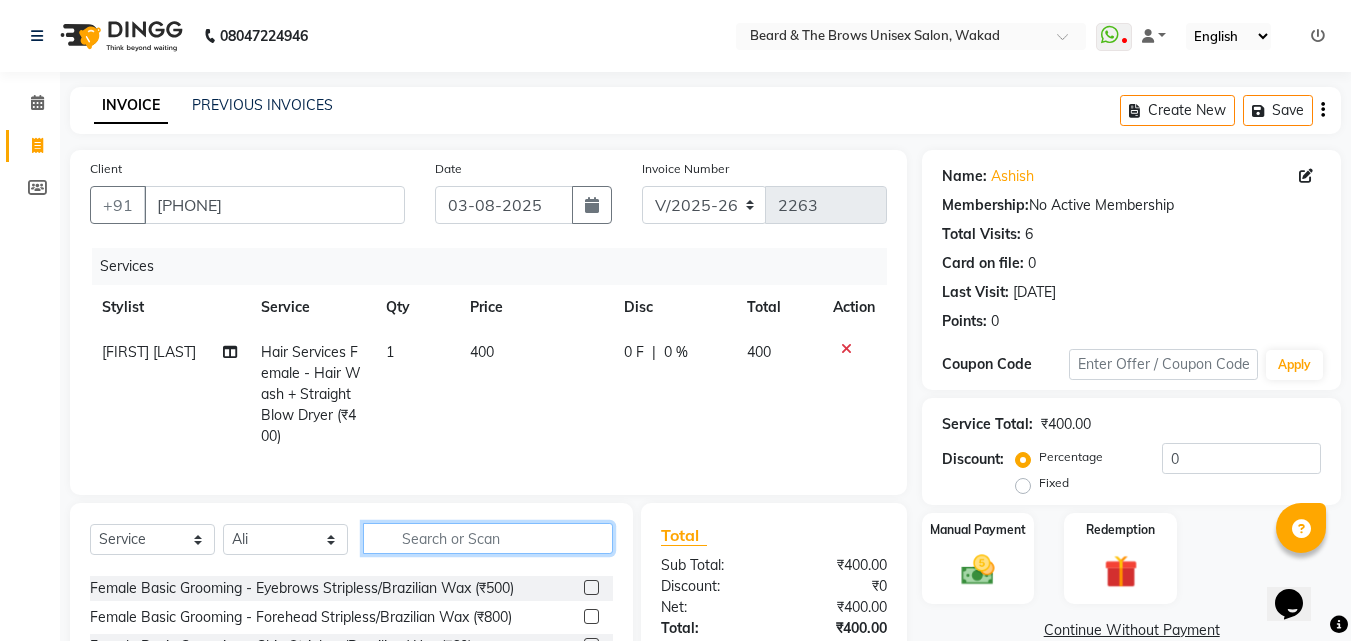 click 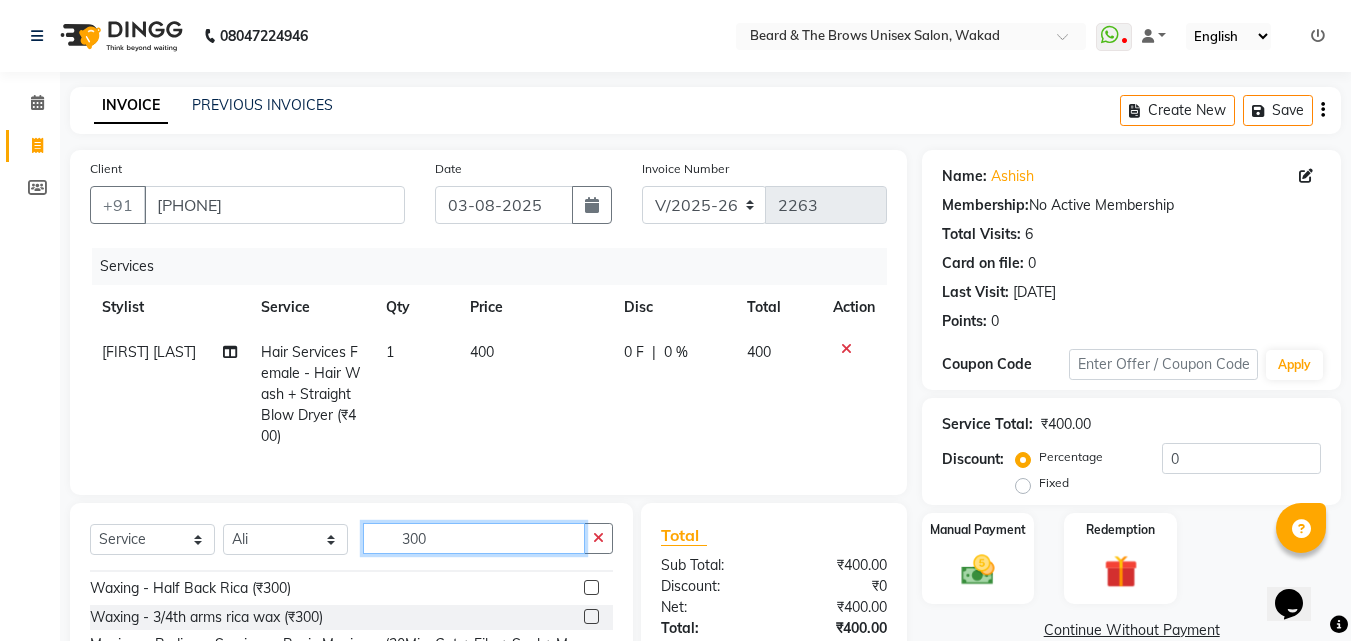 scroll, scrollTop: 81, scrollLeft: 0, axis: vertical 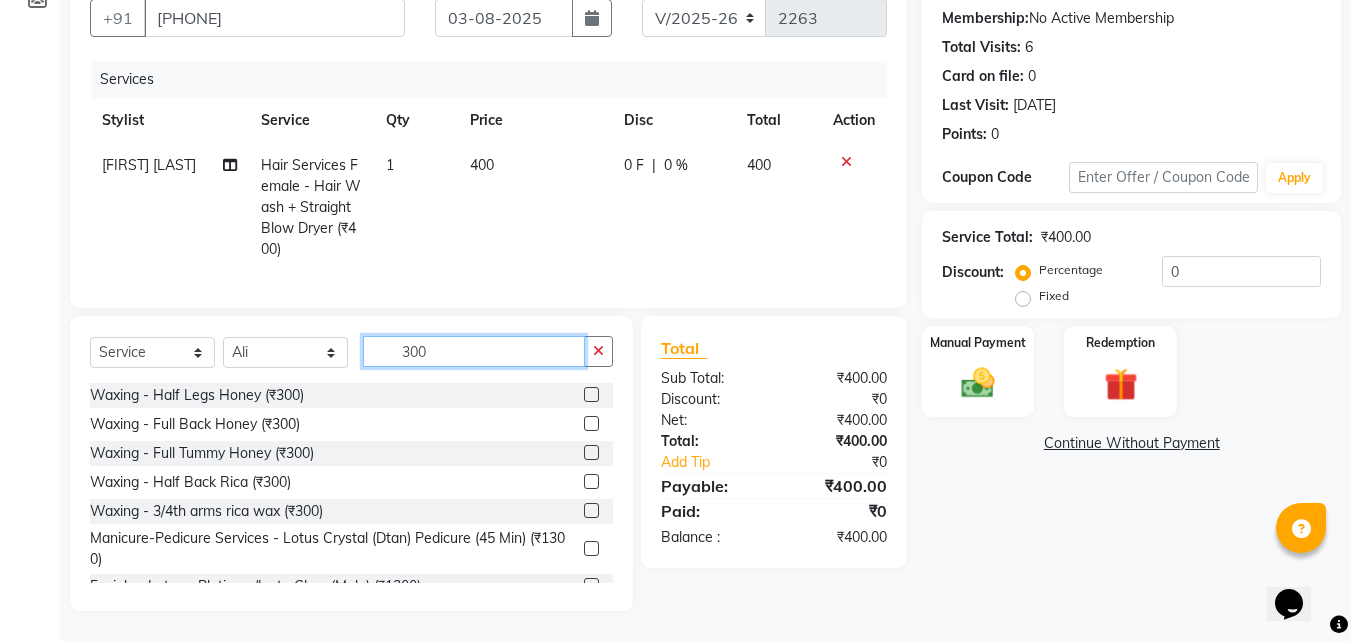 click on "300" 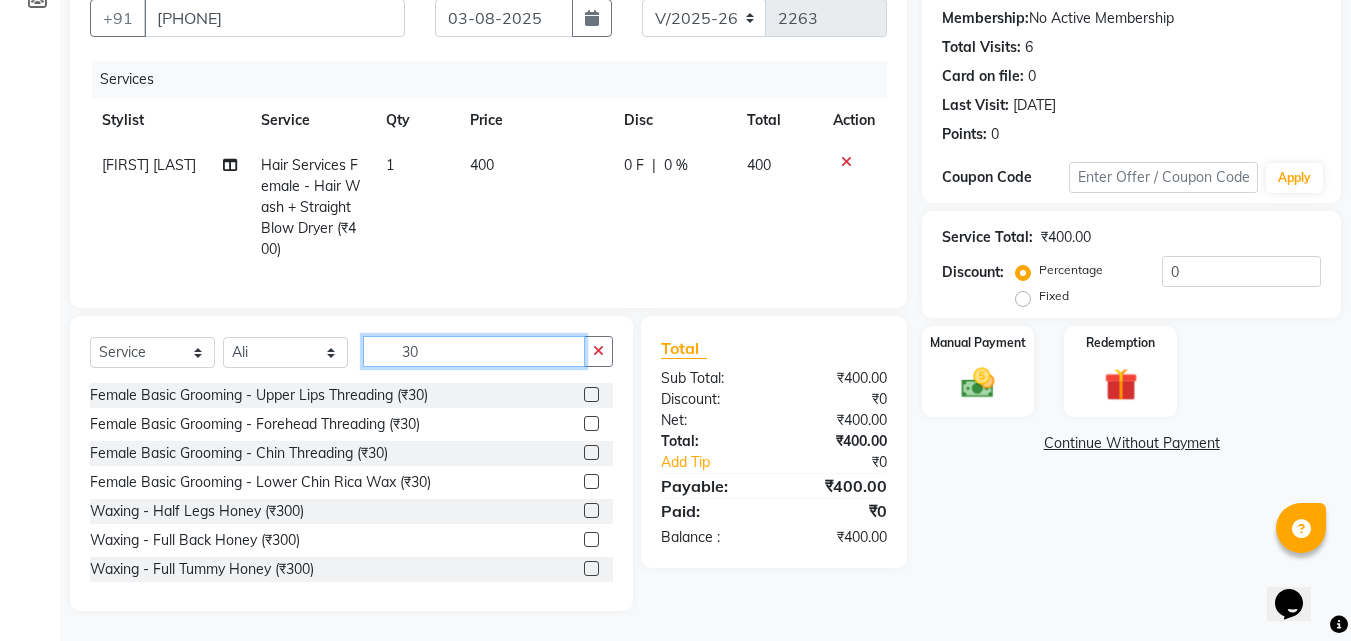 type on "3" 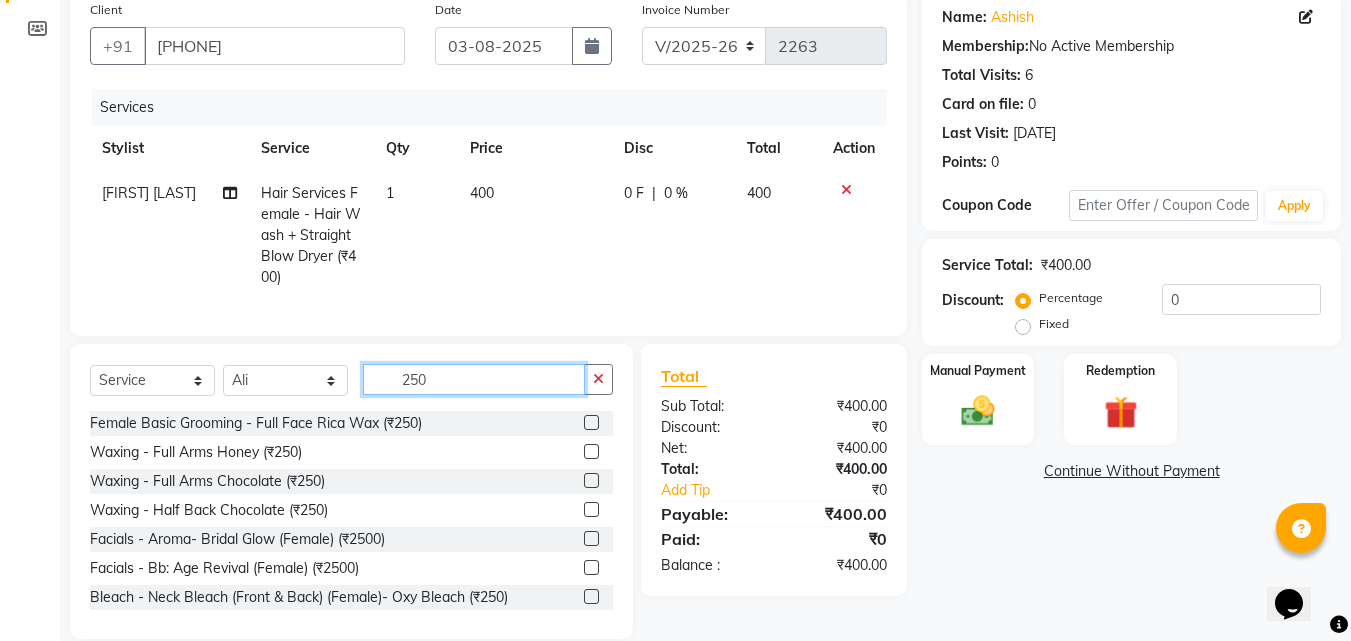 scroll, scrollTop: 202, scrollLeft: 0, axis: vertical 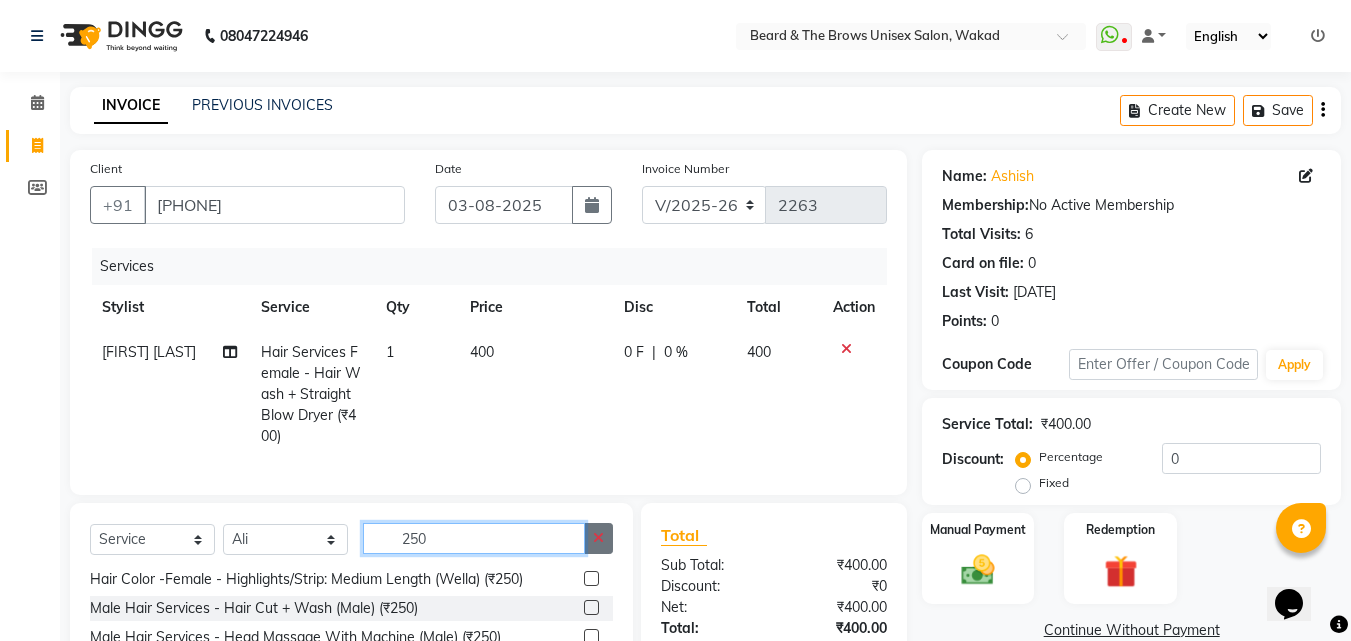 type on "250" 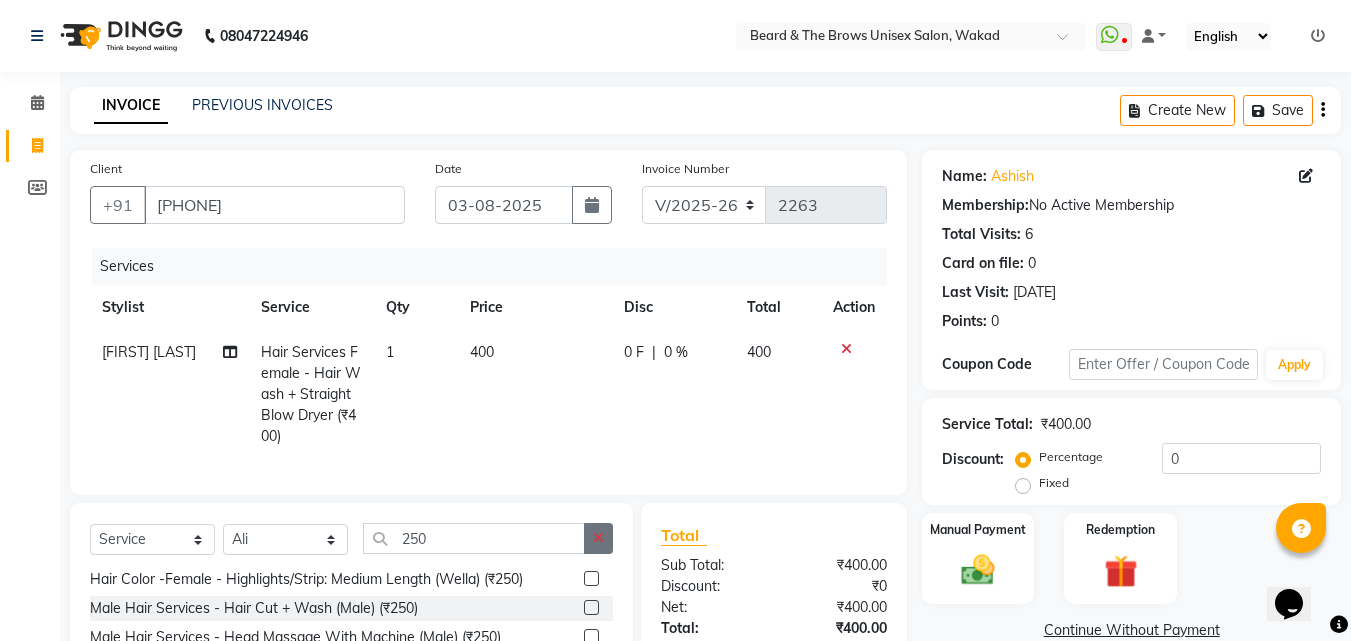click 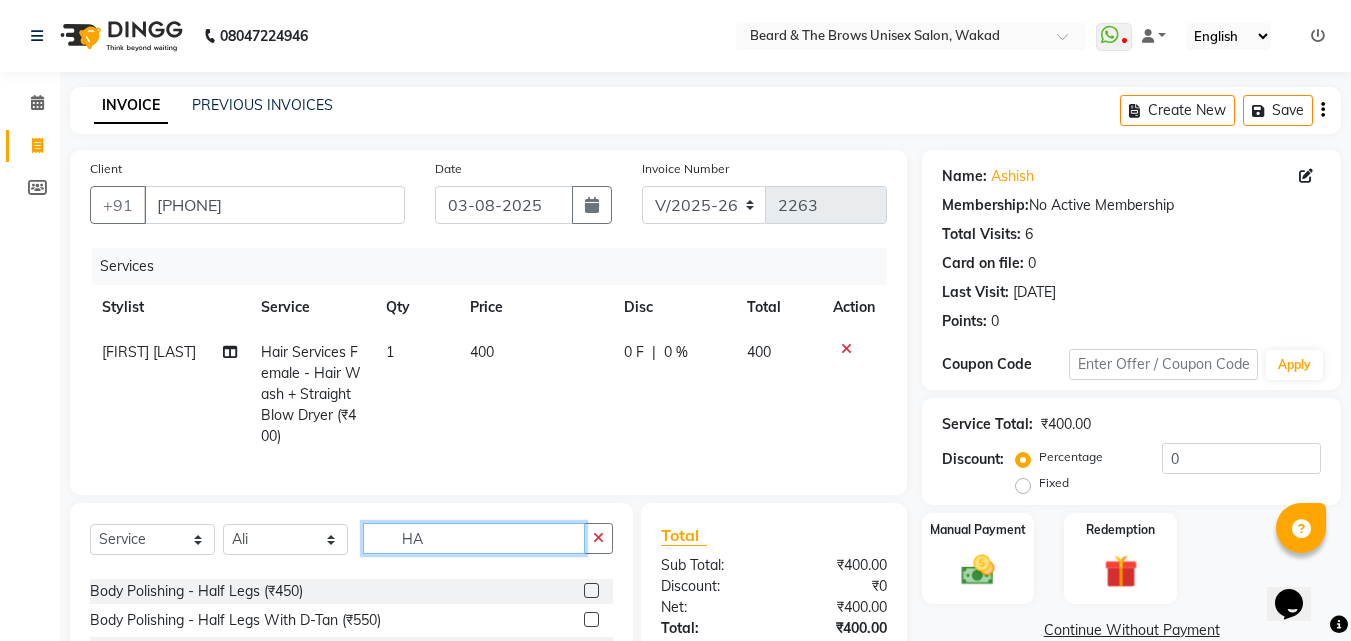 scroll, scrollTop: 0, scrollLeft: 0, axis: both 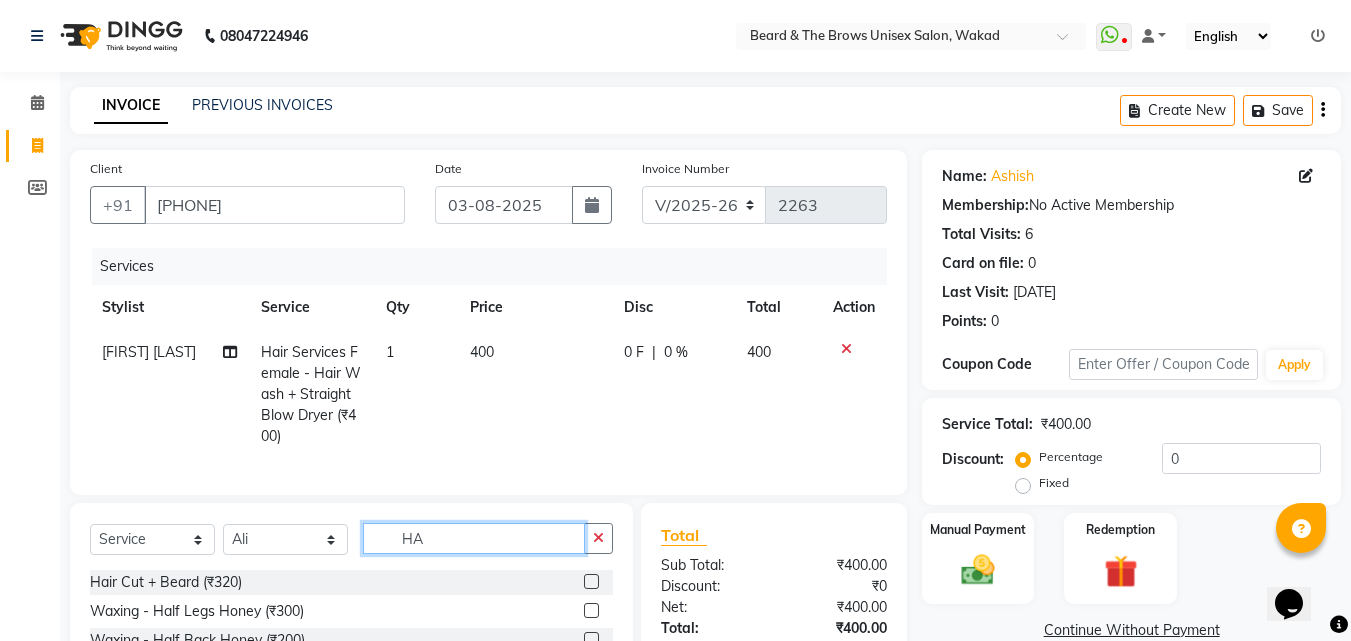 type on "H" 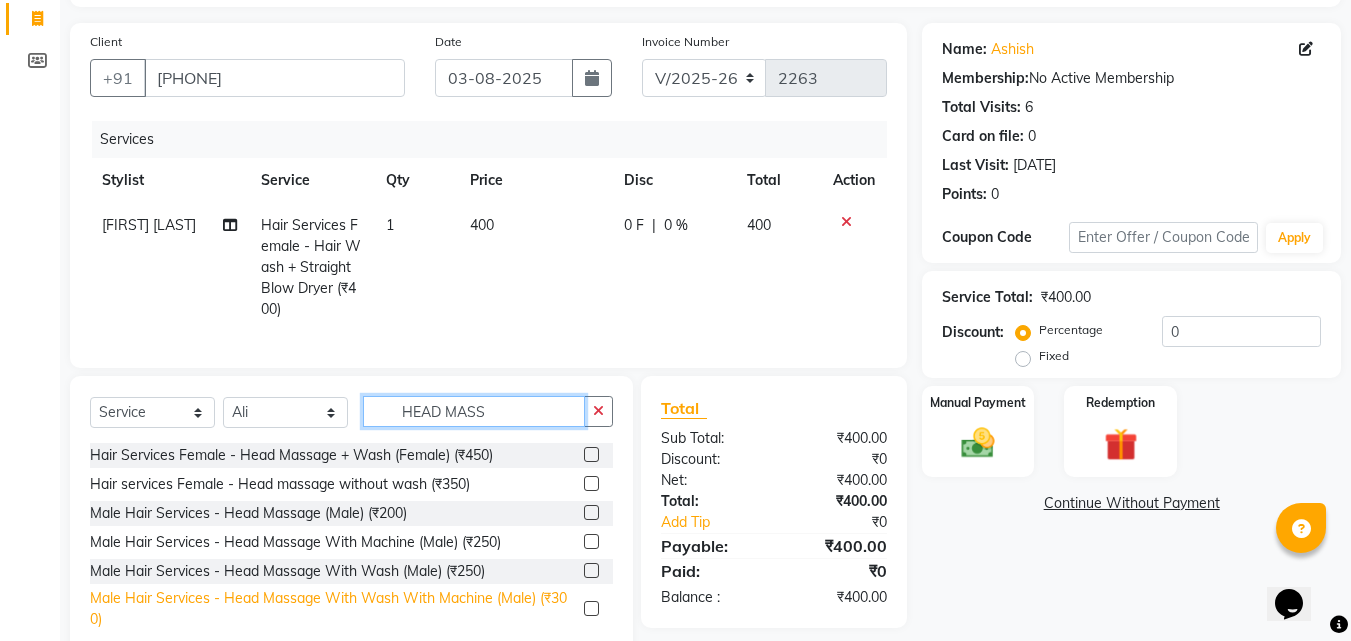 scroll, scrollTop: 193, scrollLeft: 0, axis: vertical 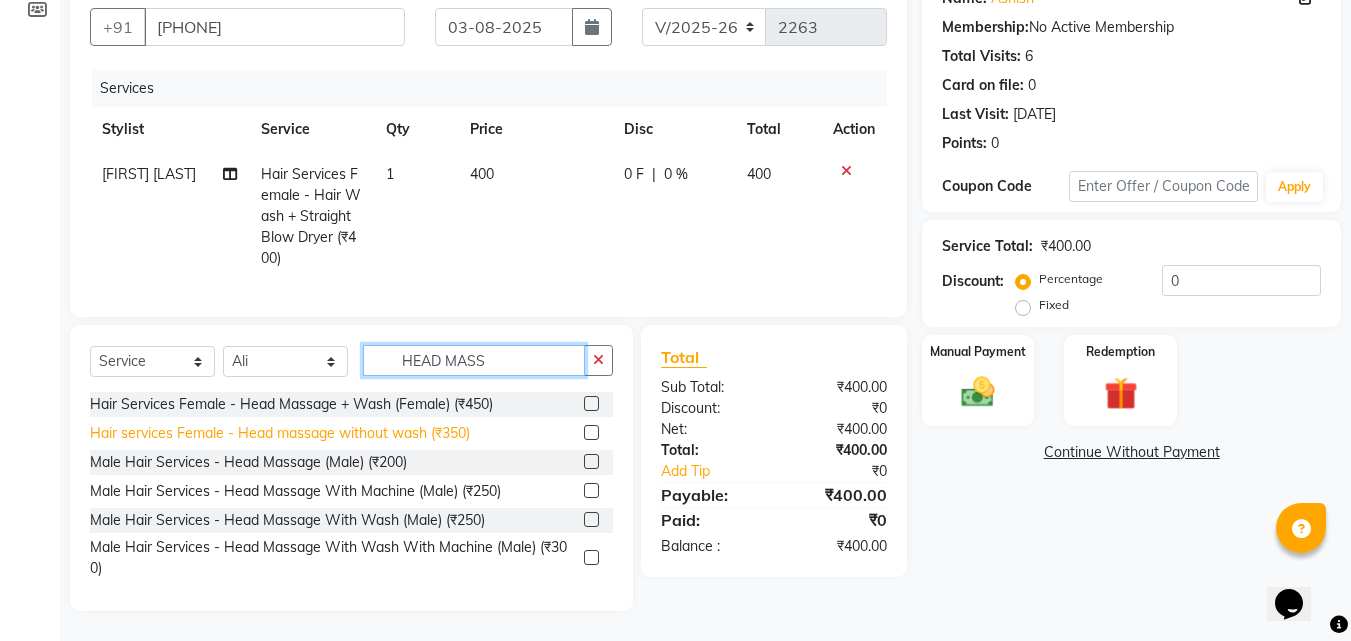 type on "HEAD MASS" 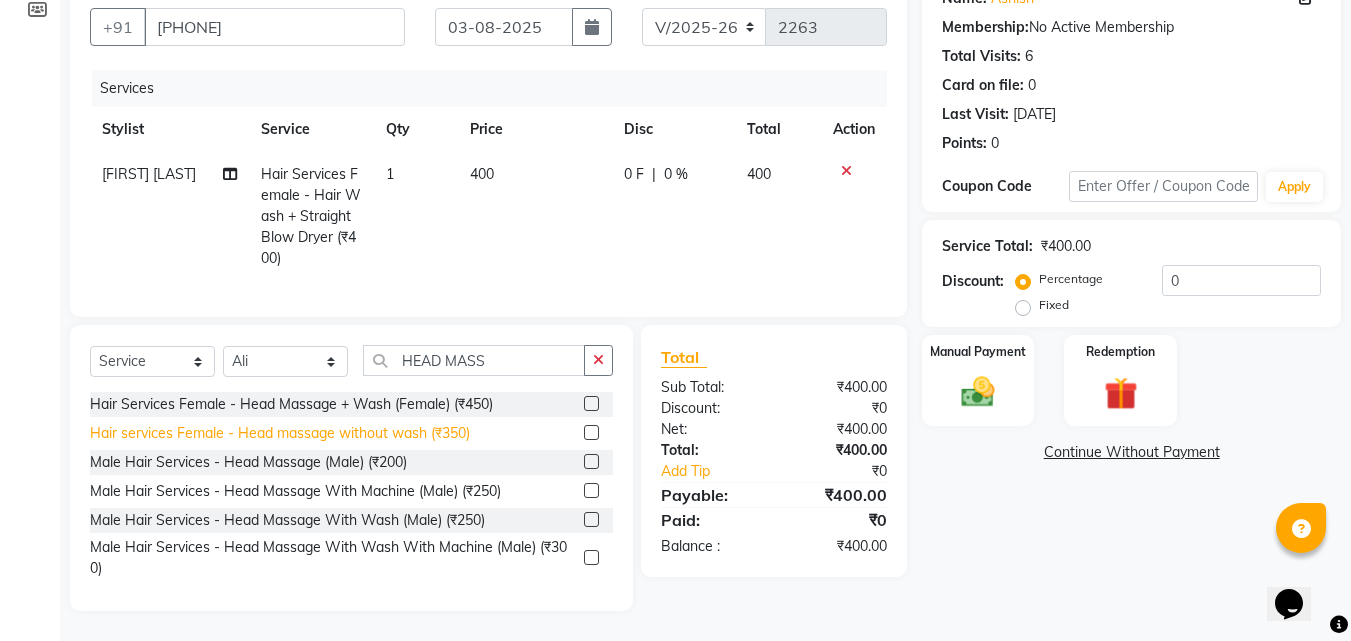 click on "Hair services Female - Head massage without wash  (₹350)" 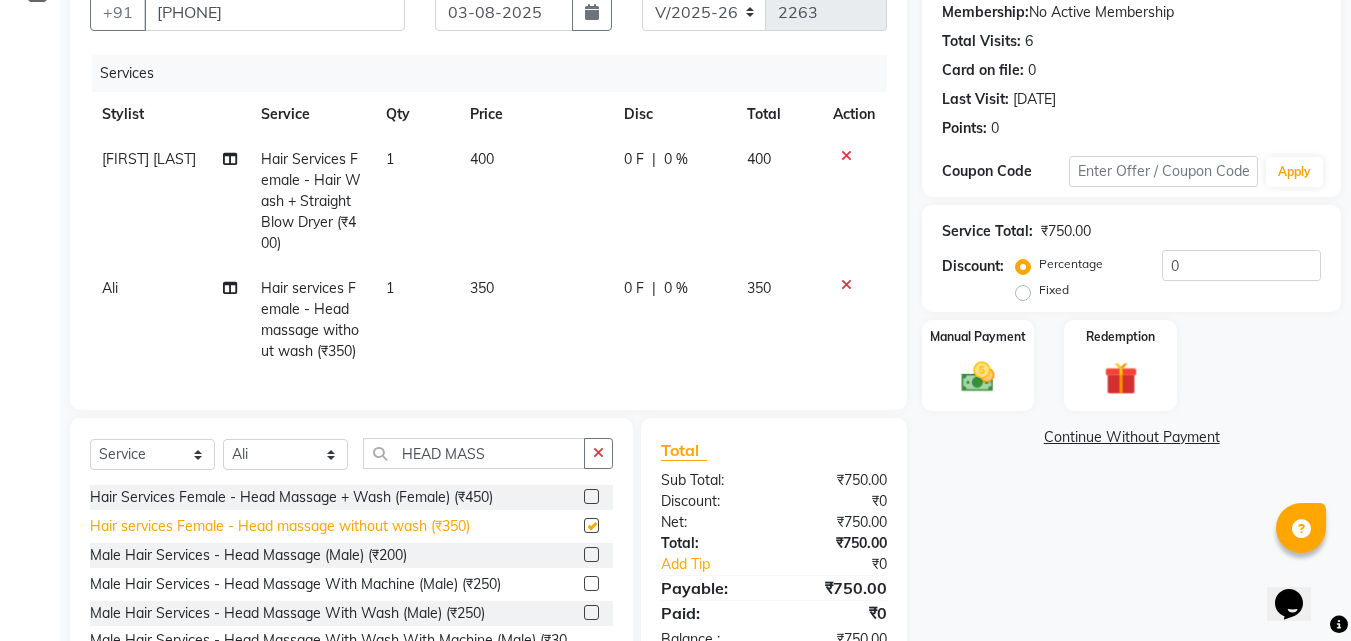 checkbox on "false" 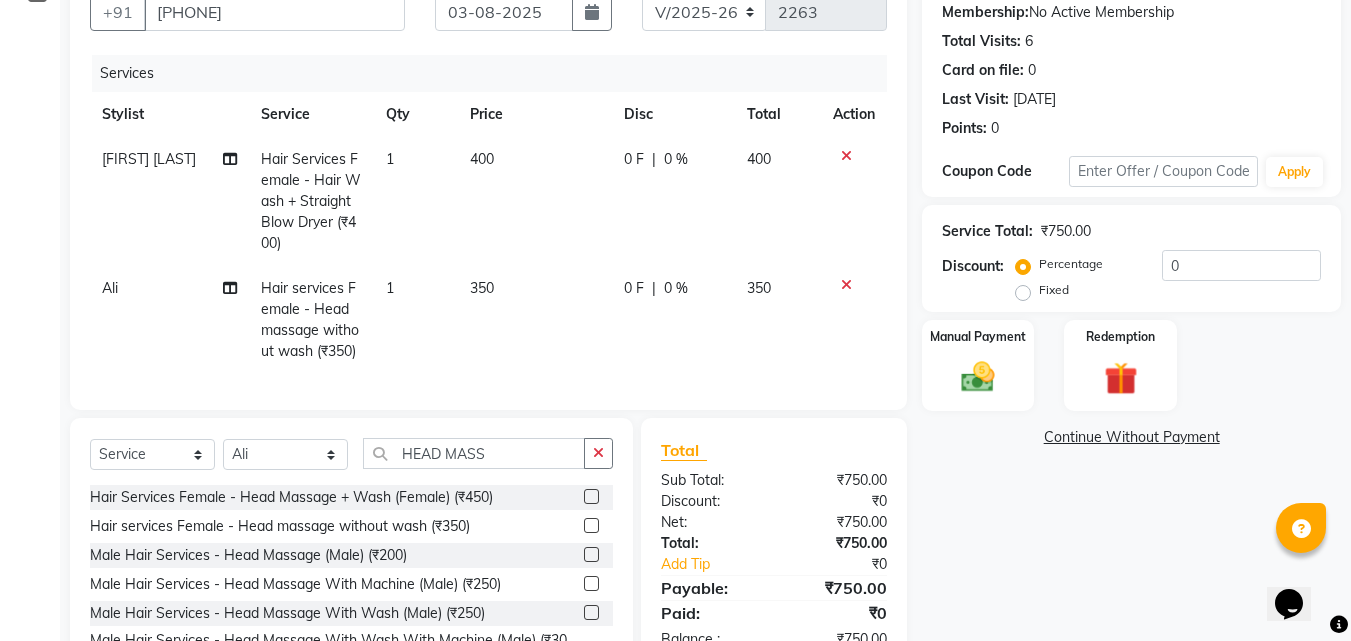 click on "350" 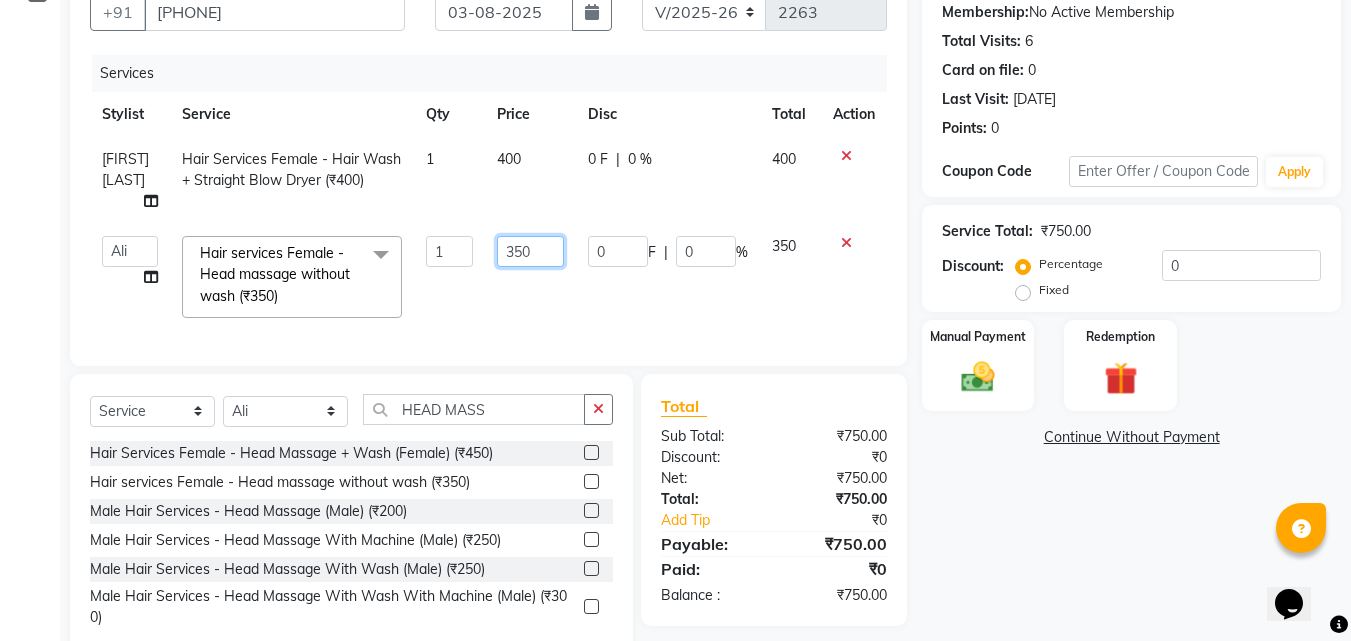 click on "350" 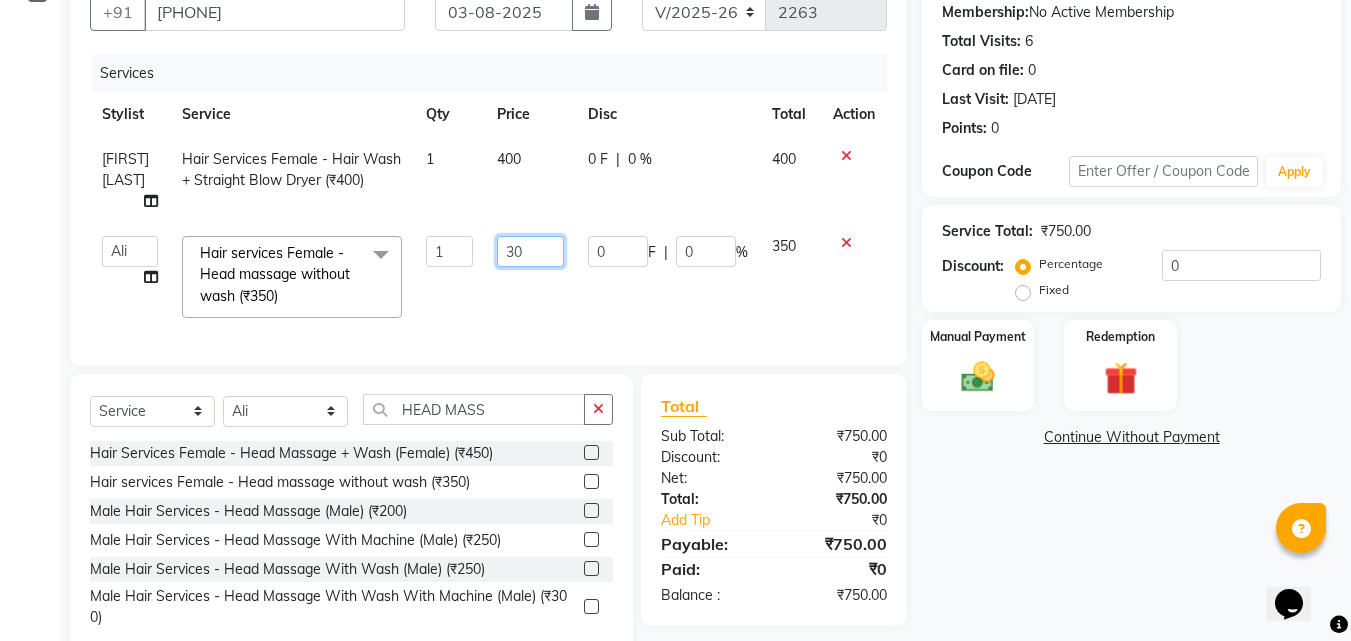 type on "310" 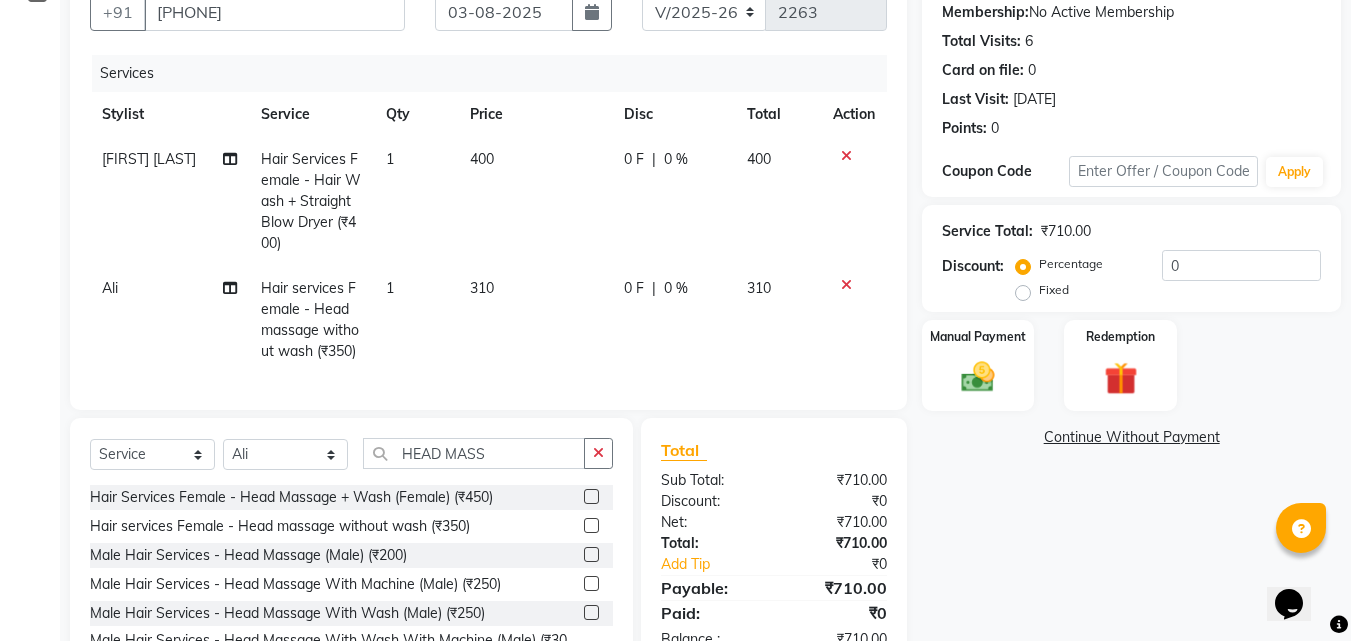 click on "[FIRST] Hair services Female - Head massage without wash  (₹350) 1 310 0 F | 0 % 310" 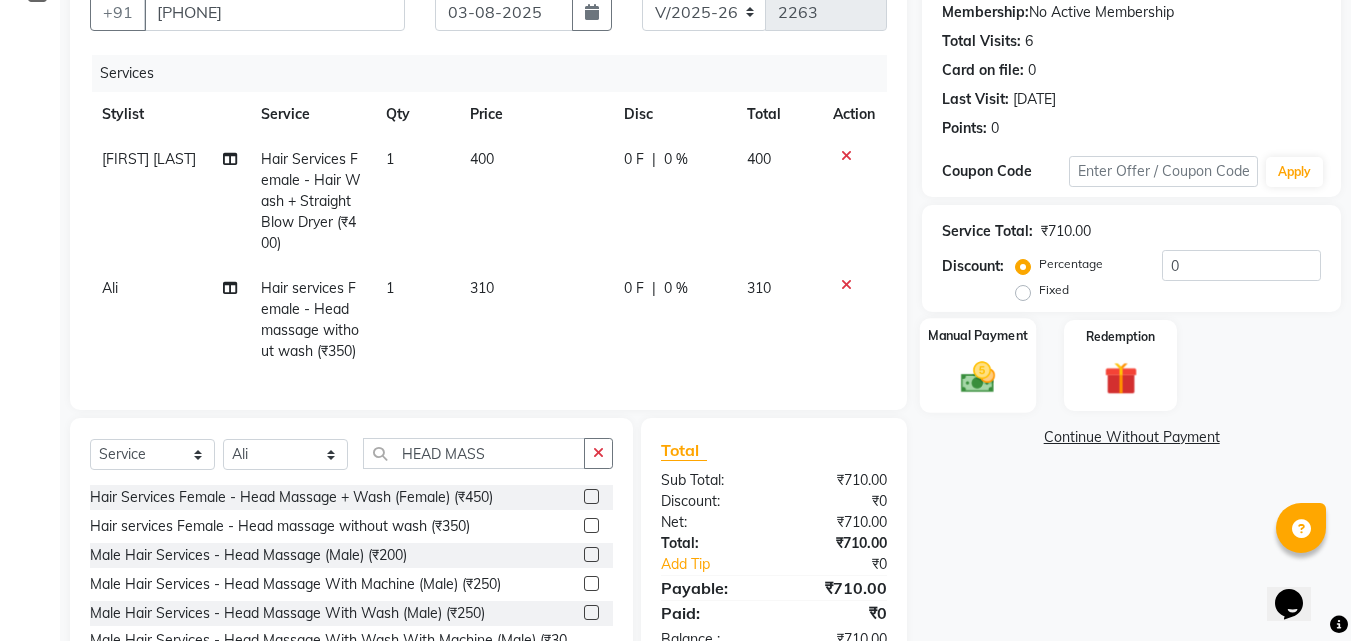 click 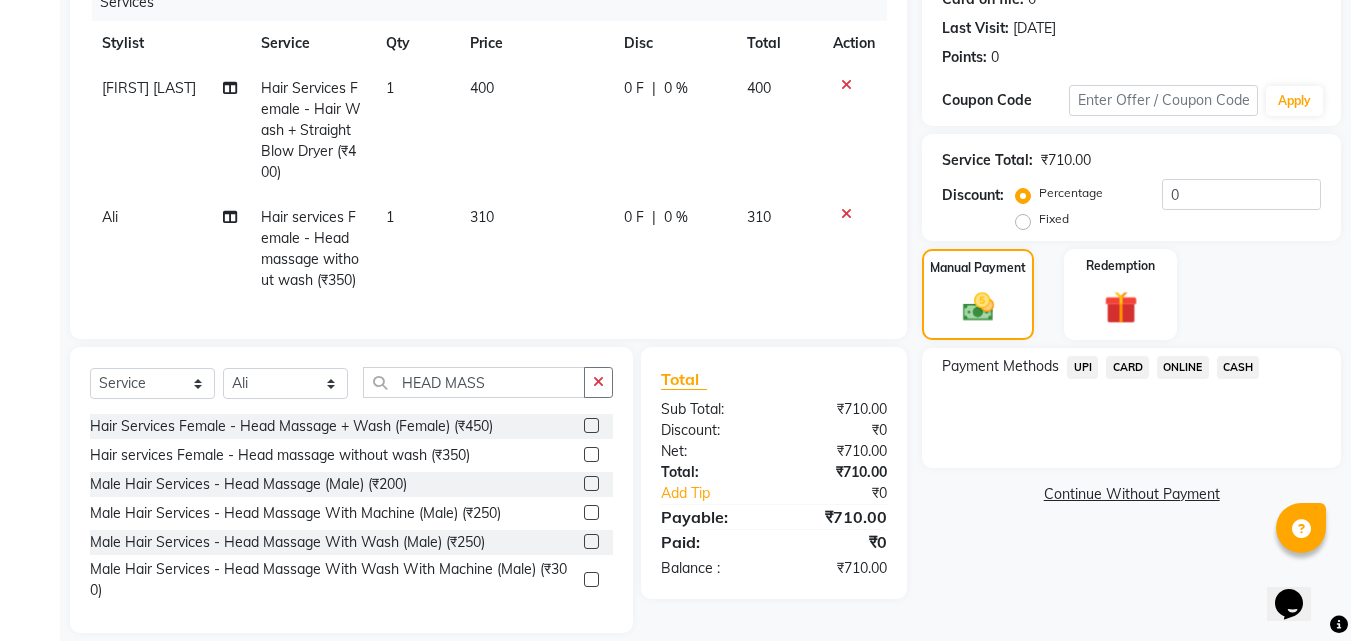 scroll, scrollTop: 301, scrollLeft: 0, axis: vertical 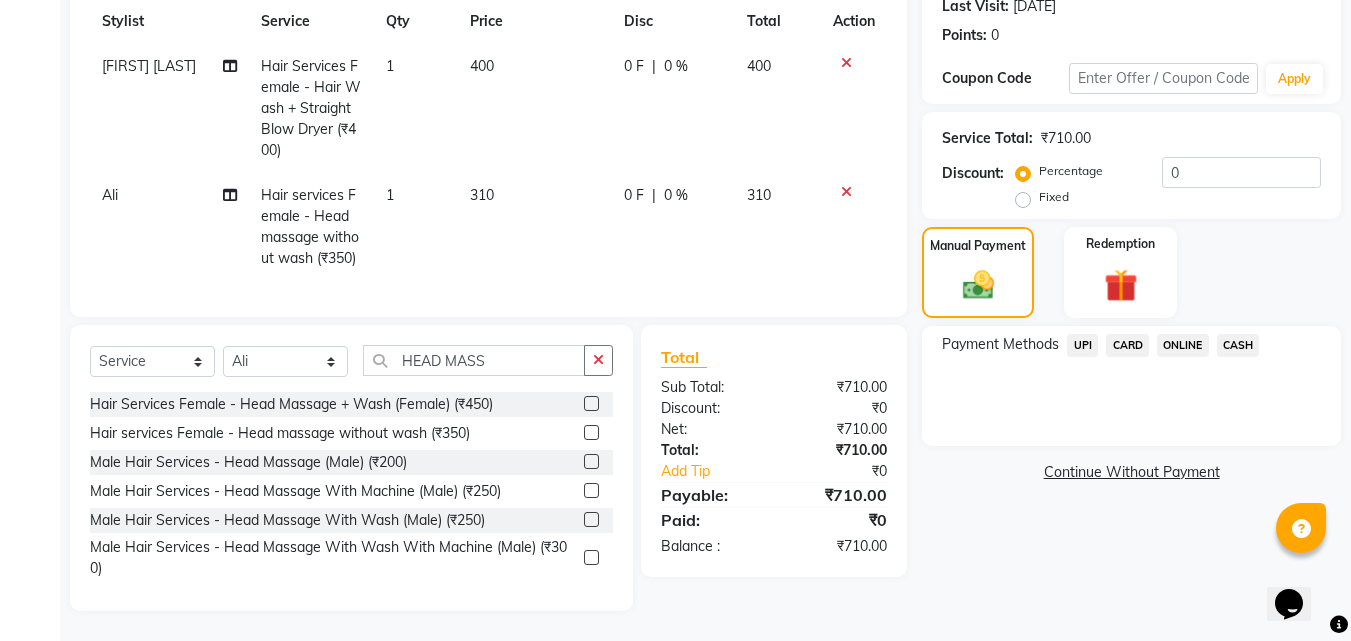 click on "UPI" 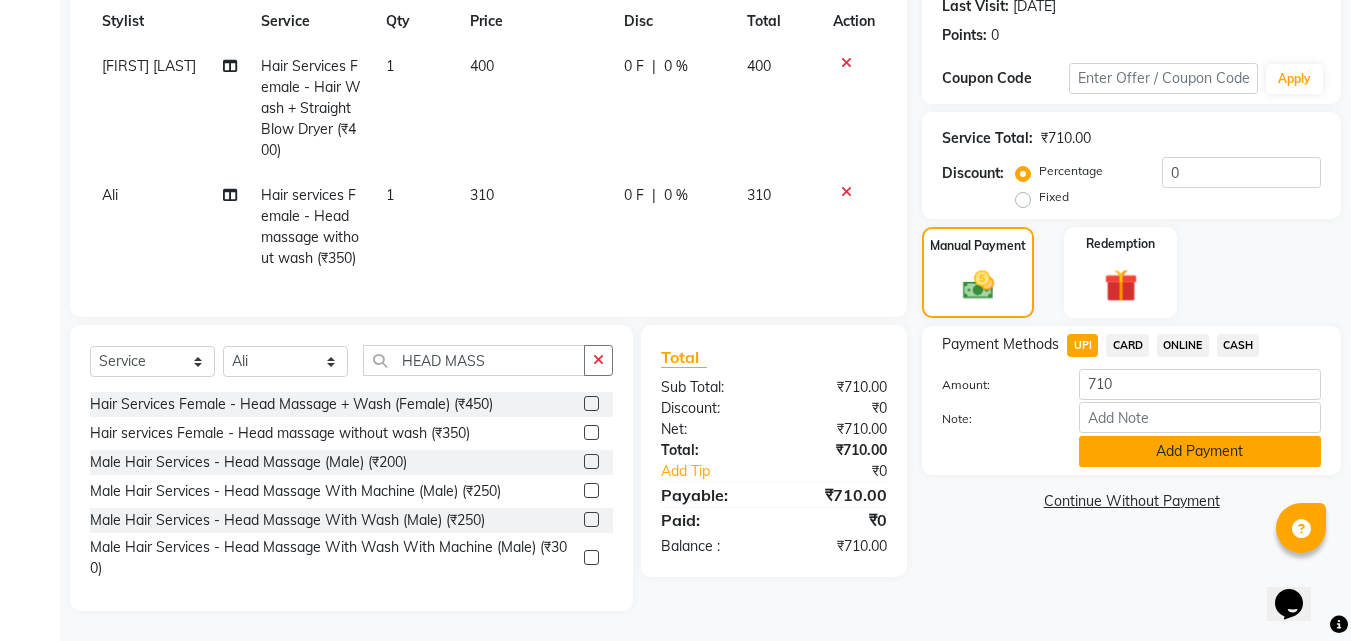 click on "Add Payment" 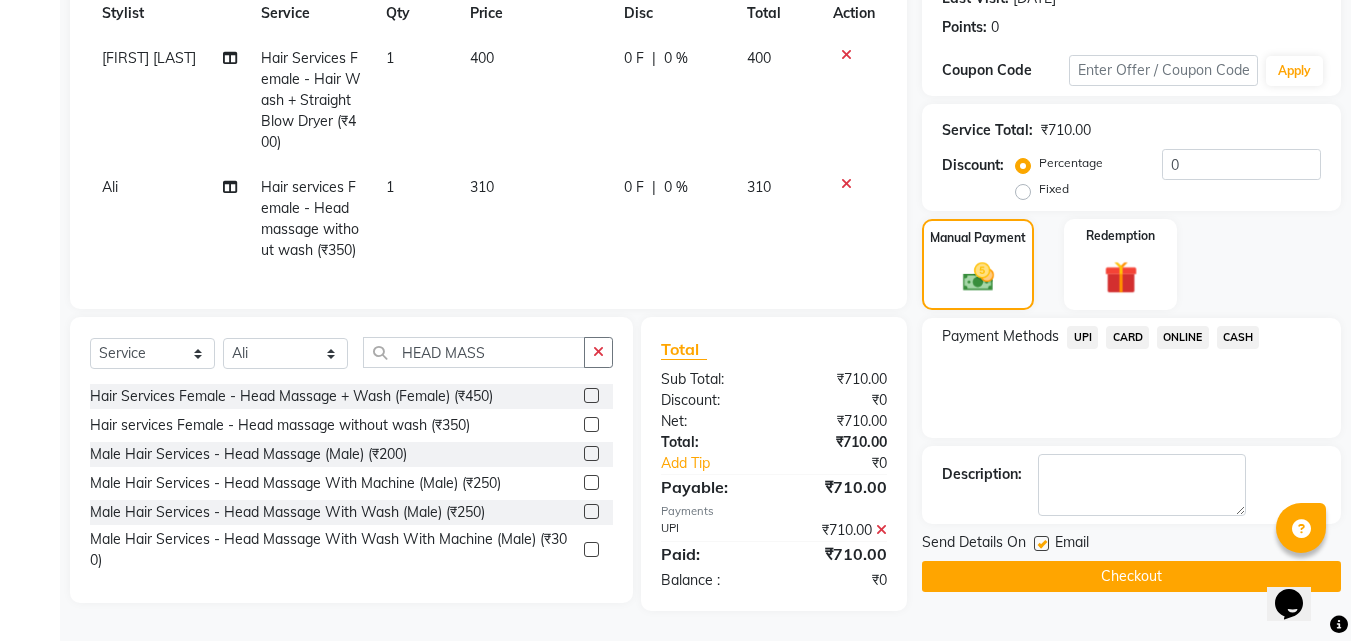 scroll, scrollTop: 309, scrollLeft: 0, axis: vertical 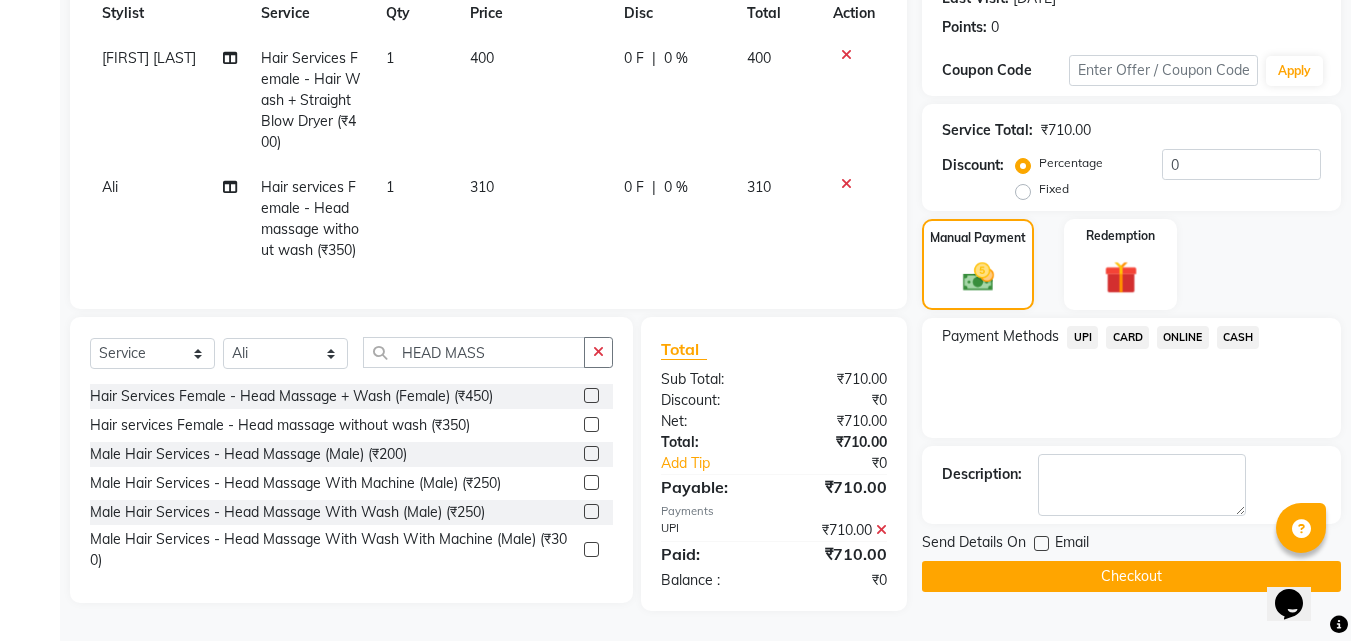 click on "Checkout" 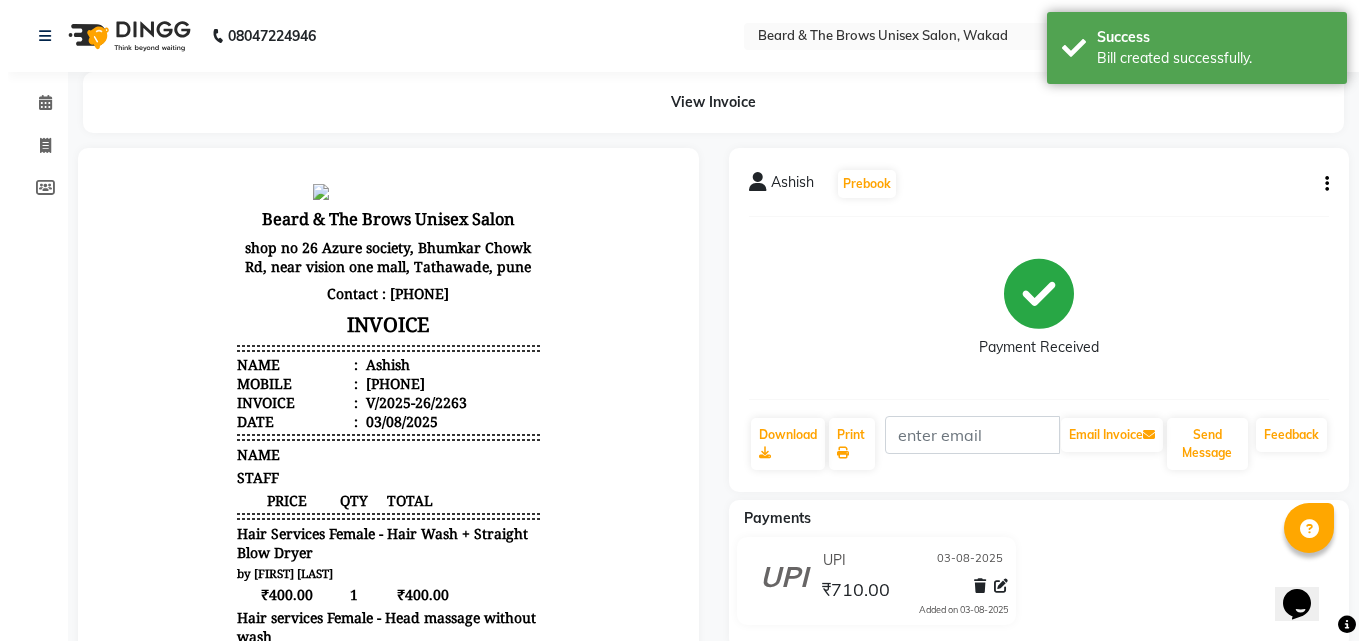 scroll, scrollTop: 0, scrollLeft: 0, axis: both 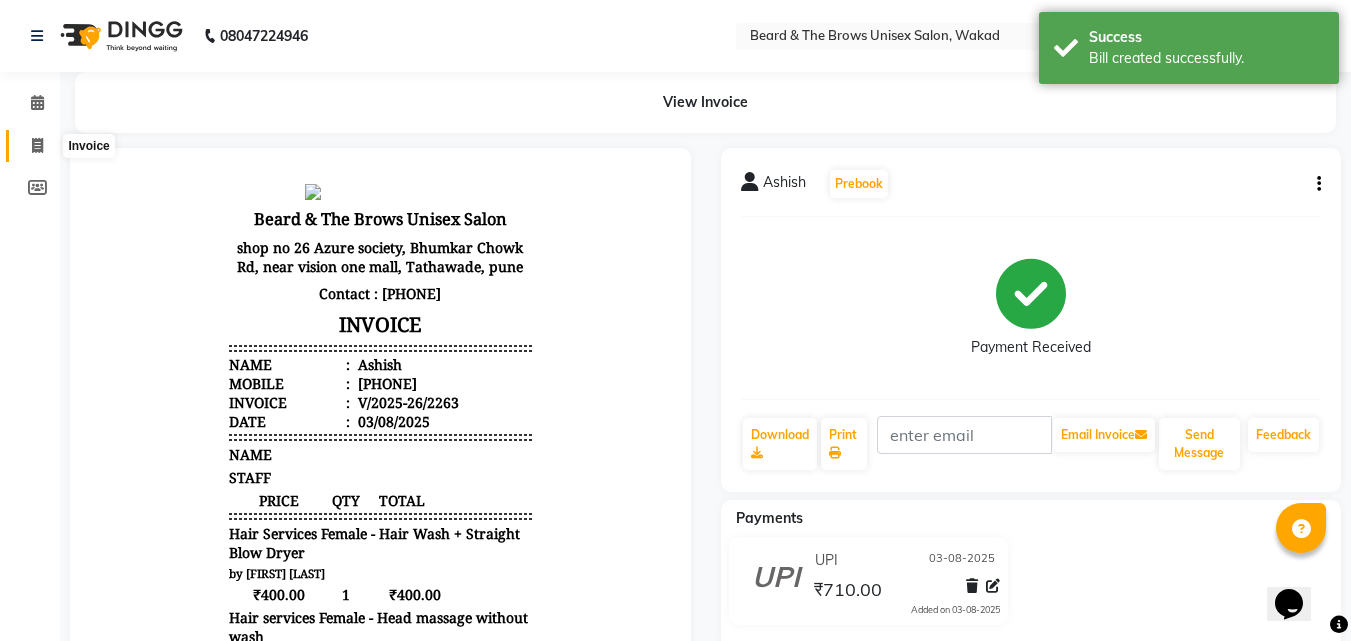 click 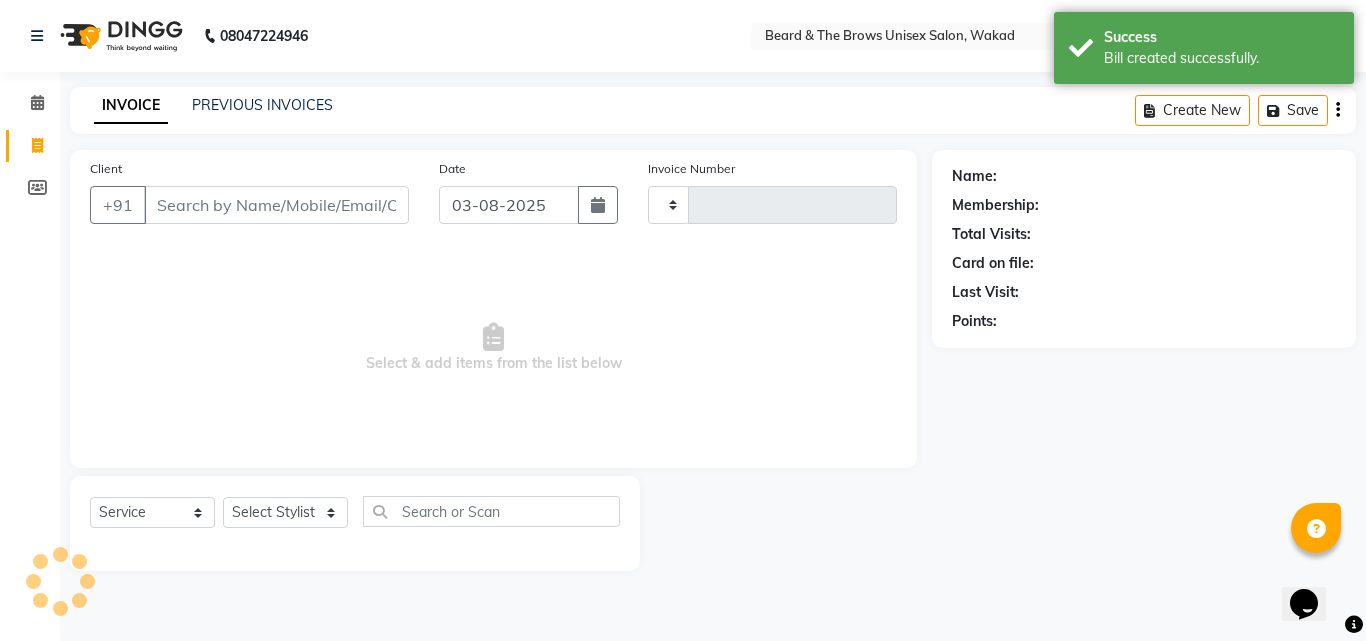 type on "2264" 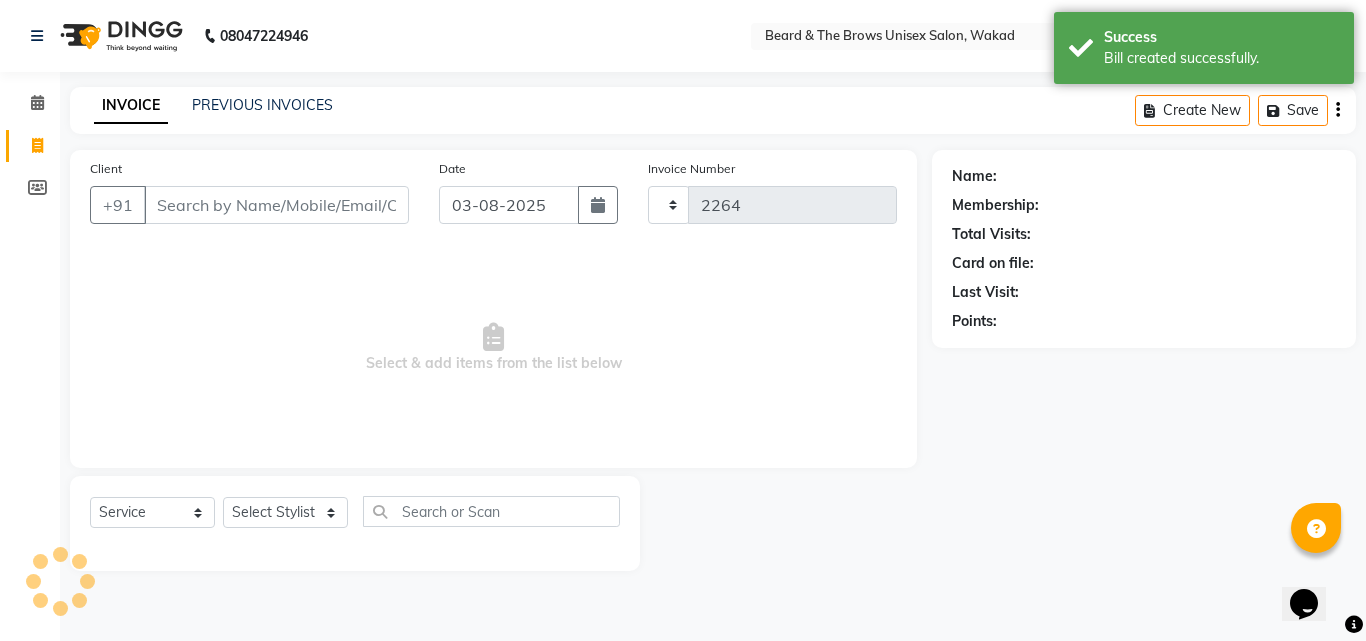 select on "872" 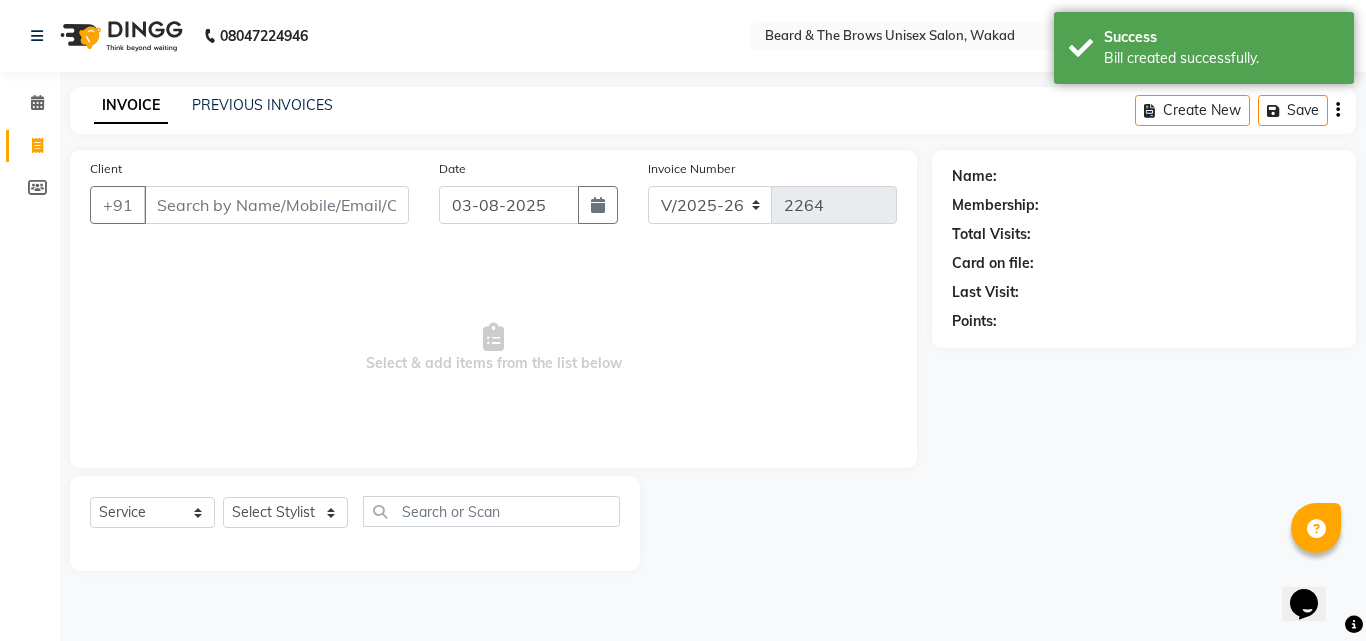 click on "Client" at bounding box center [276, 205] 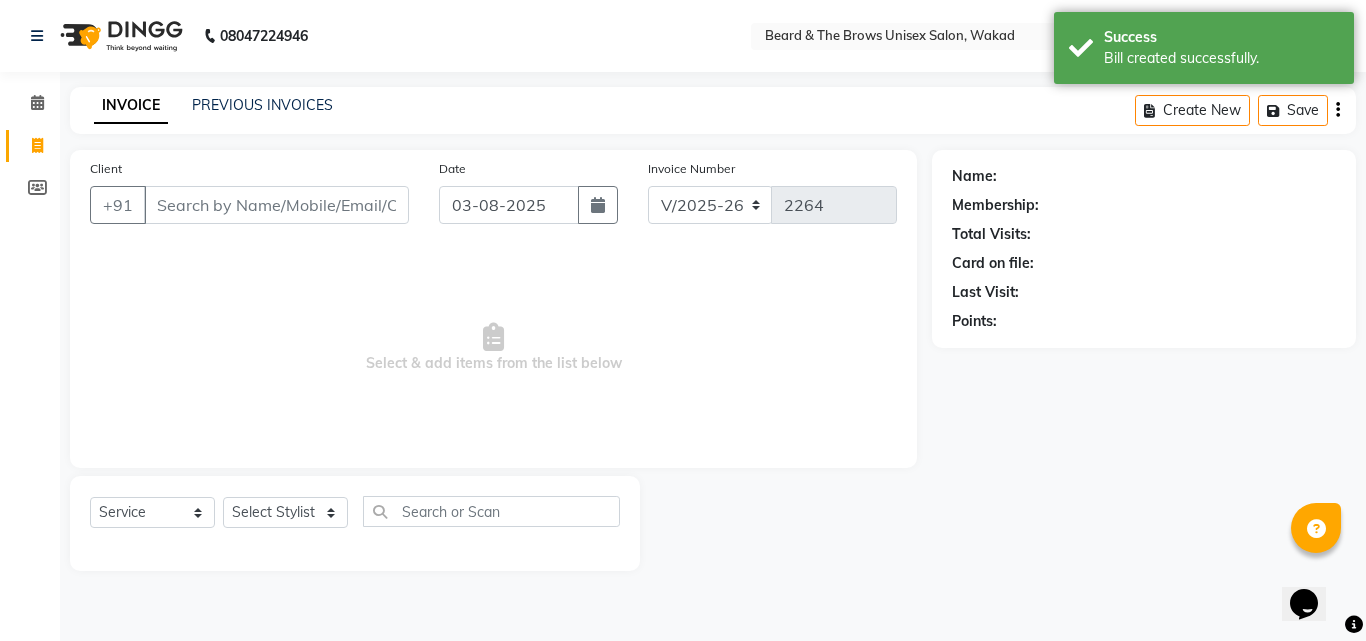 click on "Client" at bounding box center (276, 205) 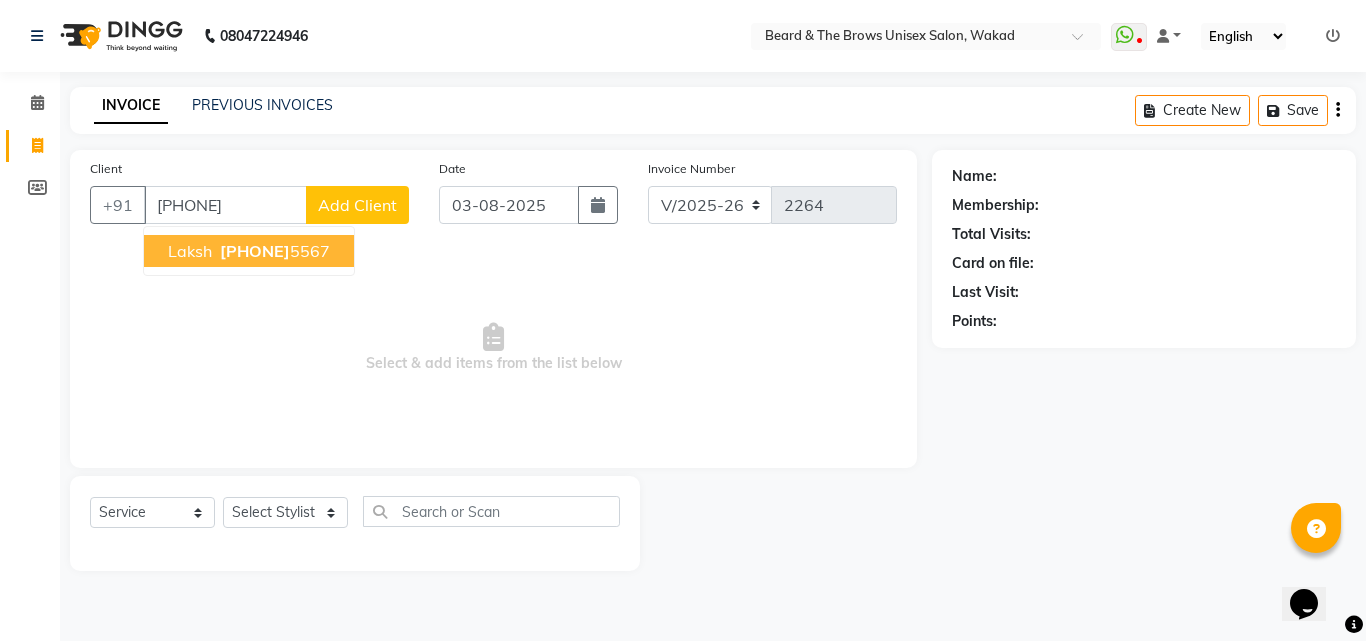 click on "laksh" at bounding box center (190, 251) 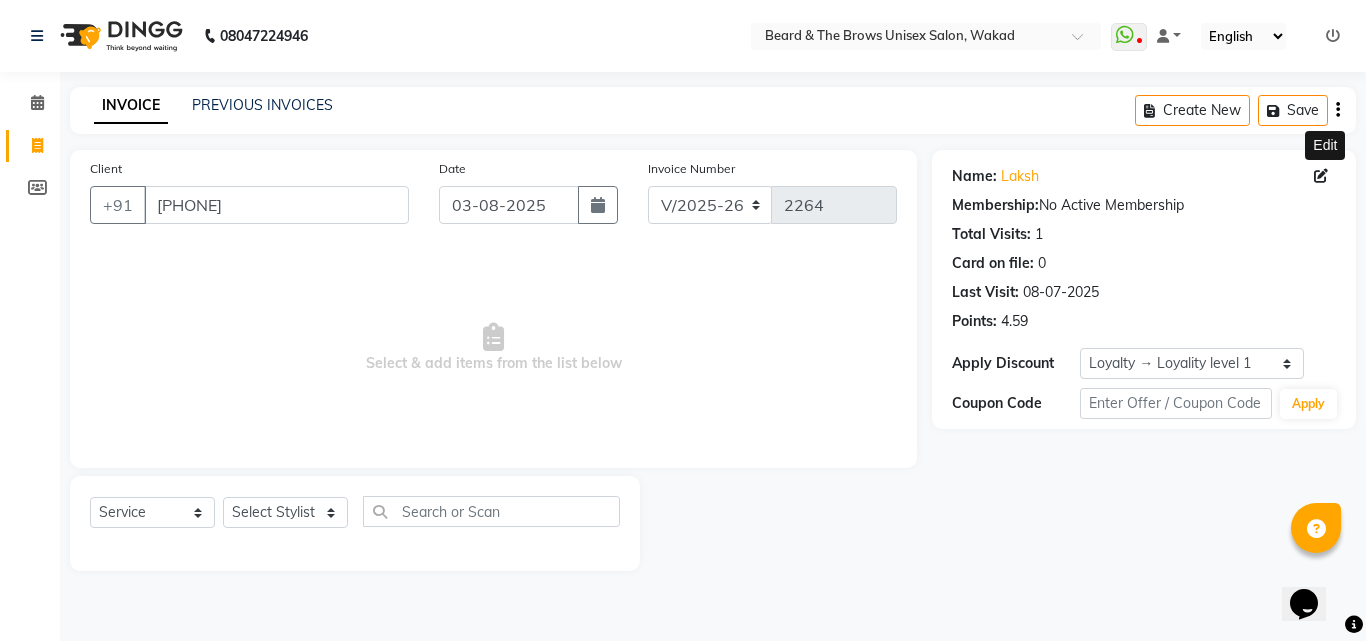 click 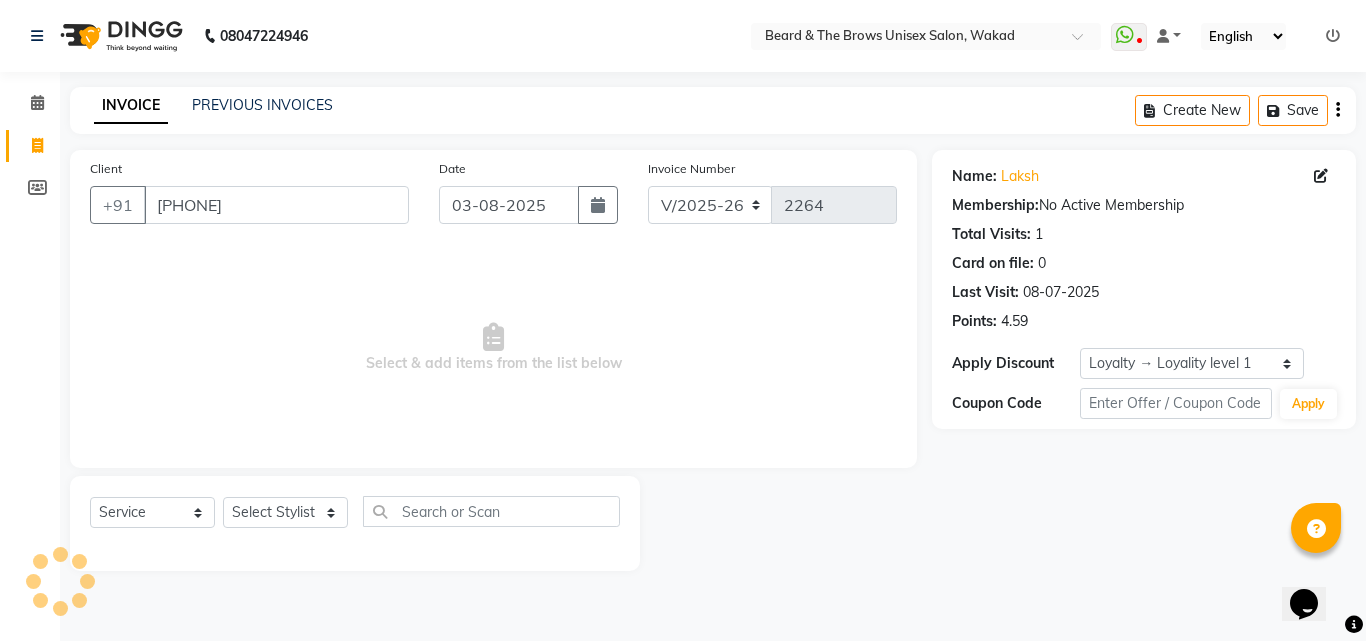 select on "22" 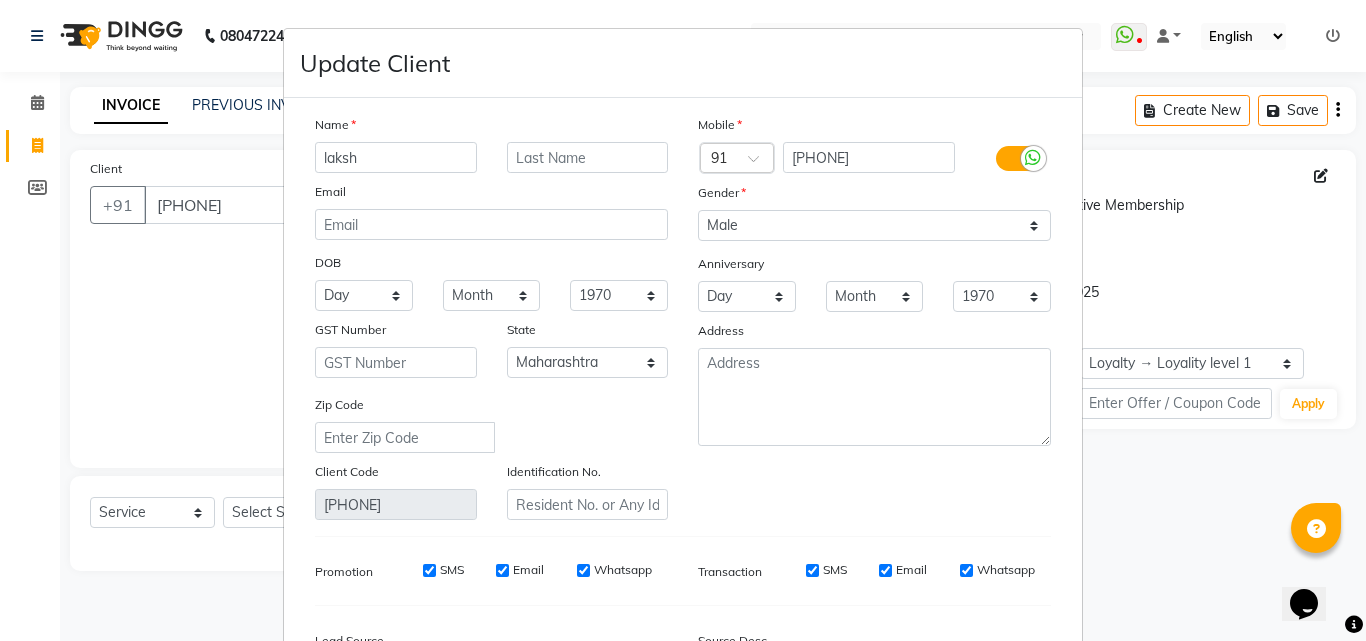 click on "laksh" at bounding box center [396, 157] 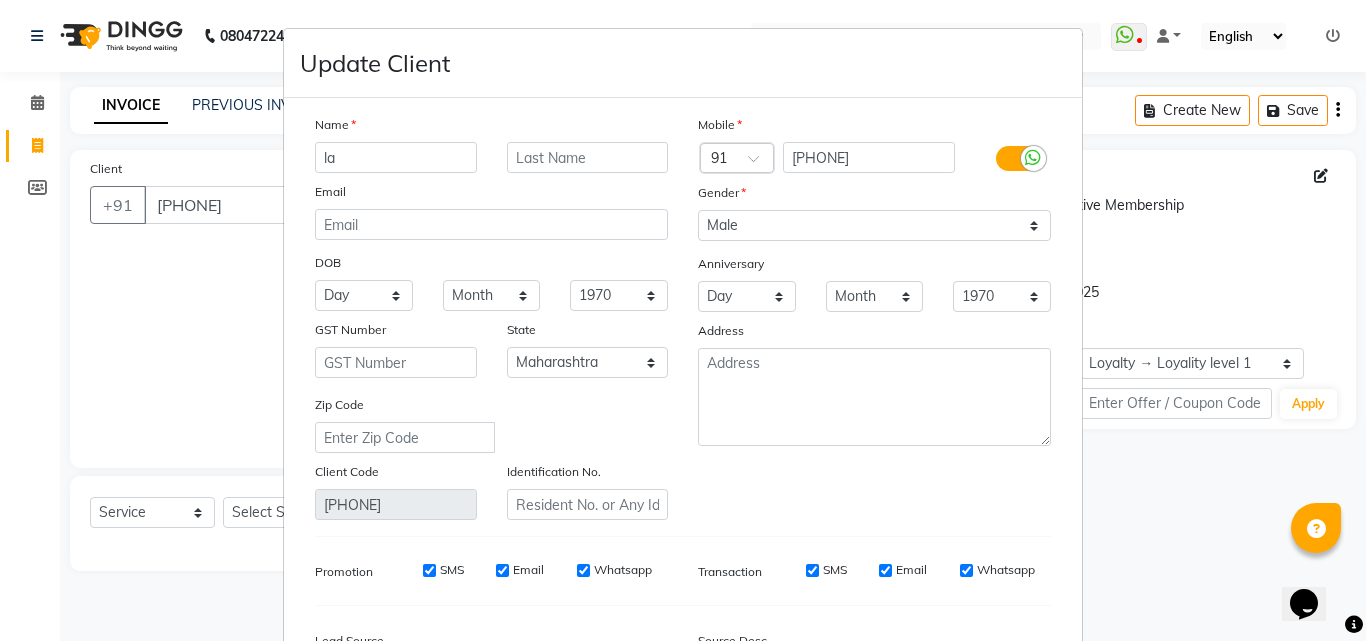 type on "l" 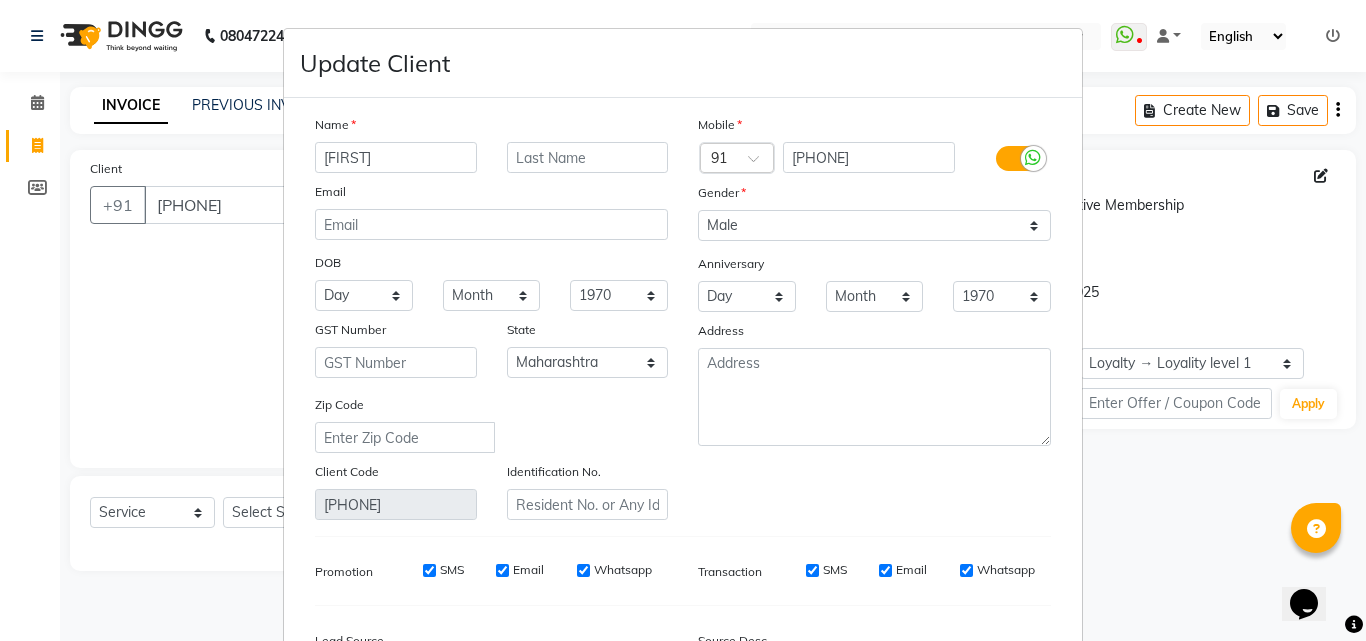 drag, startPoint x: 400, startPoint y: 157, endPoint x: 411, endPoint y: 157, distance: 11 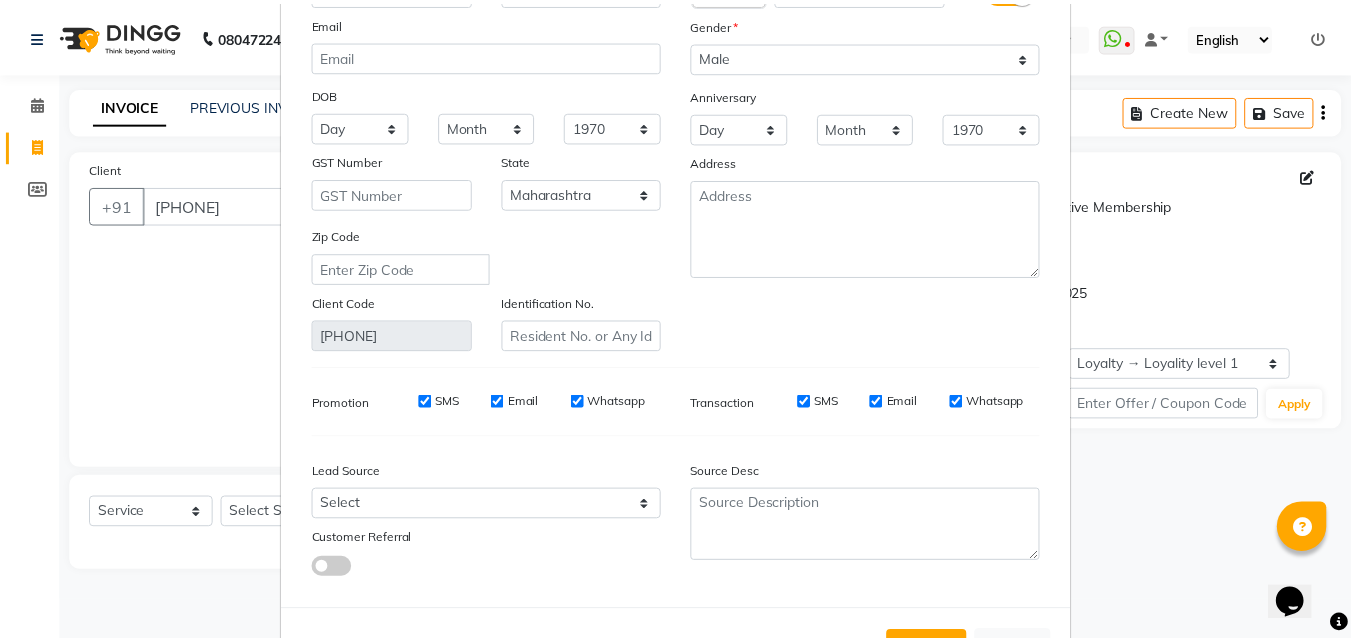 scroll, scrollTop: 246, scrollLeft: 0, axis: vertical 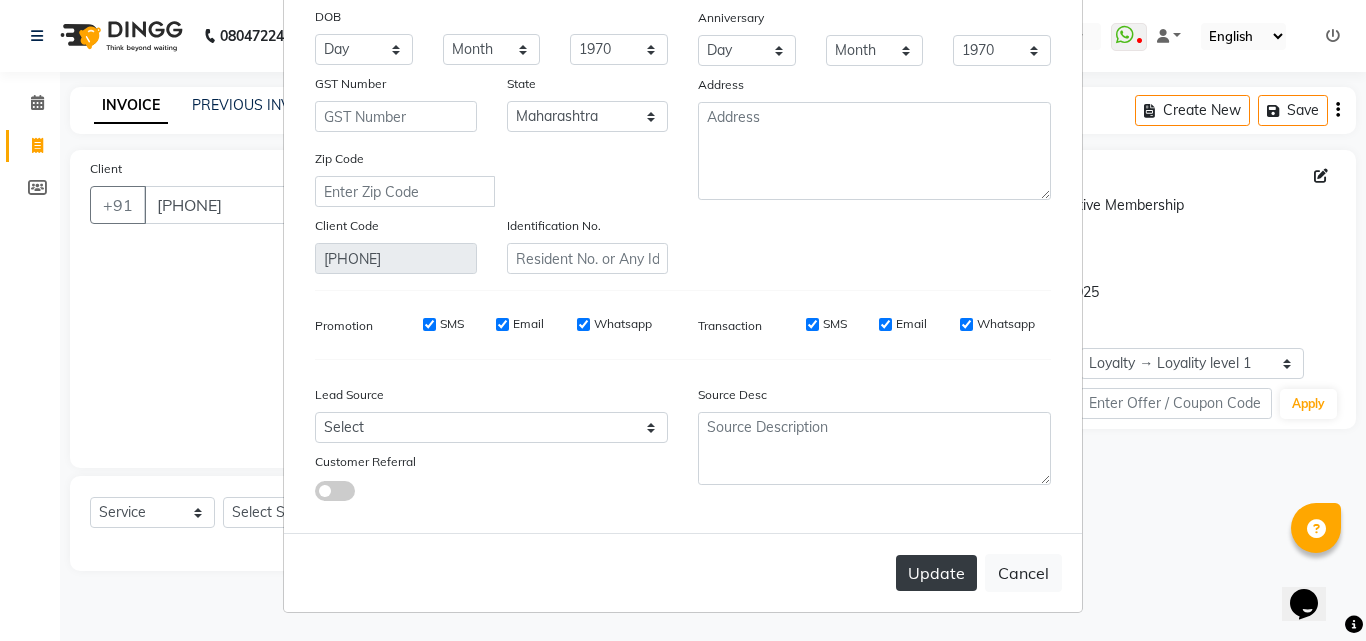 type on "[FIRST] [LAST]" 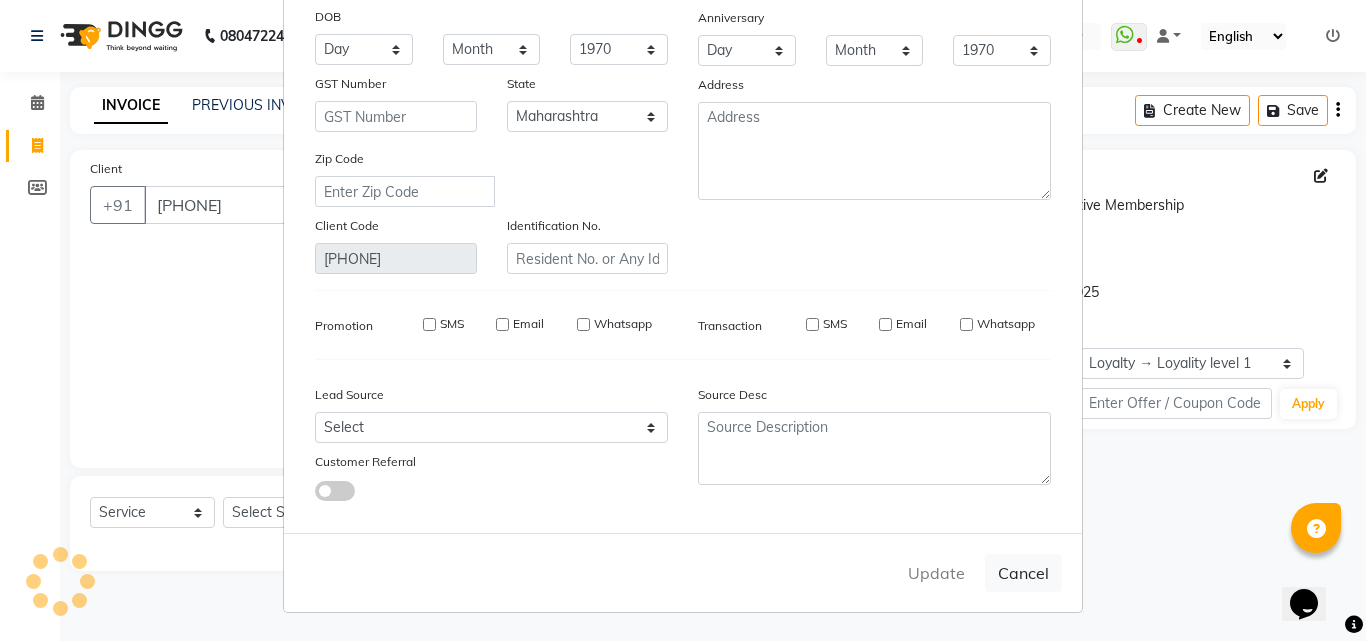 type 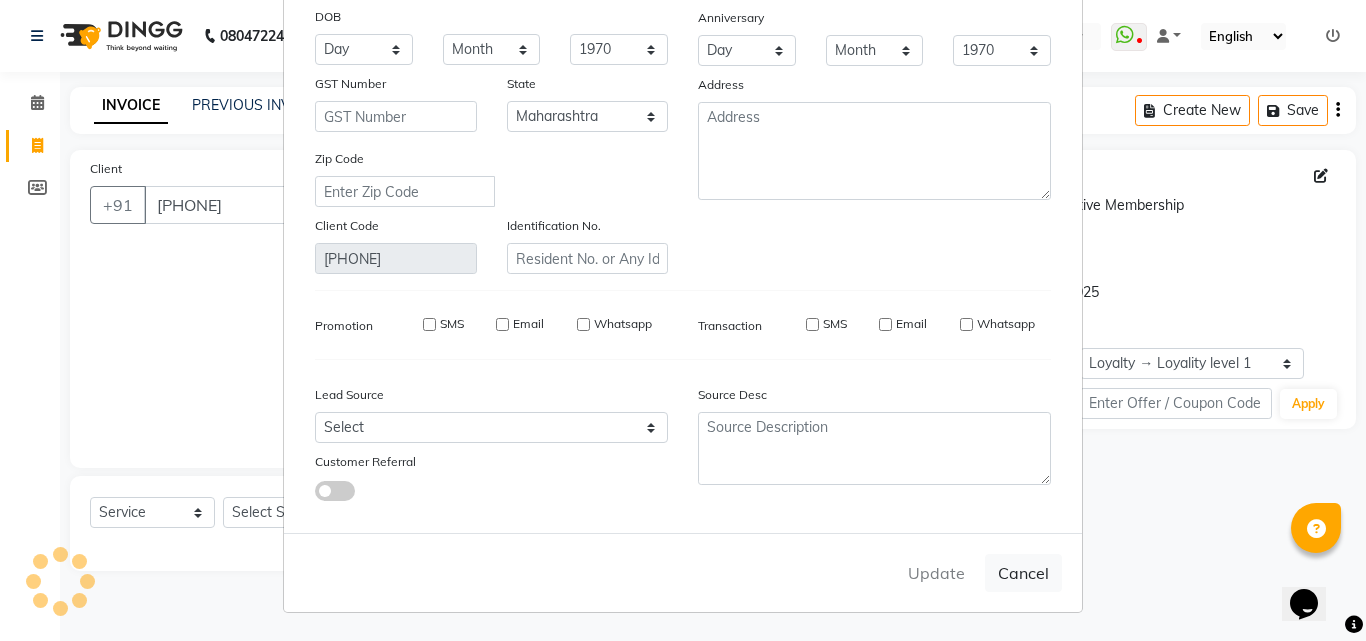 select 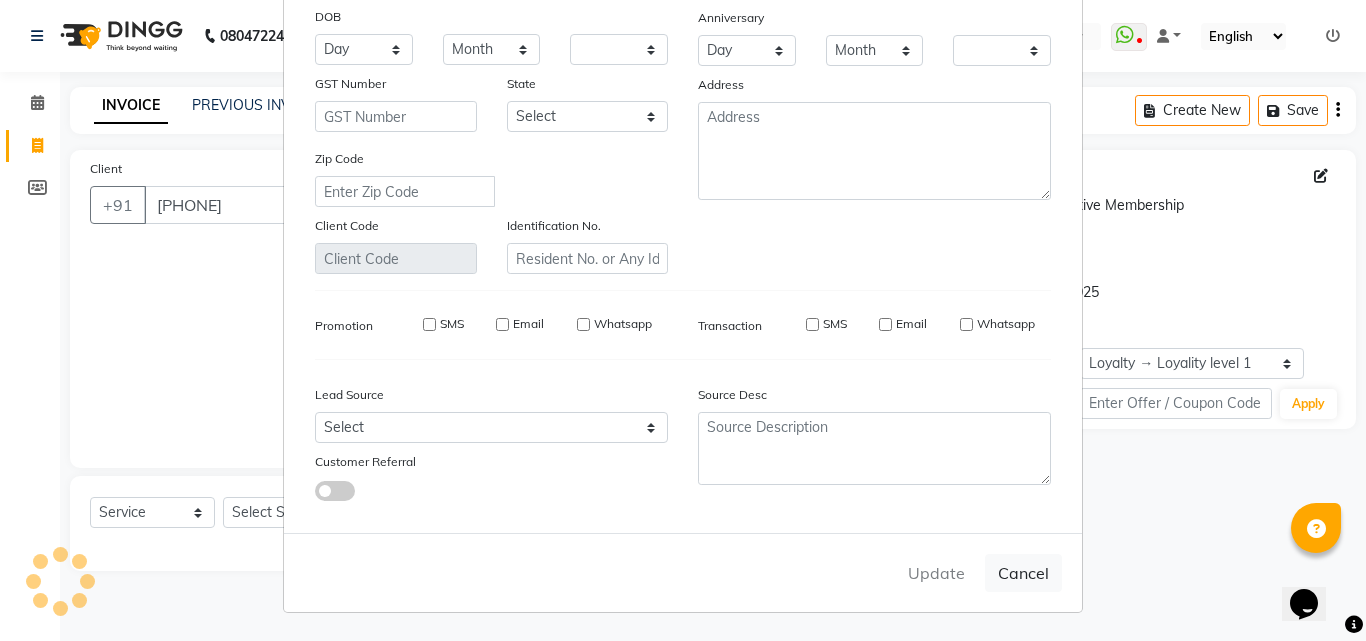 checkbox on "false" 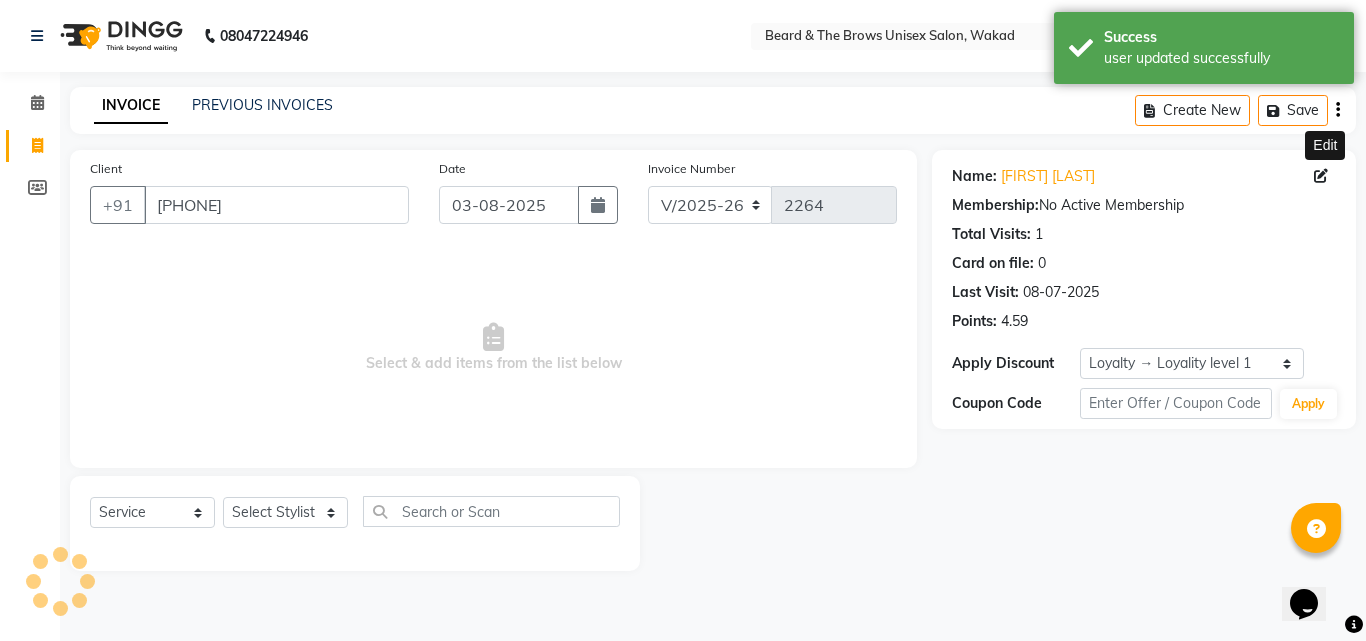 select on "1: Object" 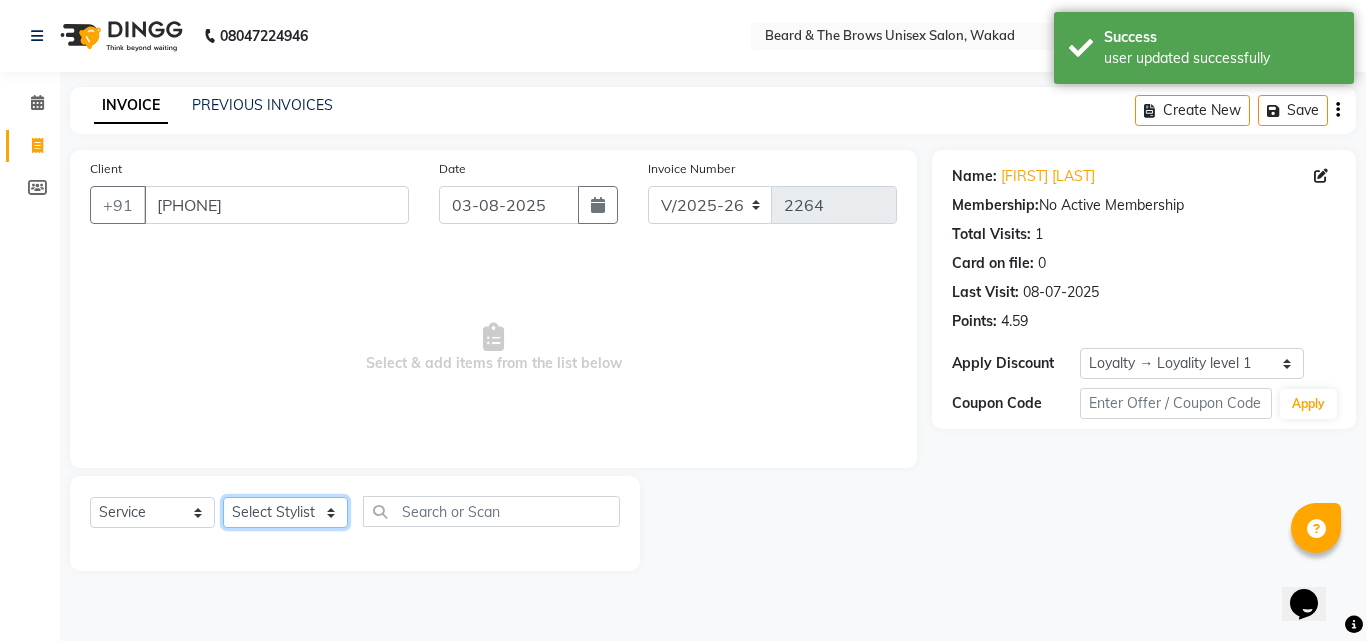 click on "Select Stylist [FIRST] [LAST] manager [FIRST] [LAST] [TITLE] owner [FIRST] [LAST]" 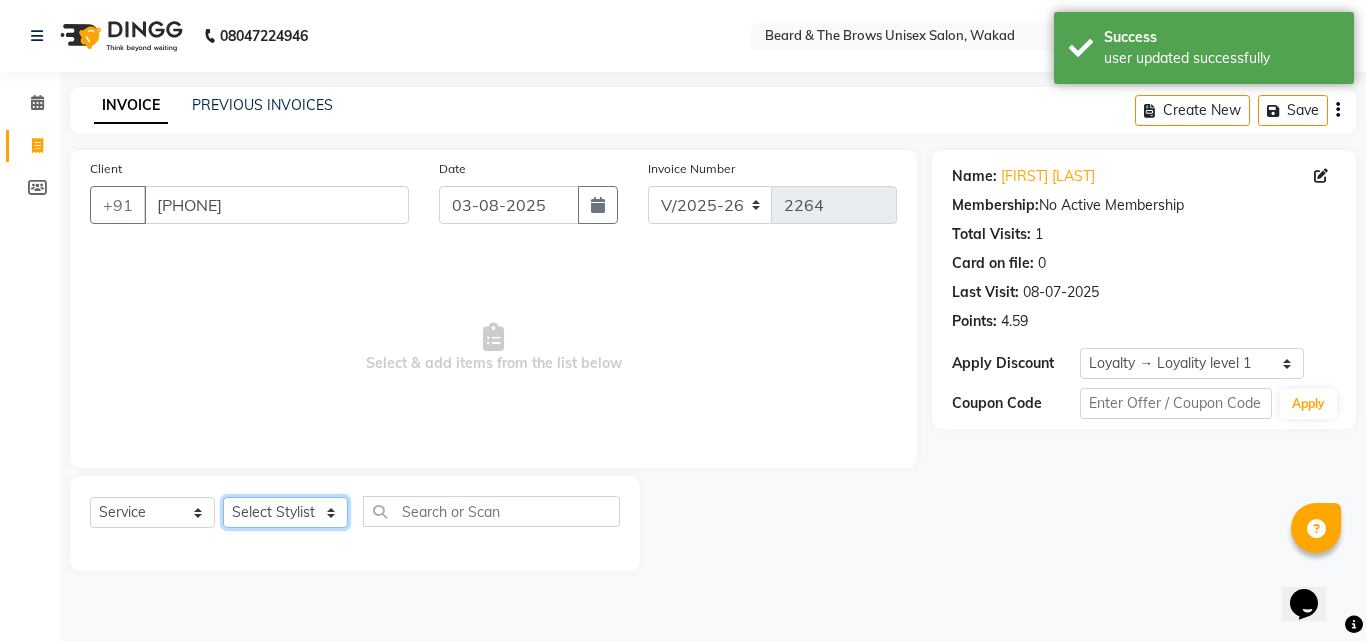 select on "15229" 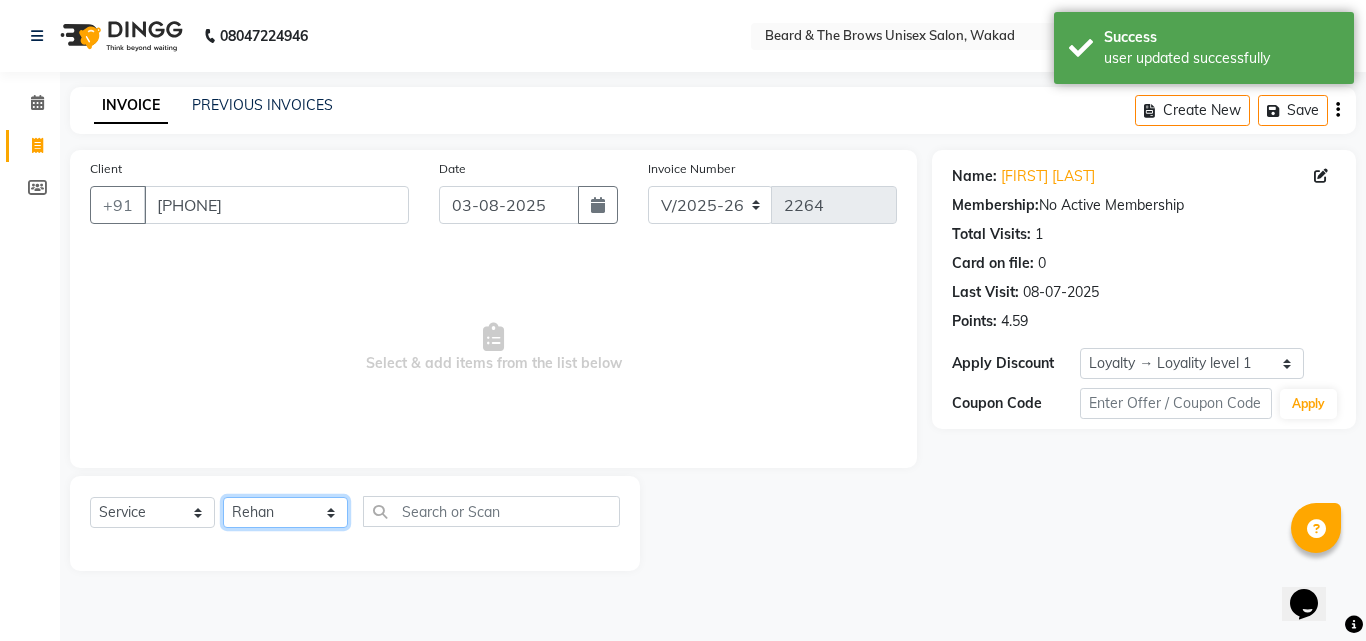 click on "Select Stylist [FIRST] [LAST] manager [FIRST] [LAST] [TITLE] owner [FIRST] [LAST]" 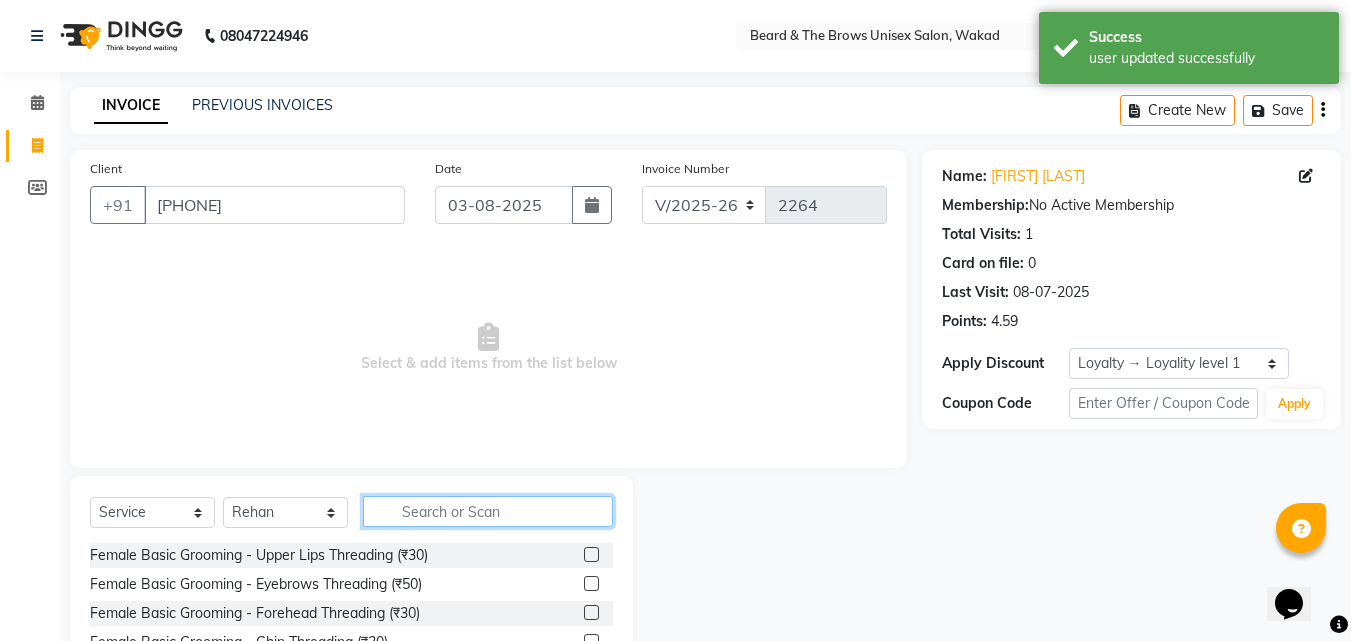 click 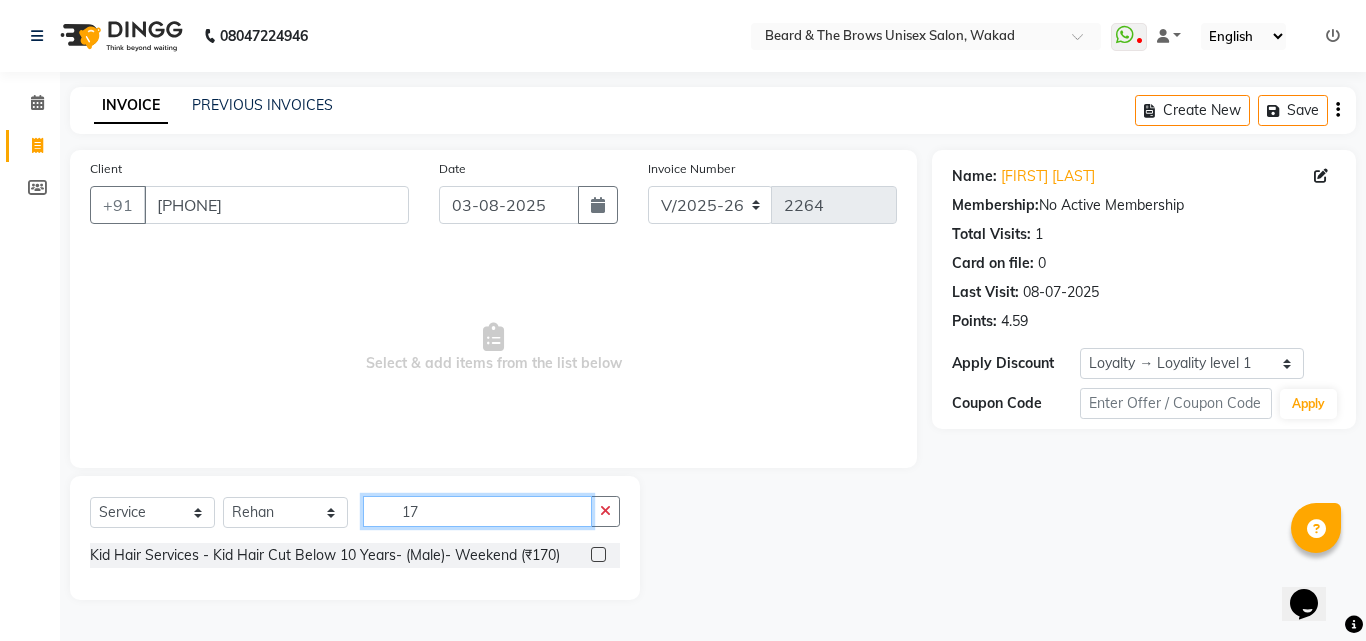 type on "1" 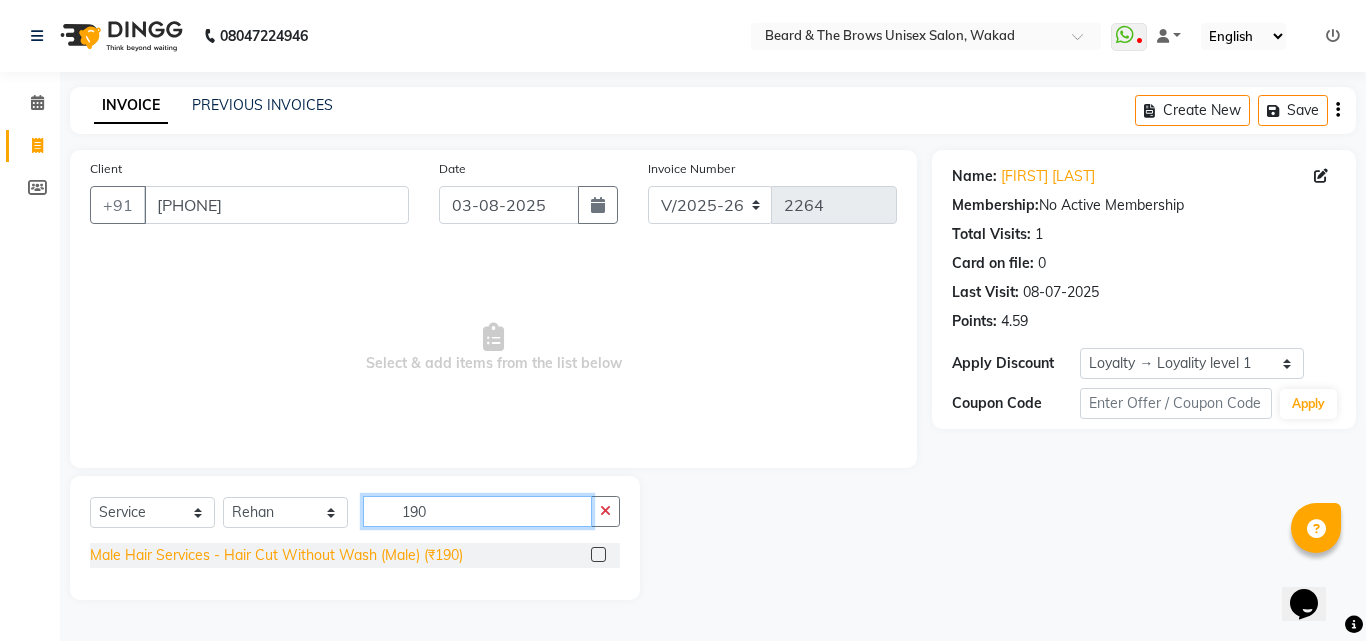 type on "190" 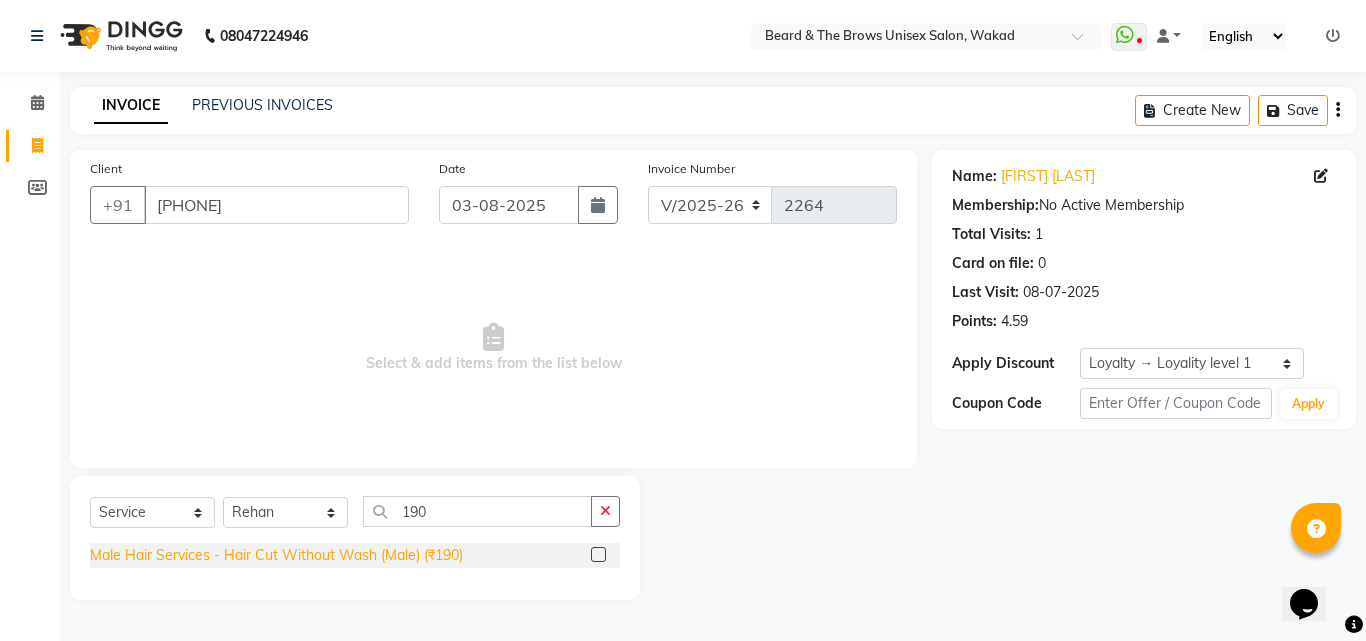 click on "Male Hair Services - Hair Cut Without Wash (Male) (₹190)" 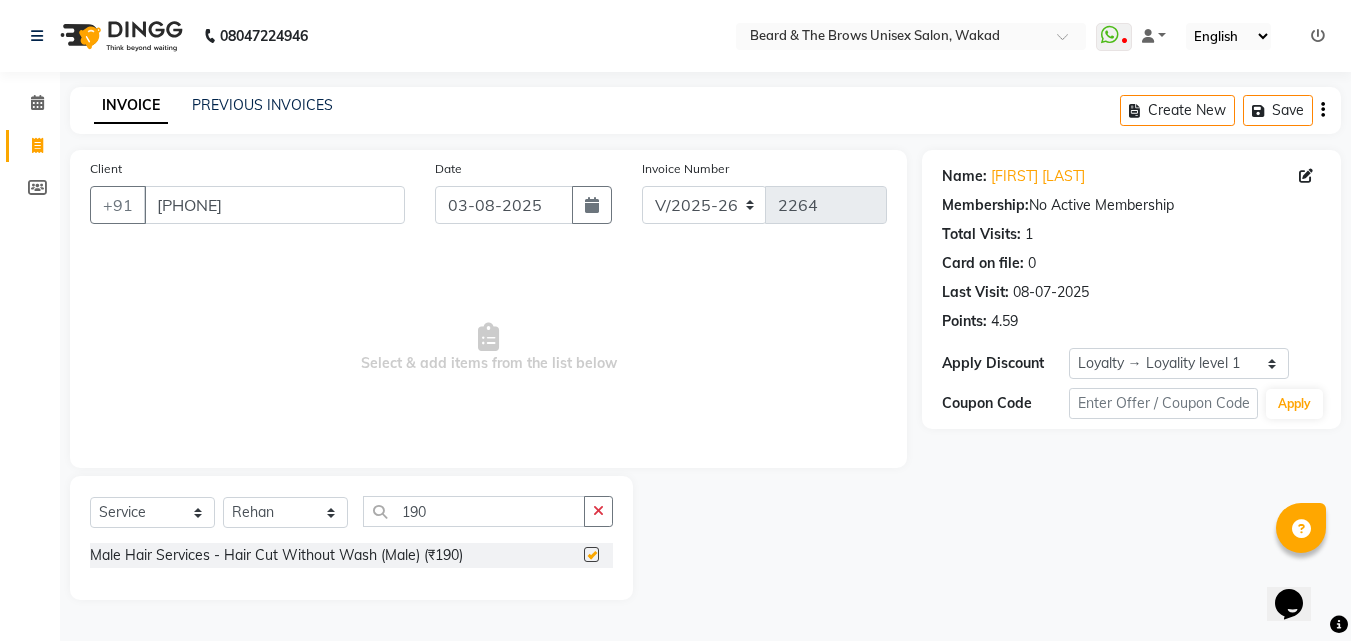 checkbox on "false" 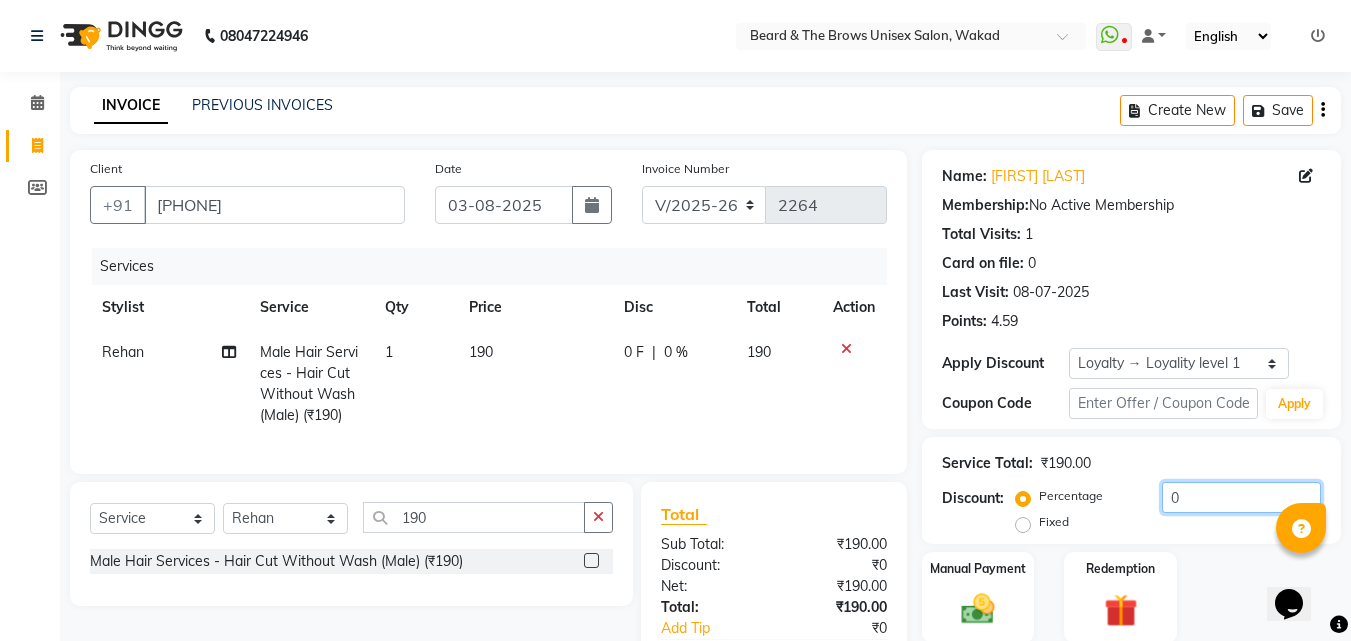 click on "0" 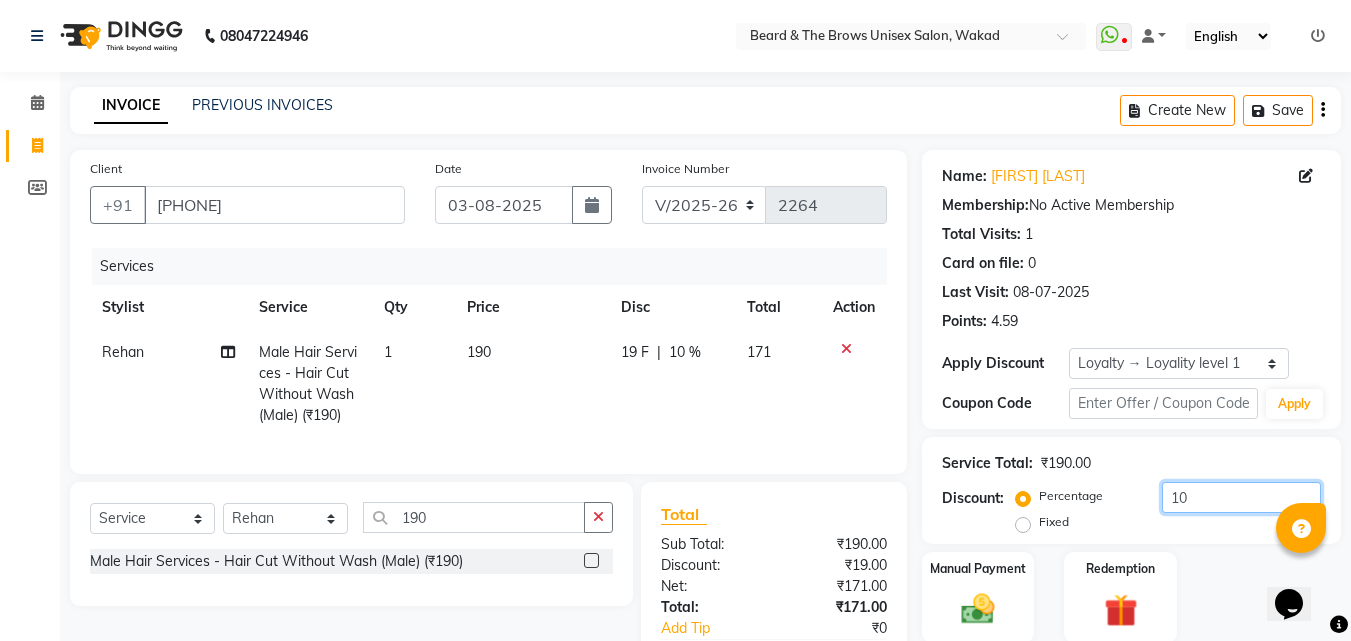 scroll, scrollTop: 138, scrollLeft: 0, axis: vertical 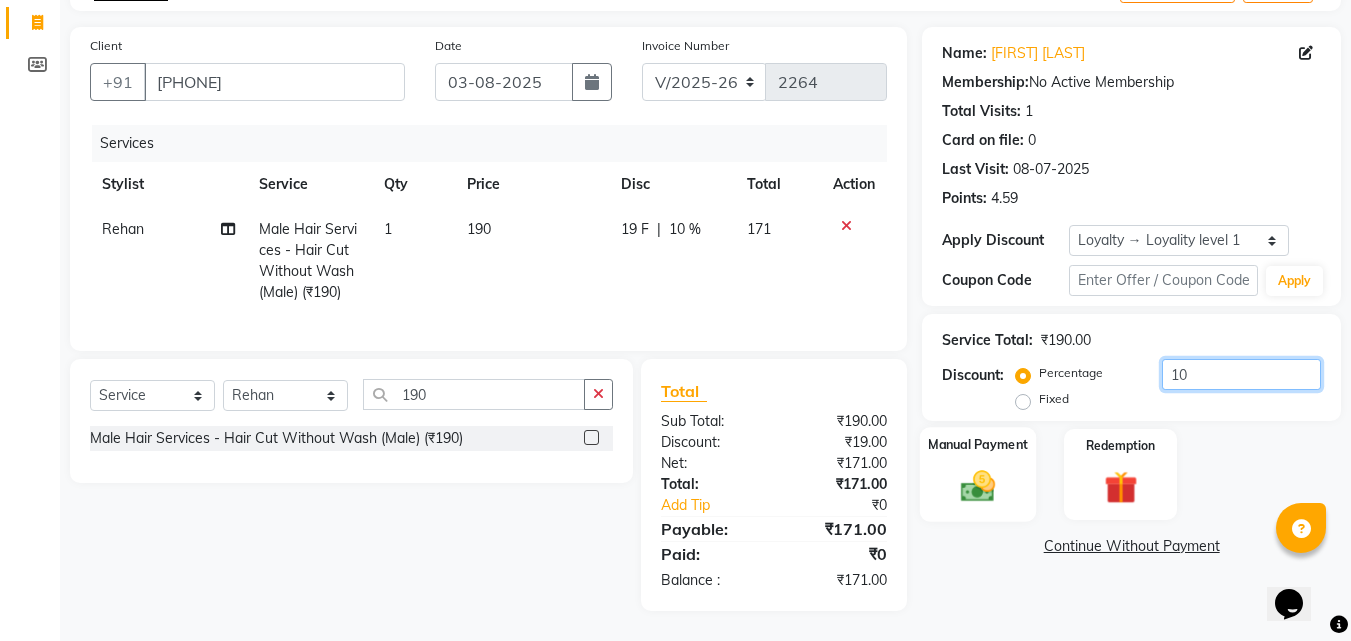 type on "10" 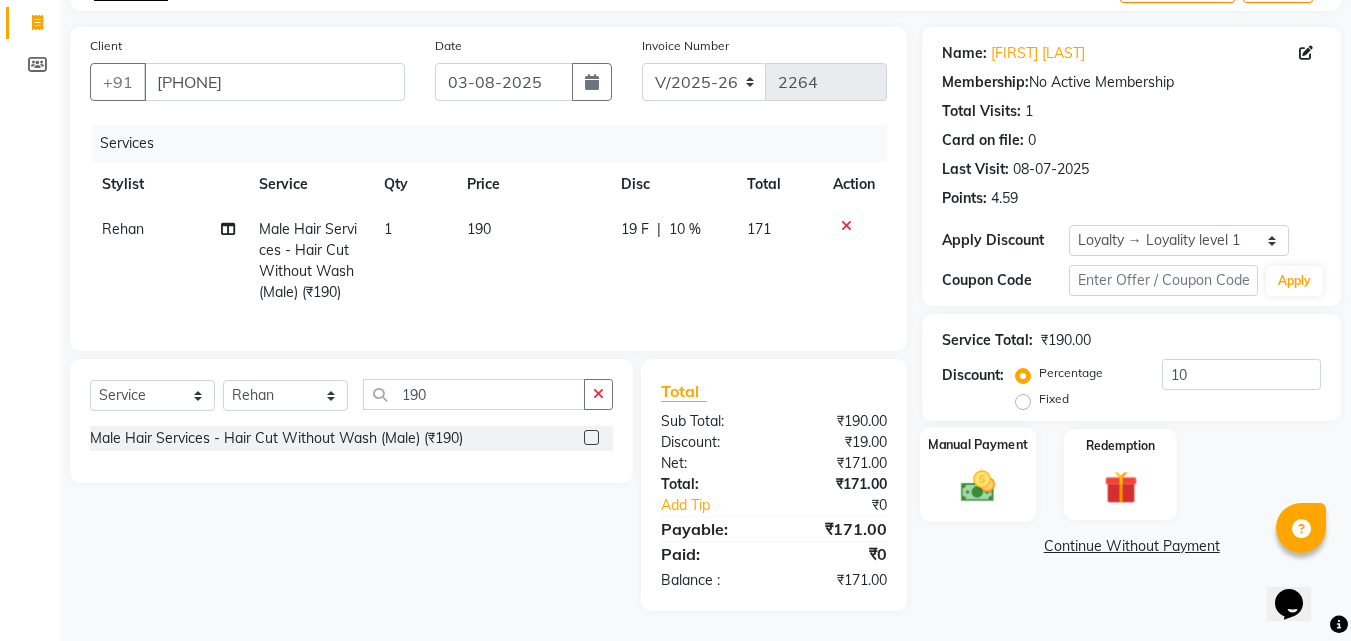 click 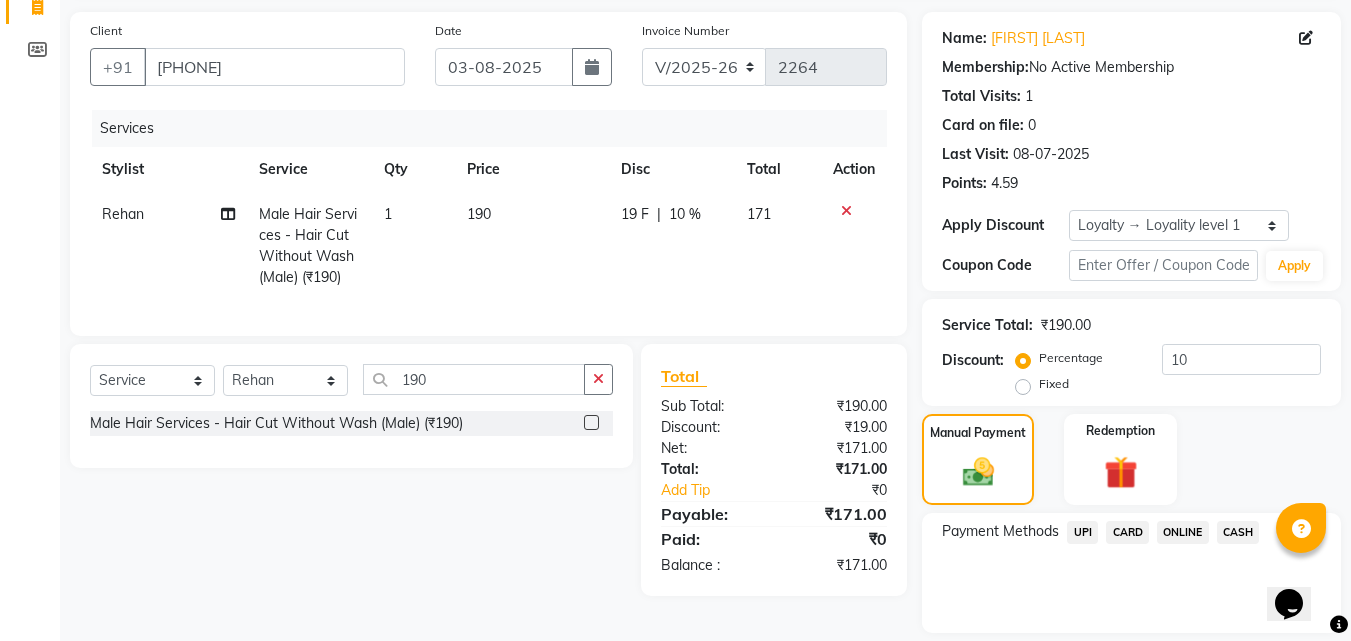 click on "UPI" 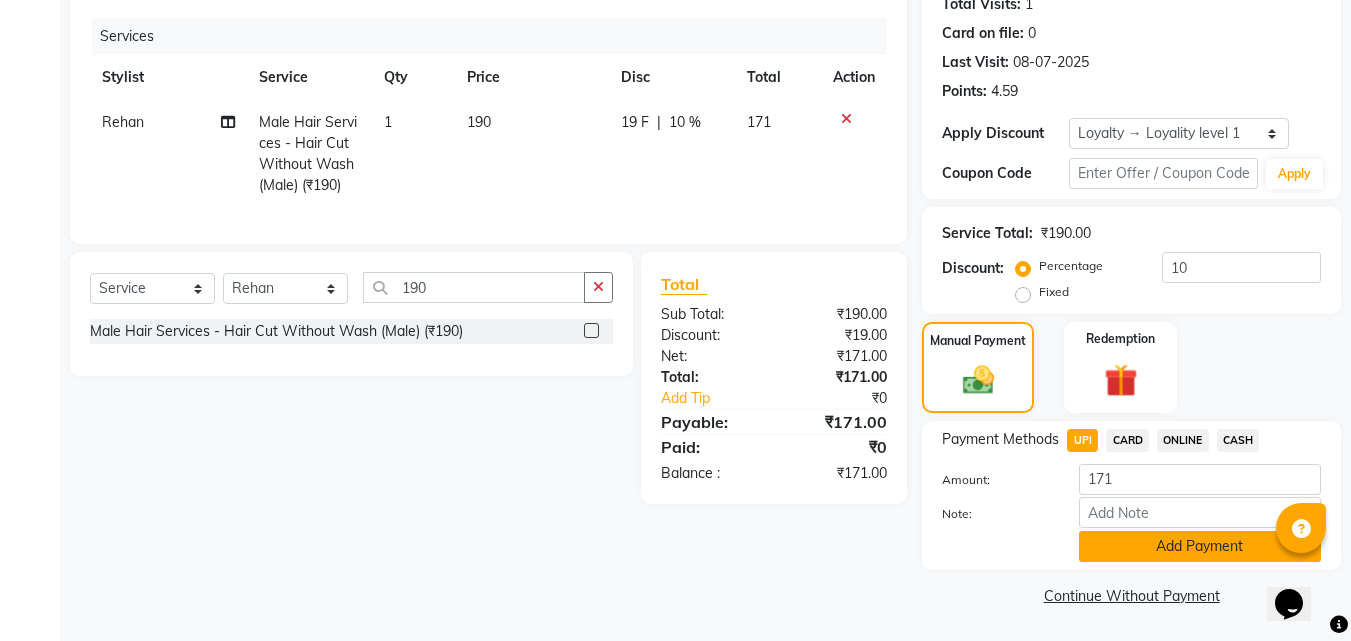 click on "Add Payment" 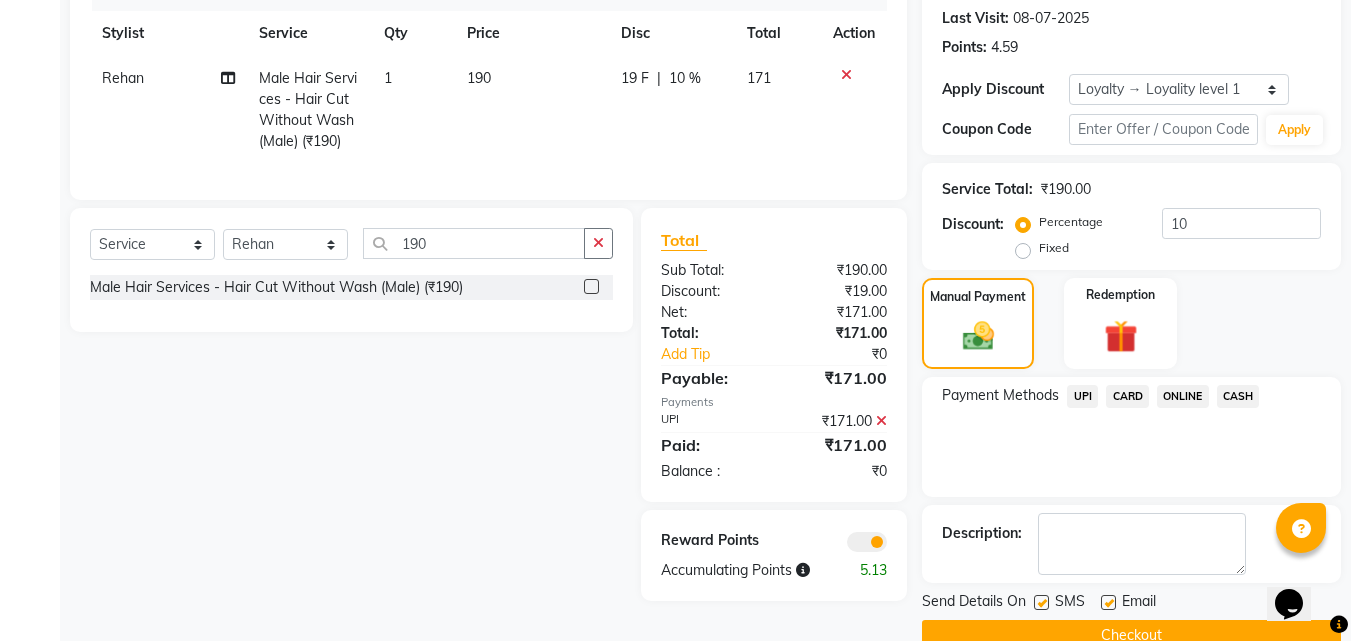 scroll, scrollTop: 314, scrollLeft: 0, axis: vertical 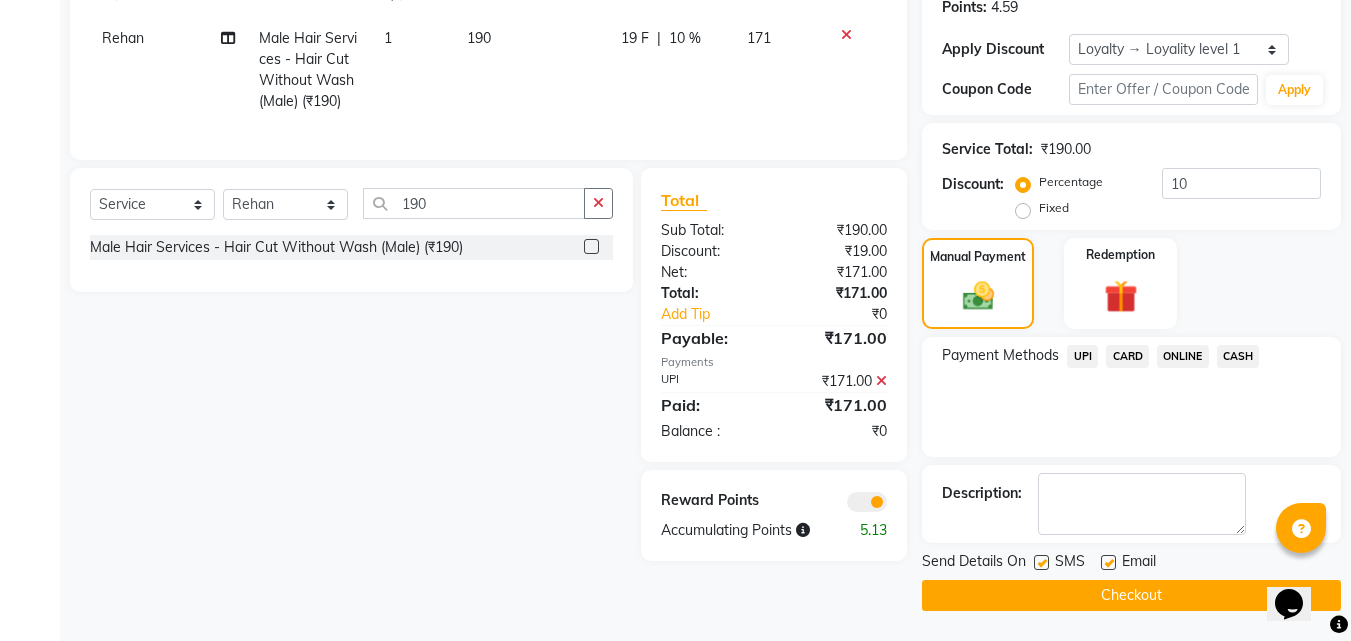 click 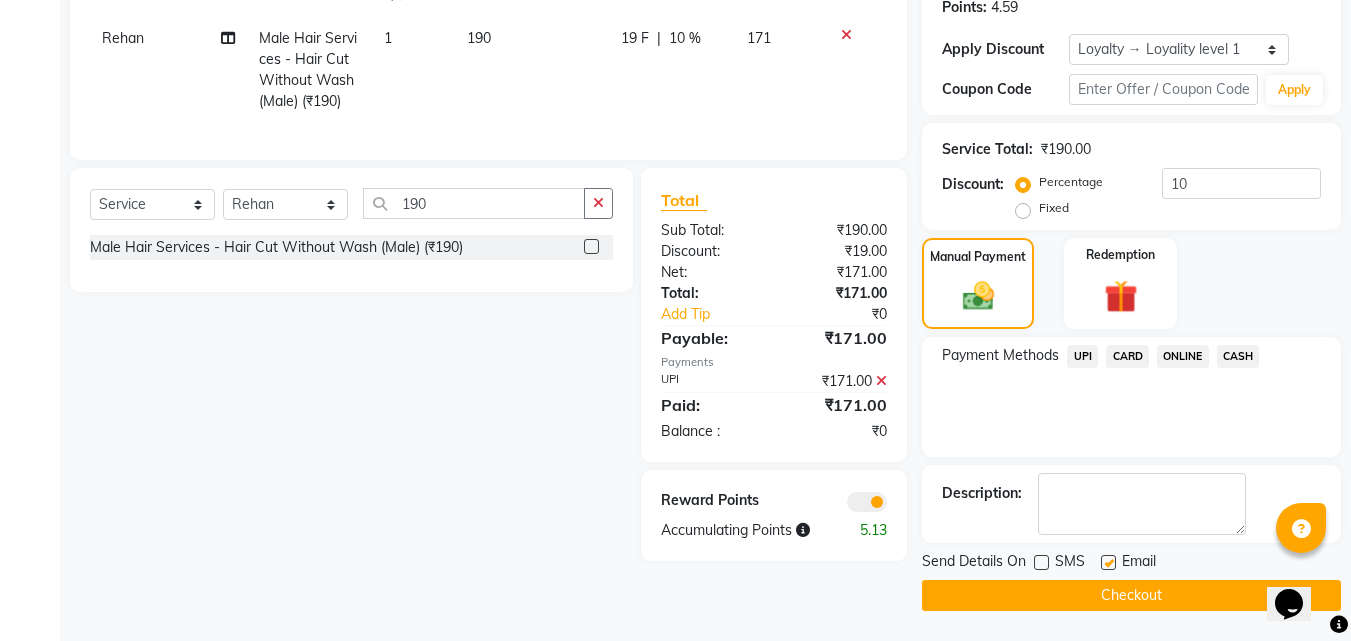 click on "Checkout" 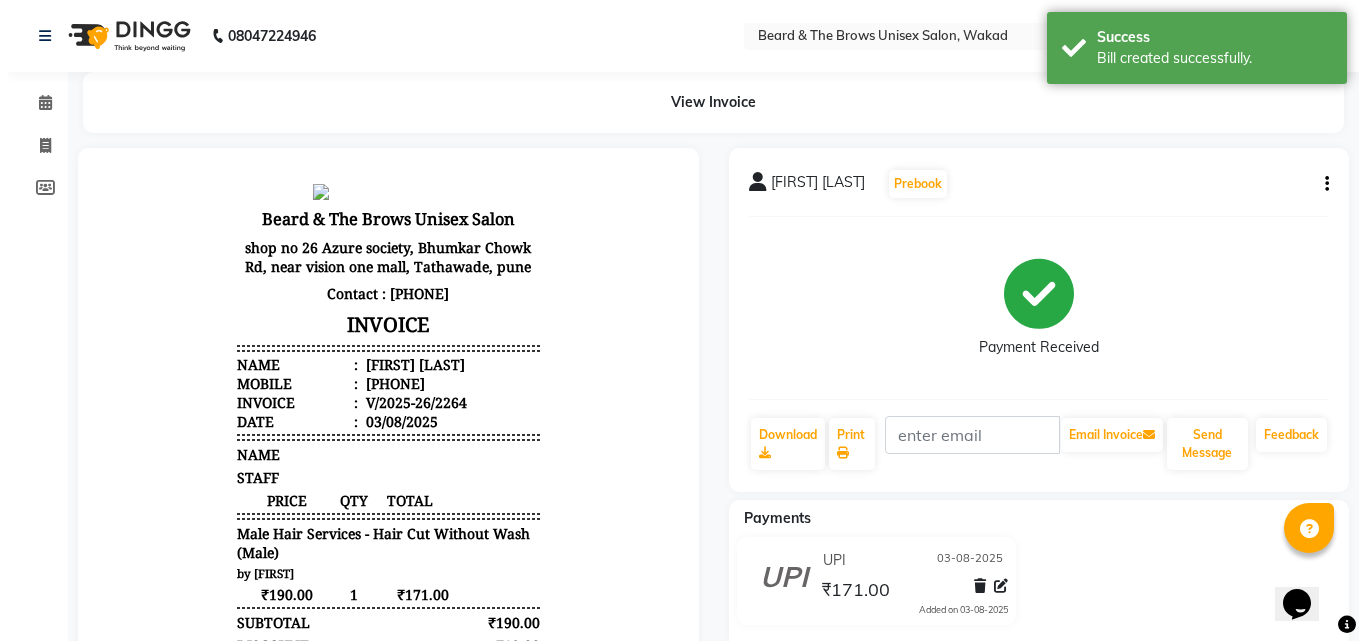 scroll, scrollTop: 0, scrollLeft: 0, axis: both 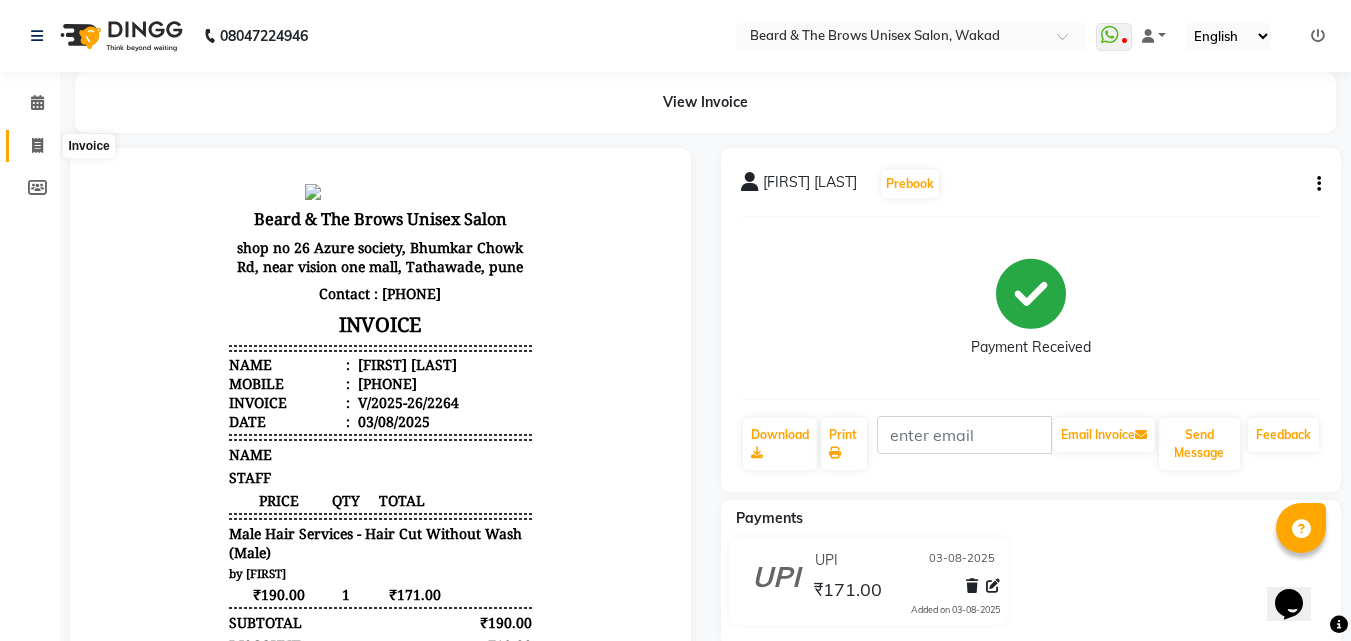 click 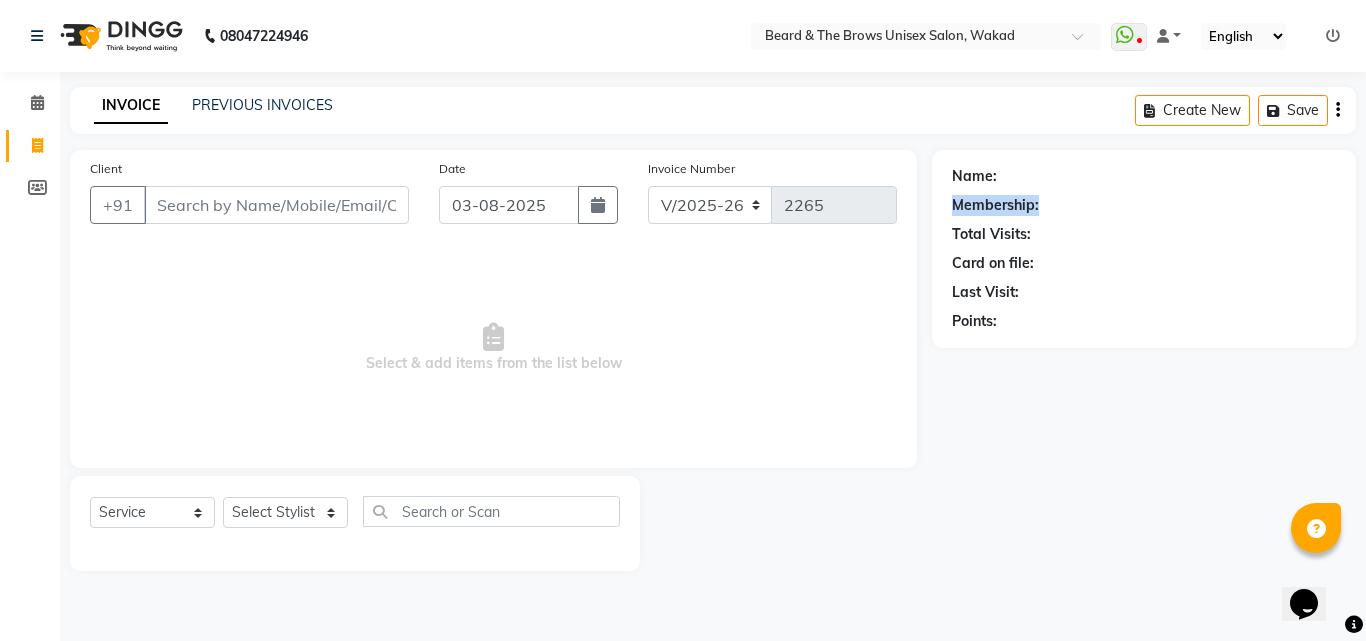 drag, startPoint x: 1313, startPoint y: 149, endPoint x: 1365, endPoint y: 210, distance: 80.1561 